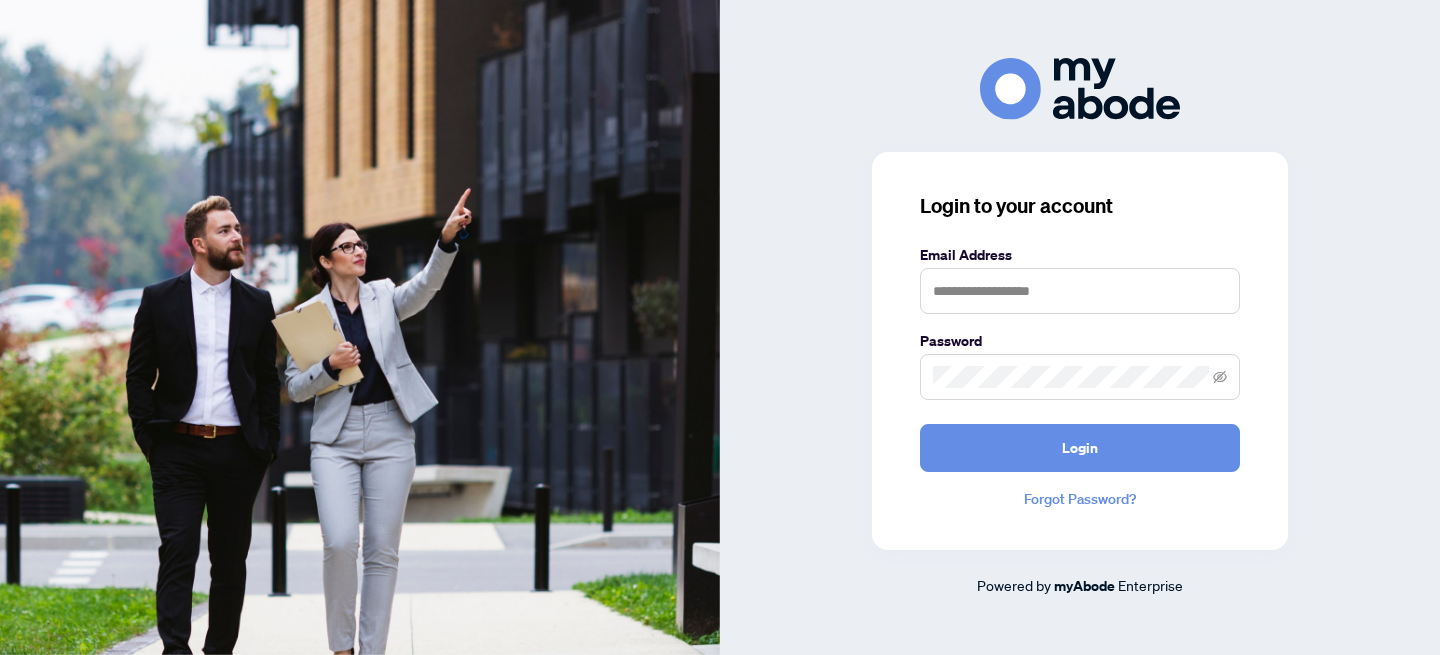 scroll, scrollTop: 0, scrollLeft: 0, axis: both 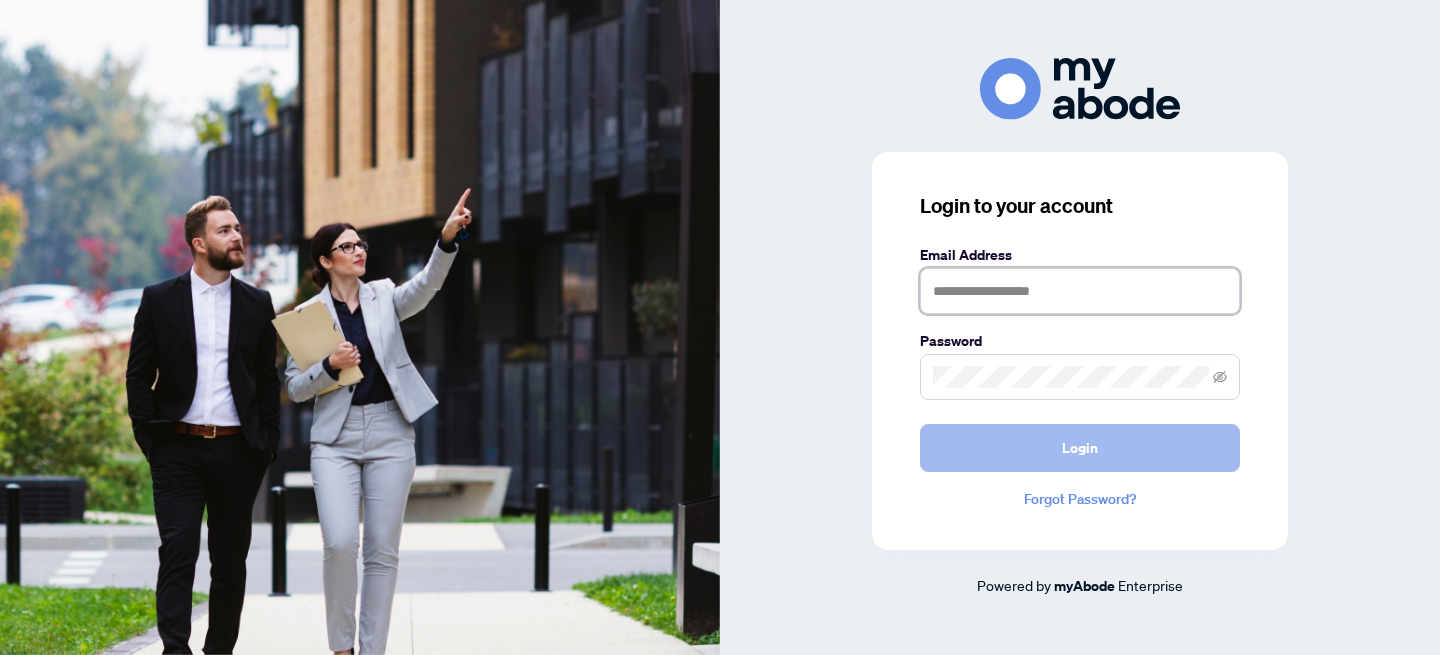 type on "**********" 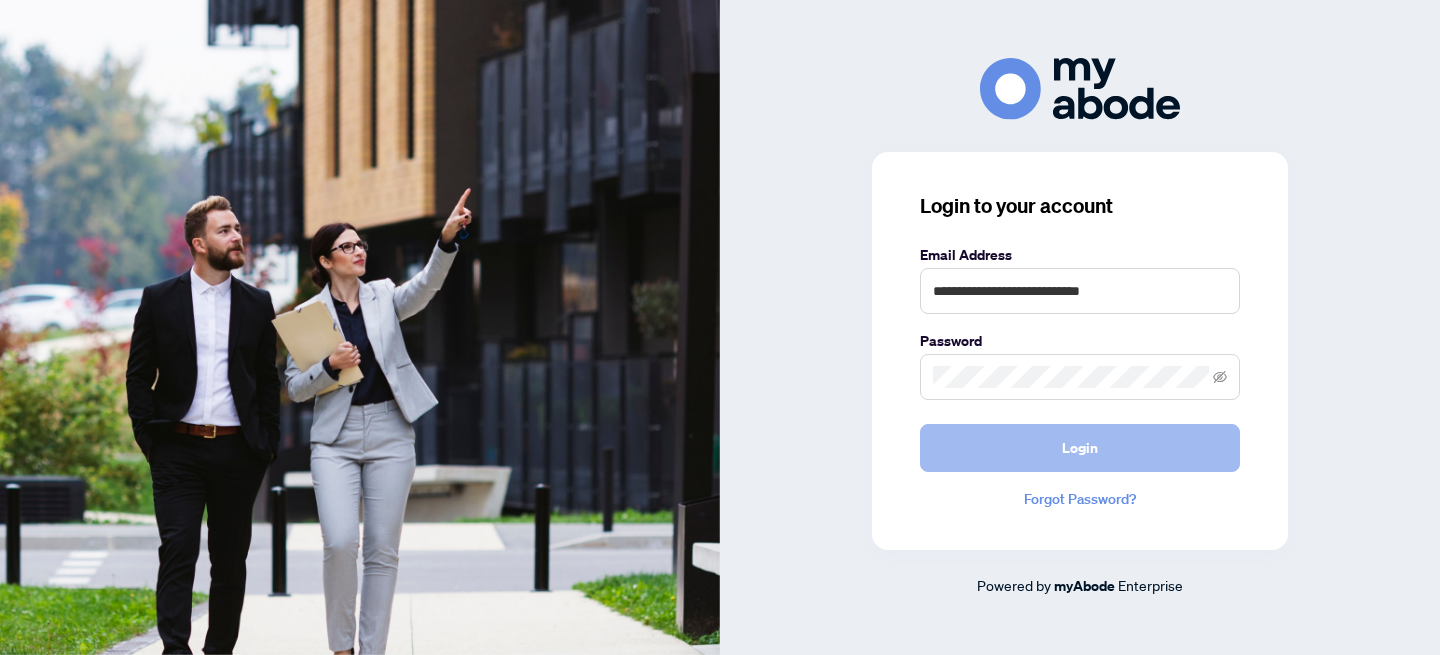 click on "Login" at bounding box center (1080, 448) 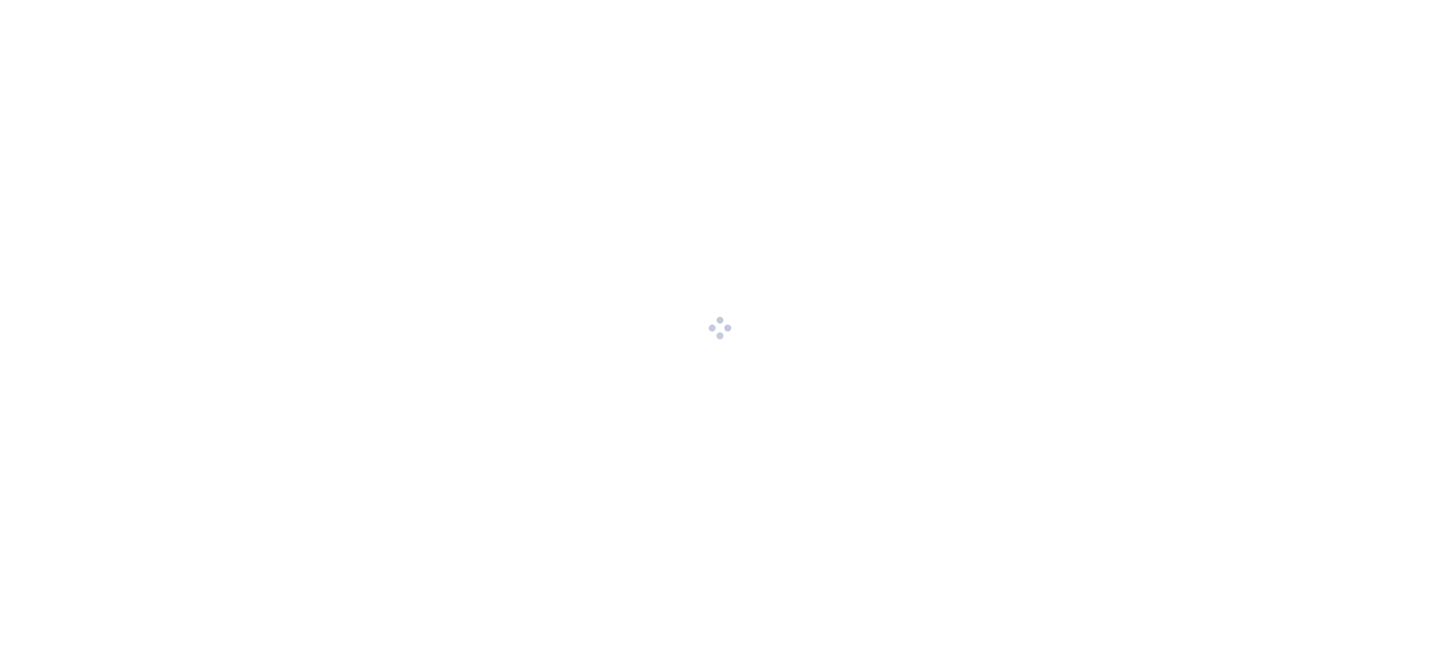 scroll, scrollTop: 0, scrollLeft: 0, axis: both 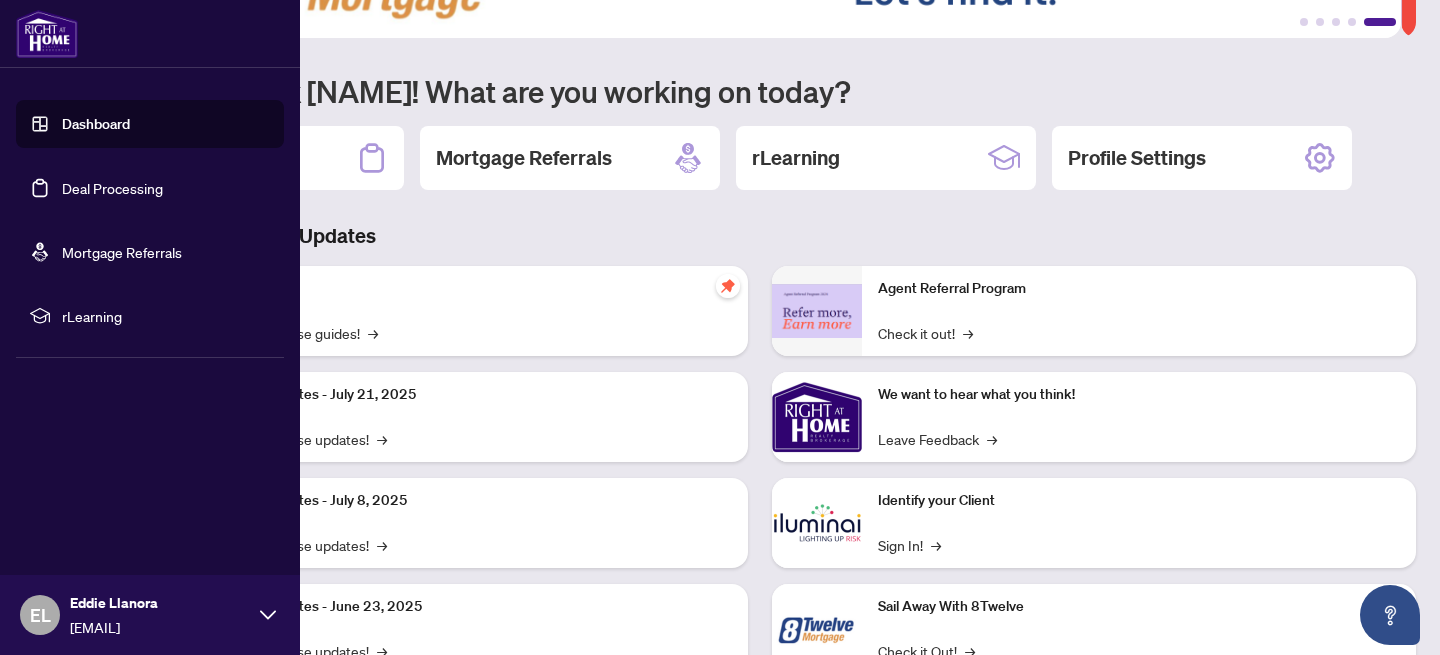 click on "Deal Processing" at bounding box center (112, 188) 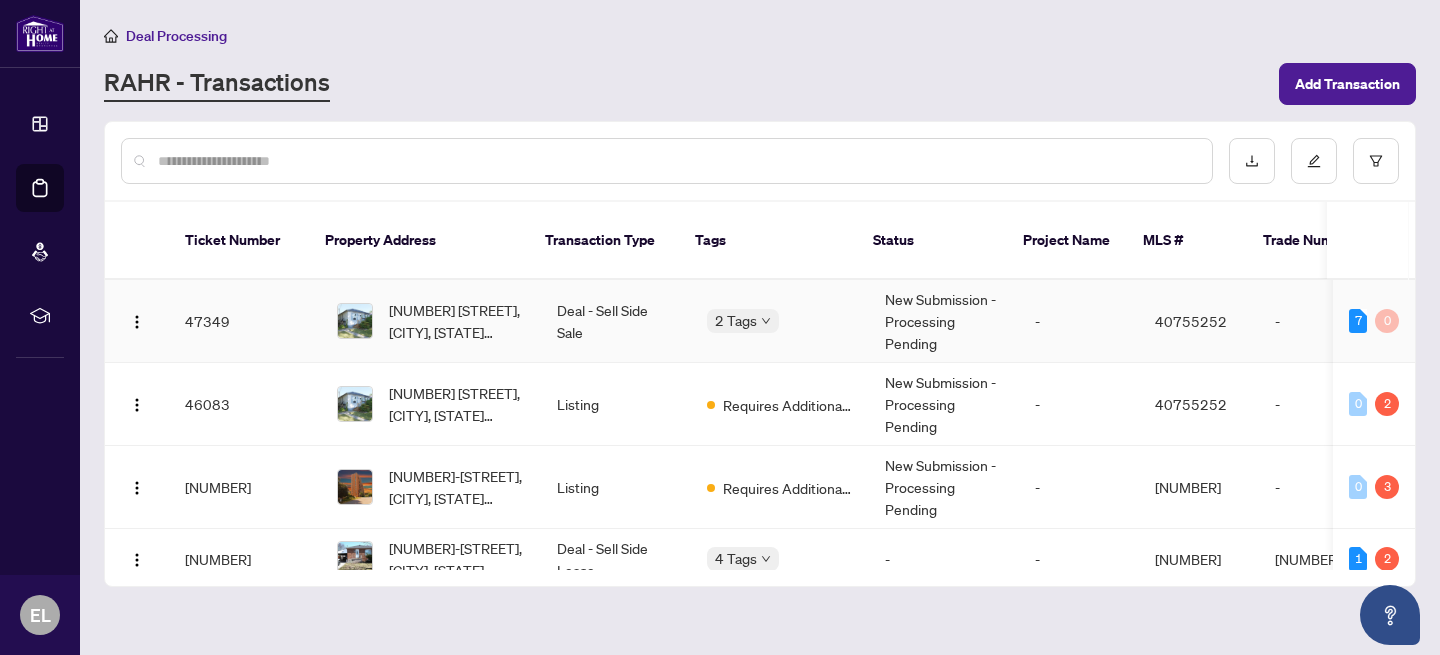 click on "7 0" at bounding box center [1374, 321] 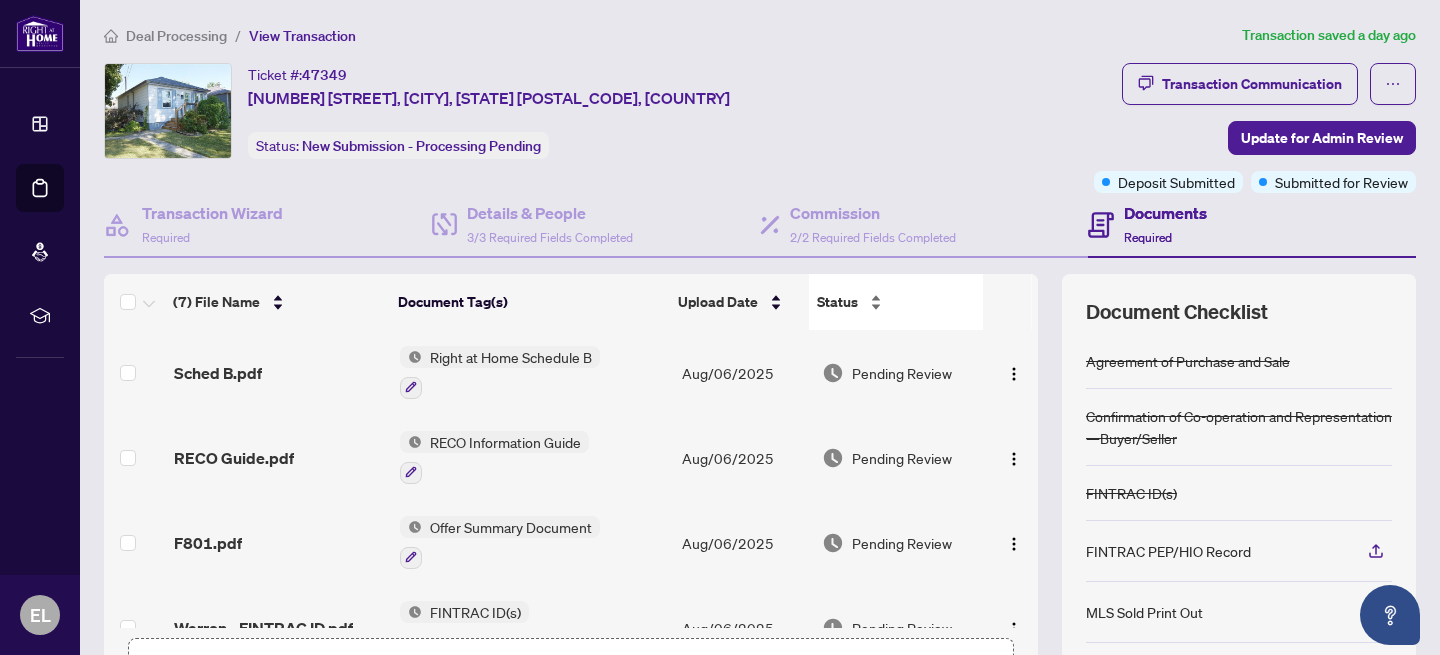 scroll, scrollTop: 219, scrollLeft: 0, axis: vertical 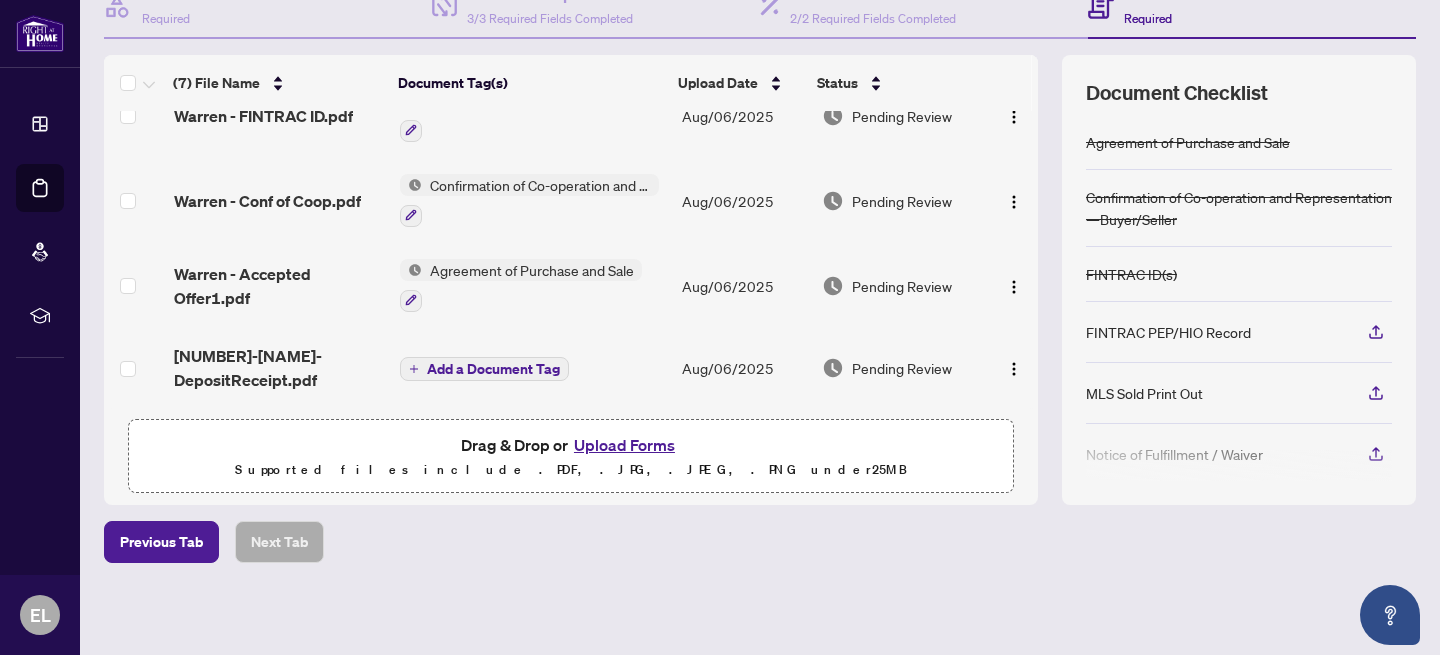 click on "Add a Document Tag" at bounding box center (493, 369) 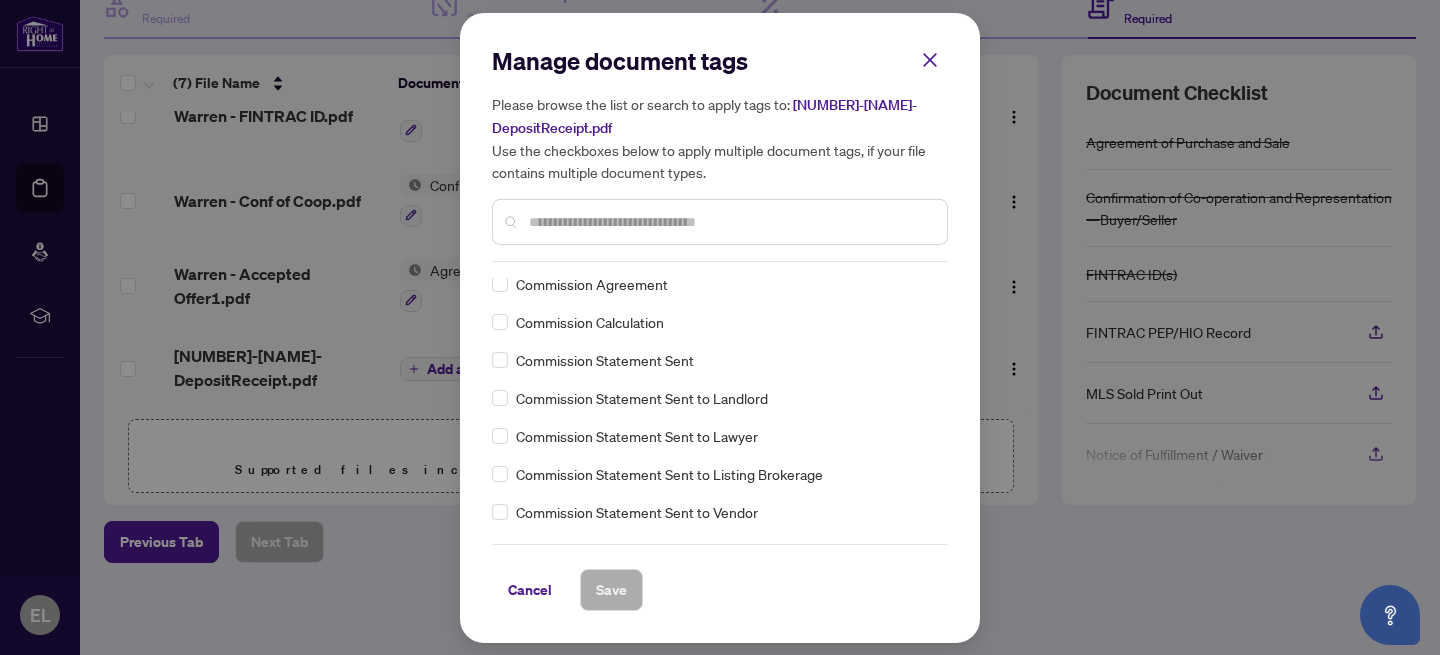 scroll, scrollTop: 1558, scrollLeft: 0, axis: vertical 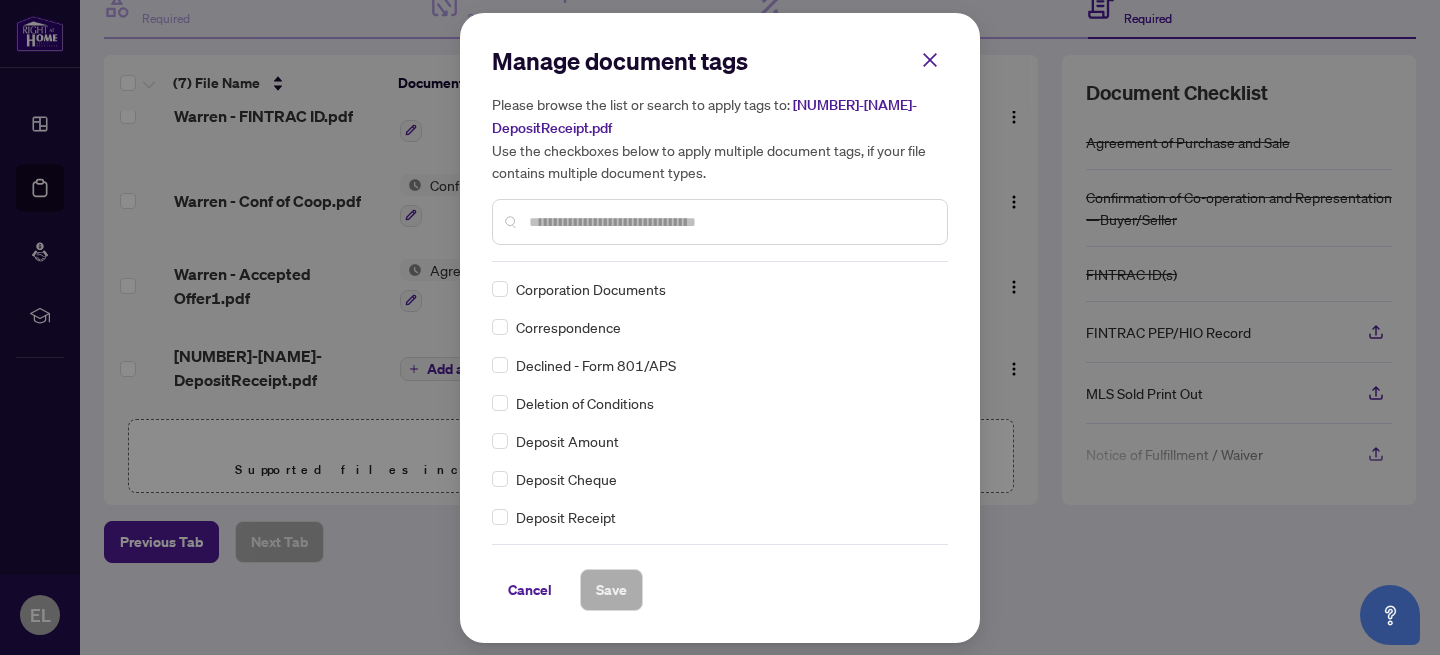 click on "Deposit Receipt" at bounding box center [566, 517] 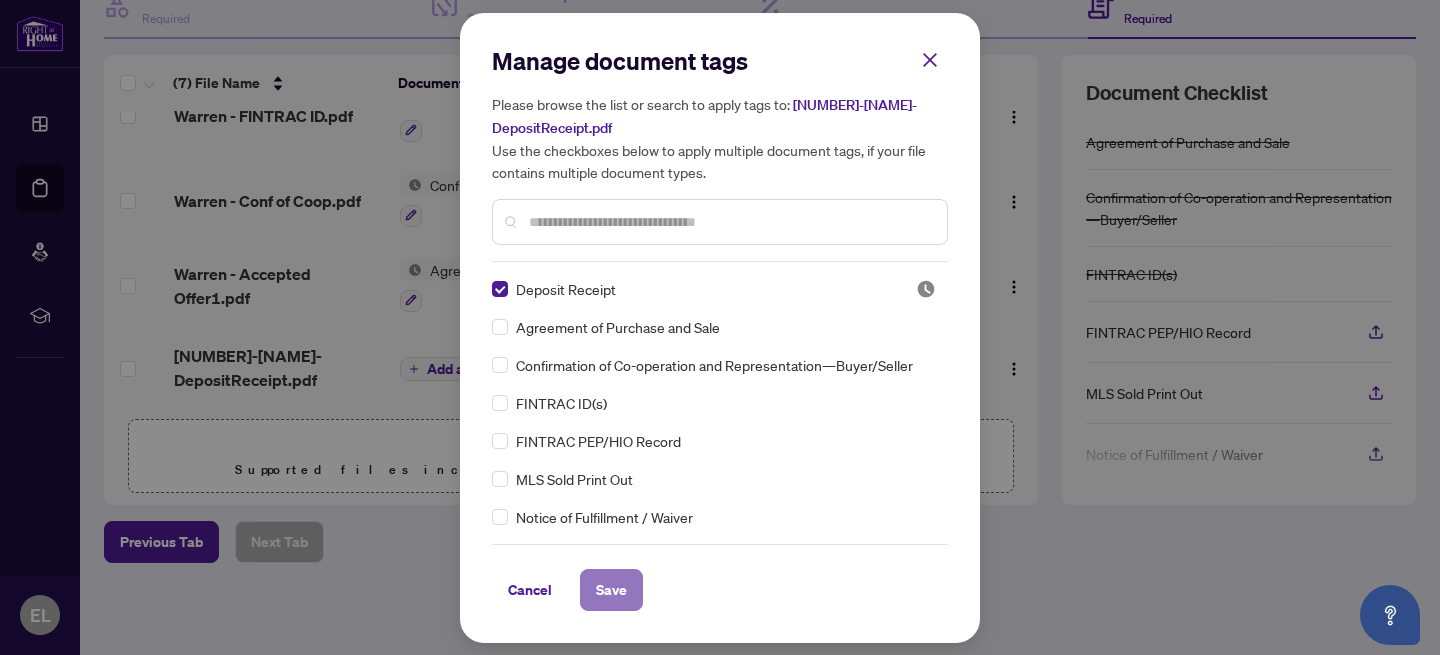 click on "Save" at bounding box center (611, 590) 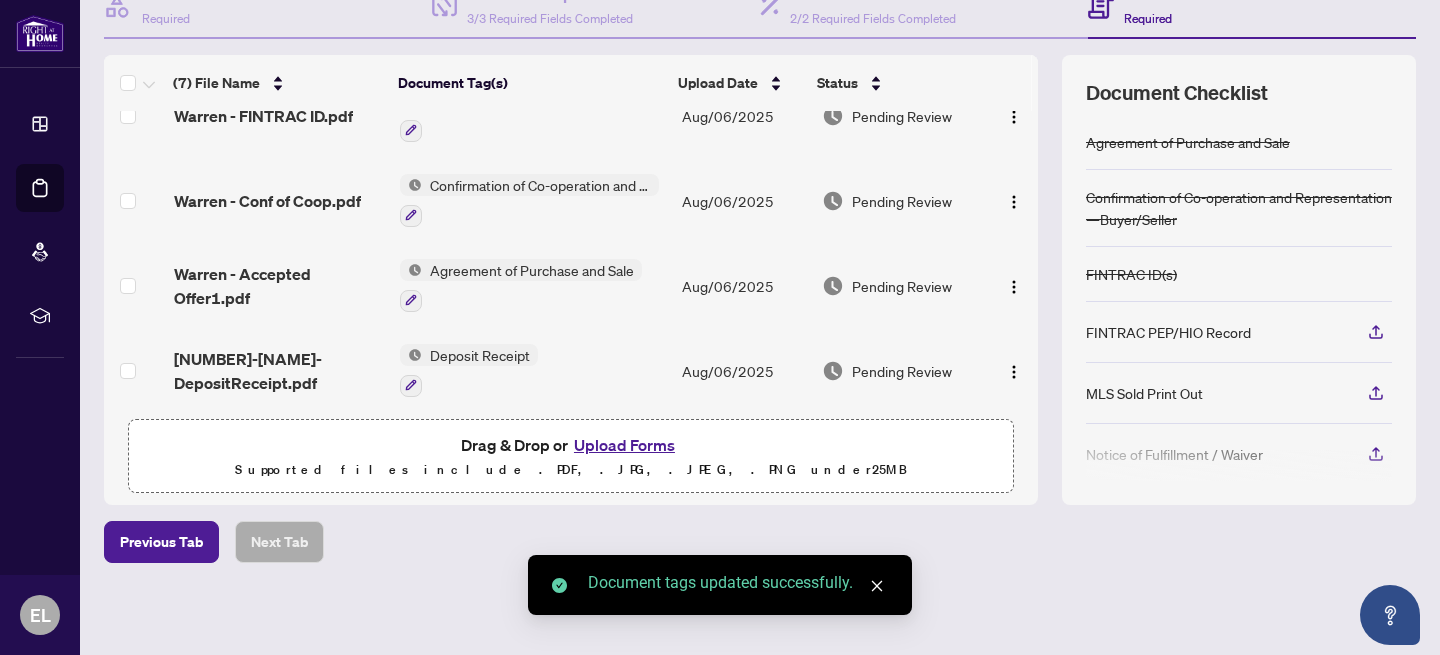 scroll, scrollTop: 297, scrollLeft: 0, axis: vertical 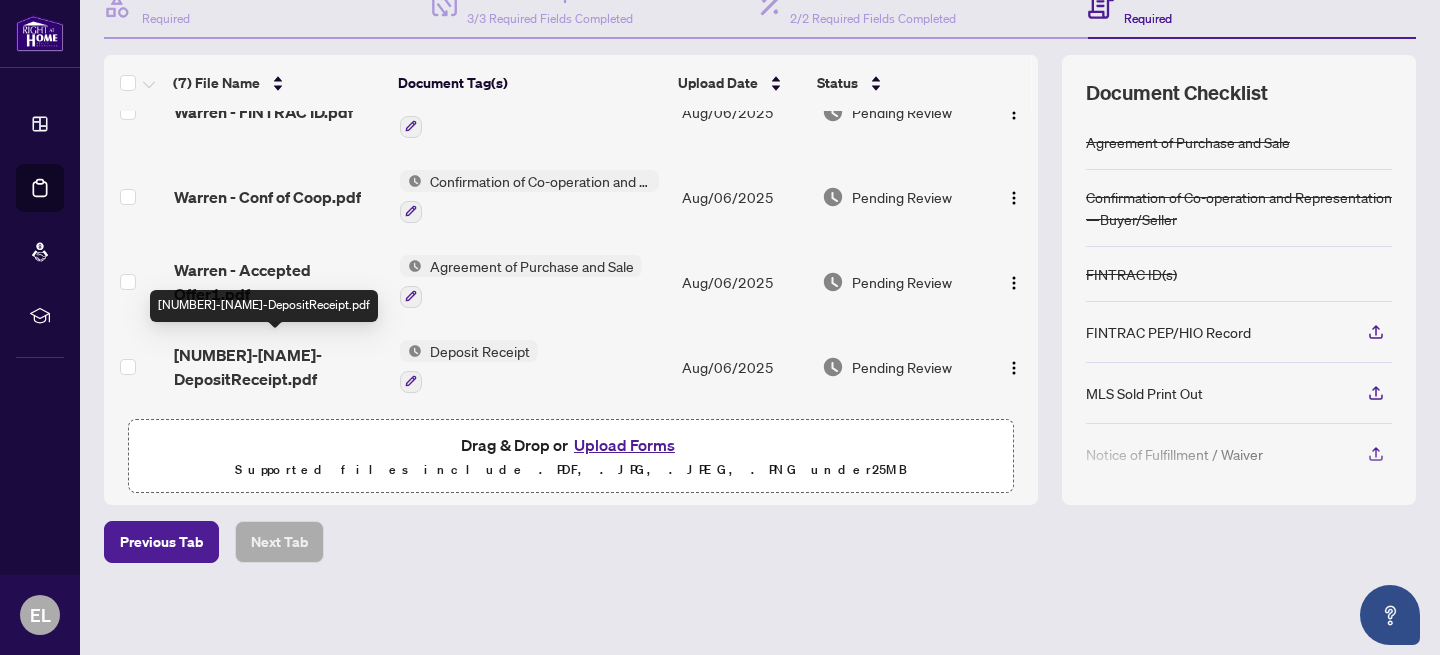 click on "[NUMBER]-[NAME]-DepositReceipt.pdf" at bounding box center [279, 367] 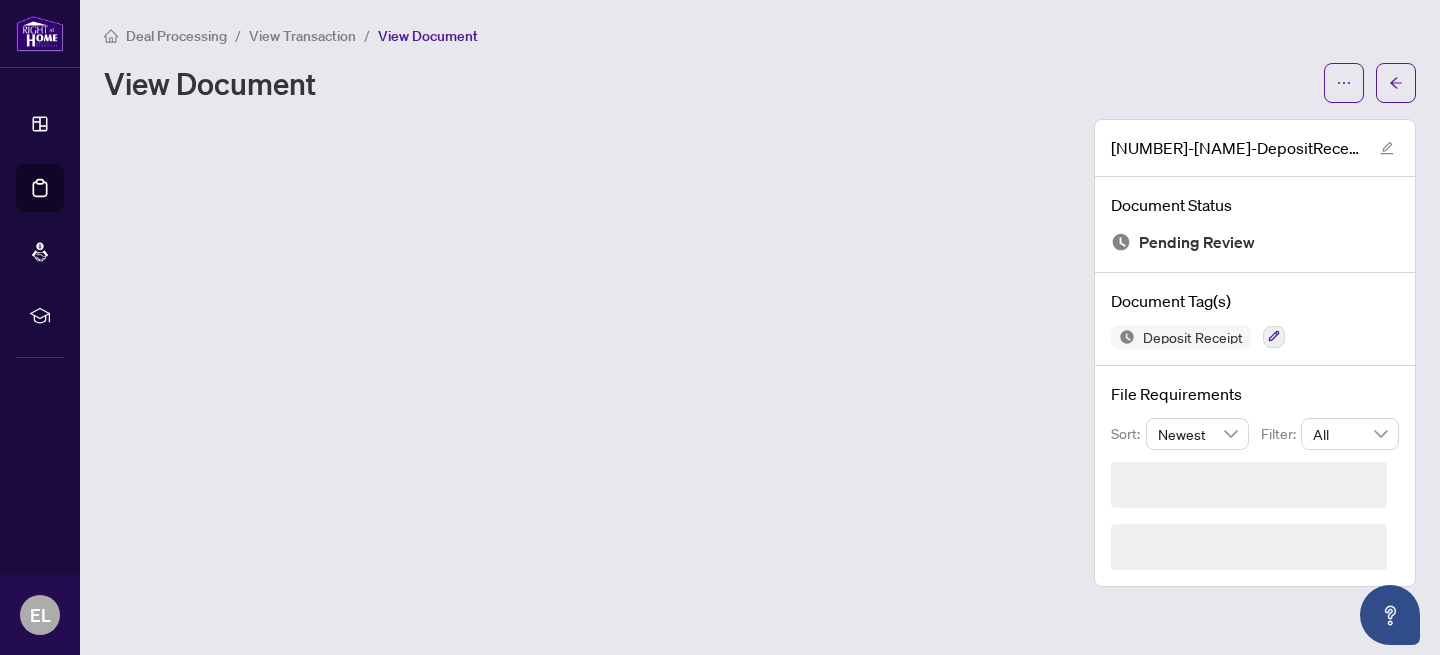 scroll, scrollTop: 0, scrollLeft: 0, axis: both 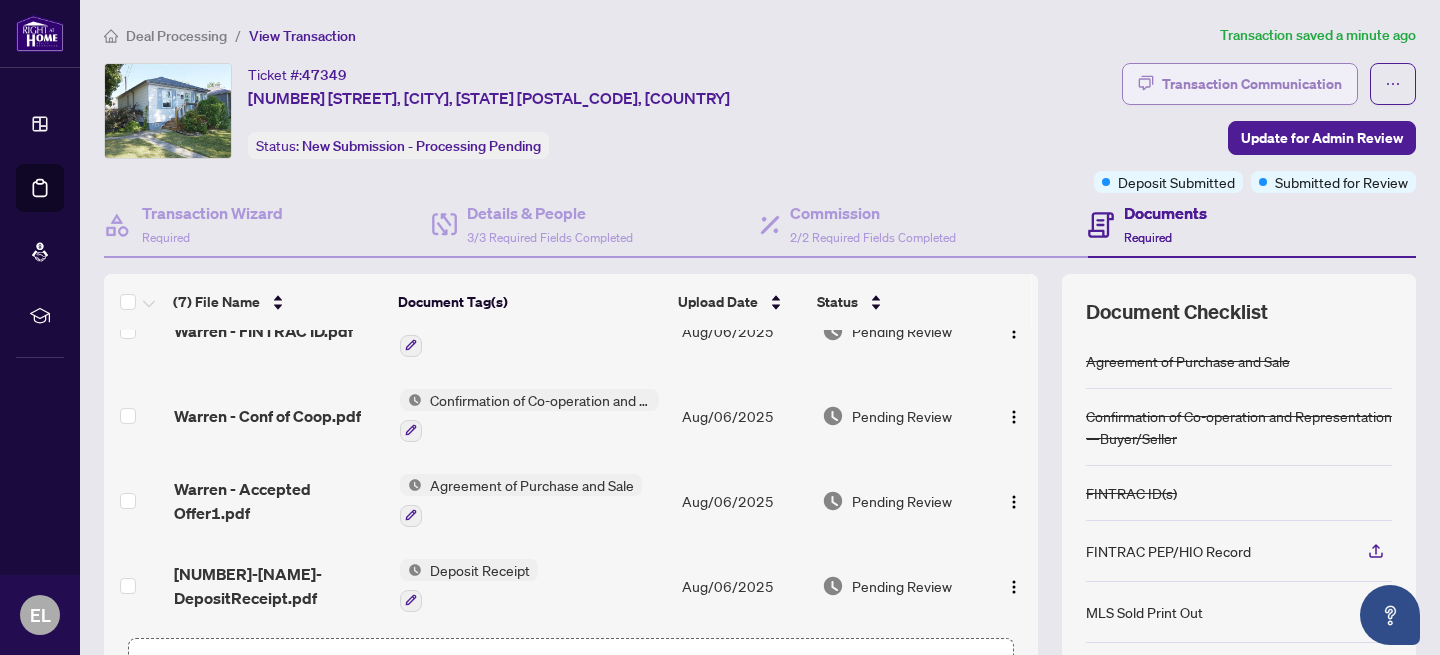 click on "Transaction Communication" at bounding box center (1252, 84) 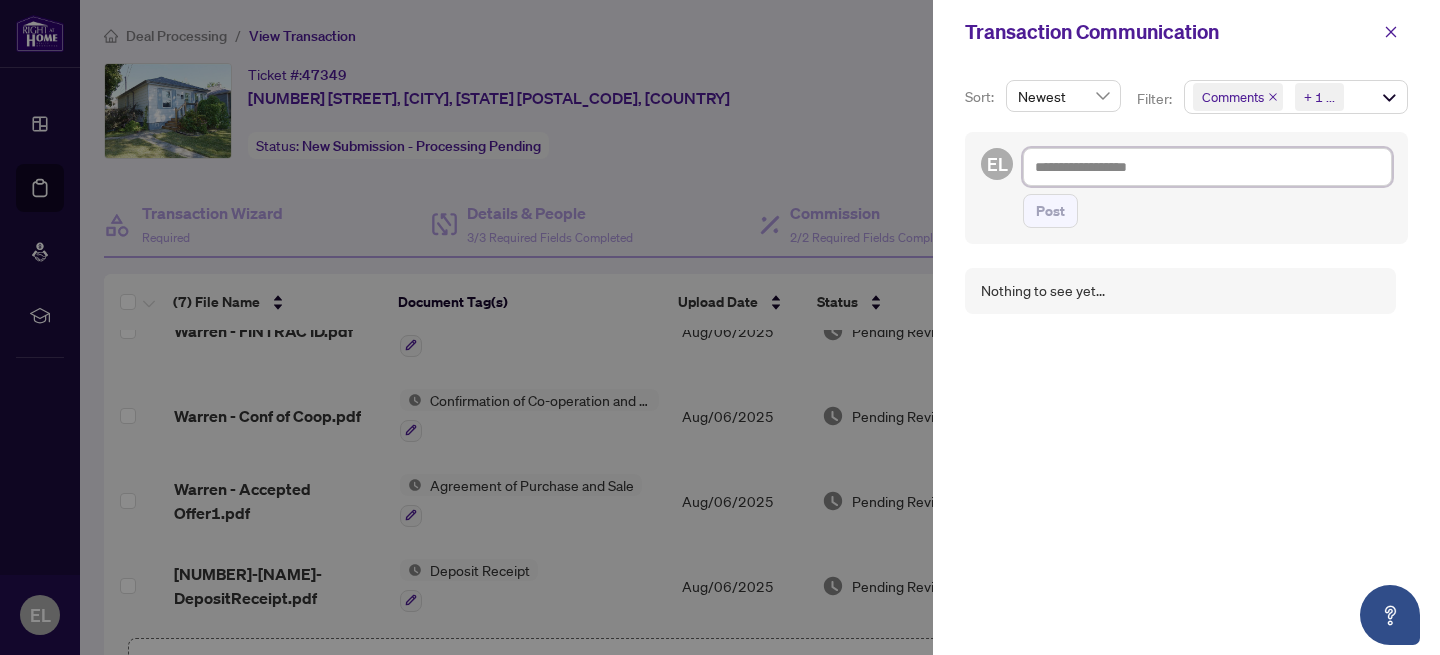 click at bounding box center (1207, 167) 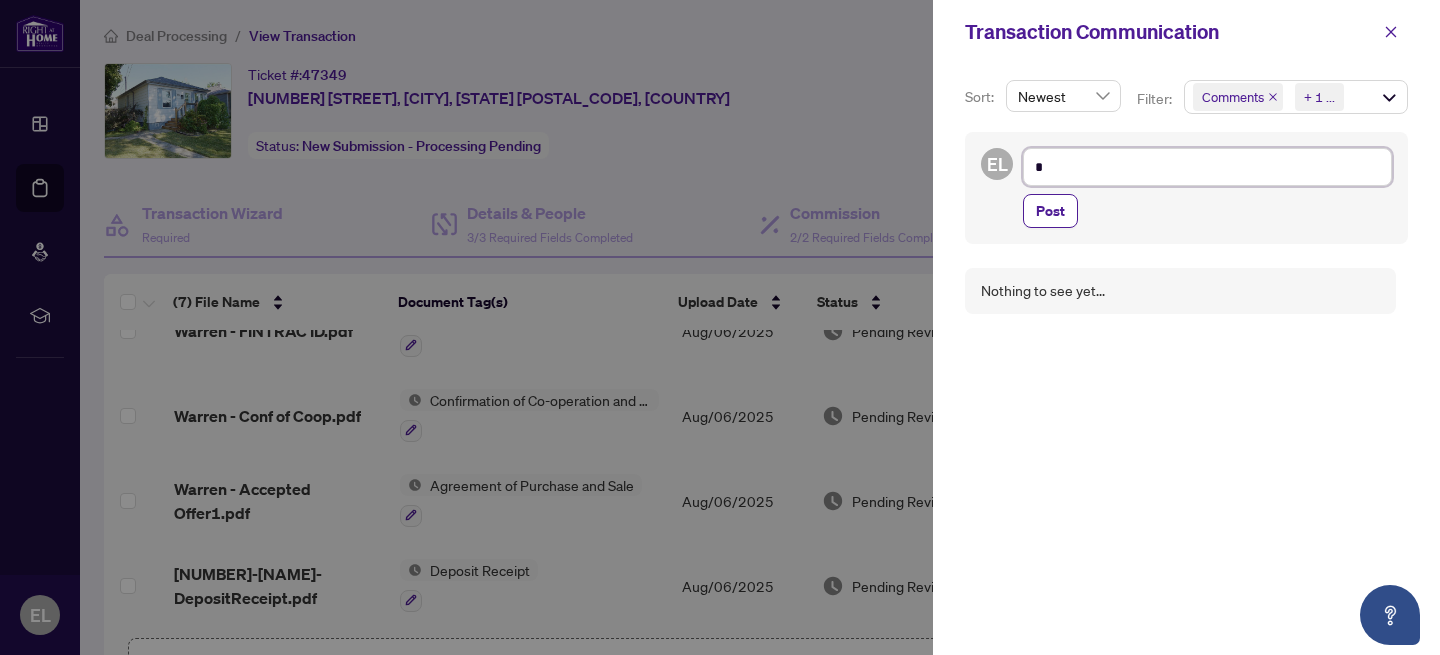 type on "**" 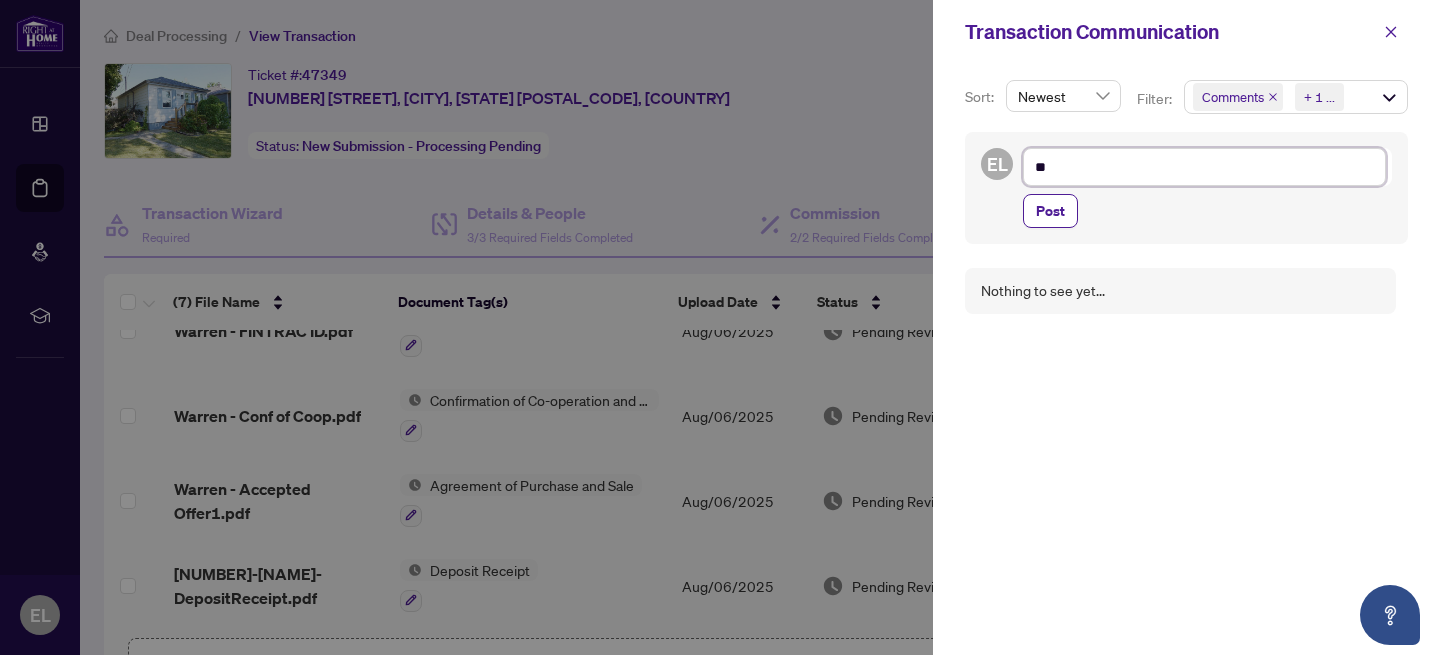type on "***" 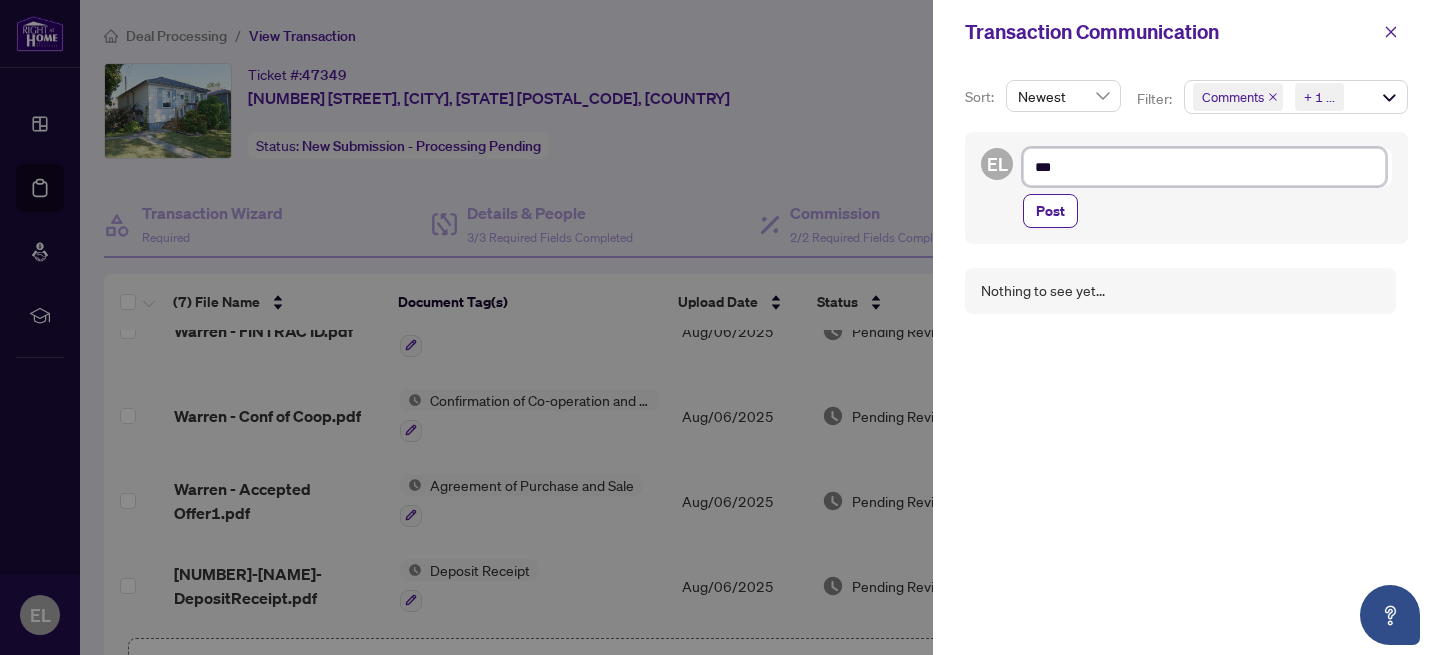 type on "***" 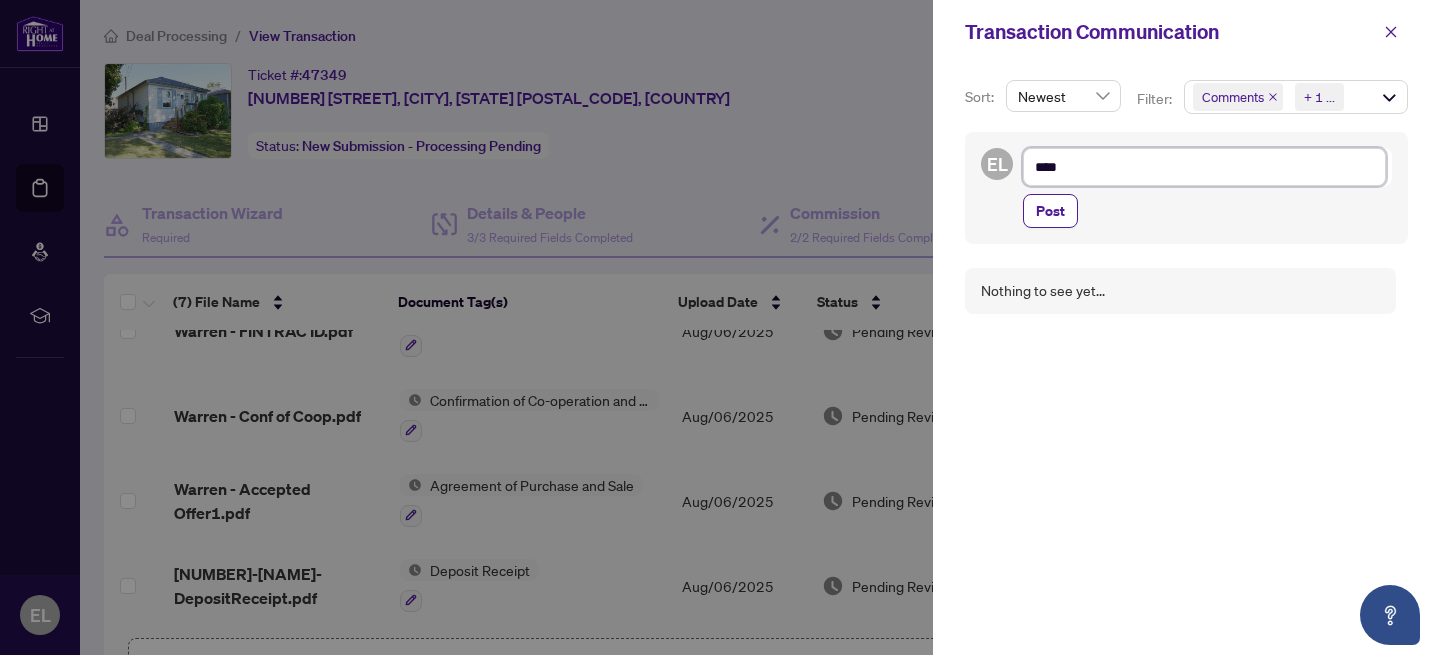 type on "*****" 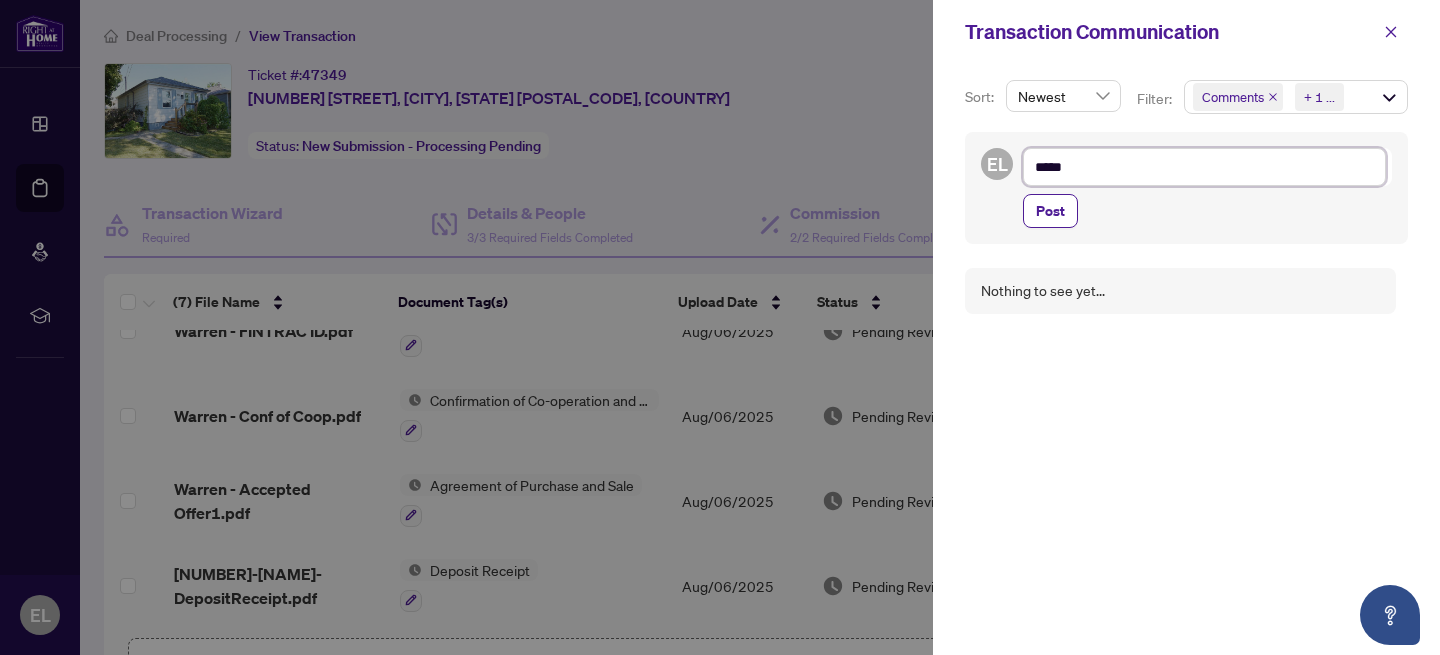 type on "******" 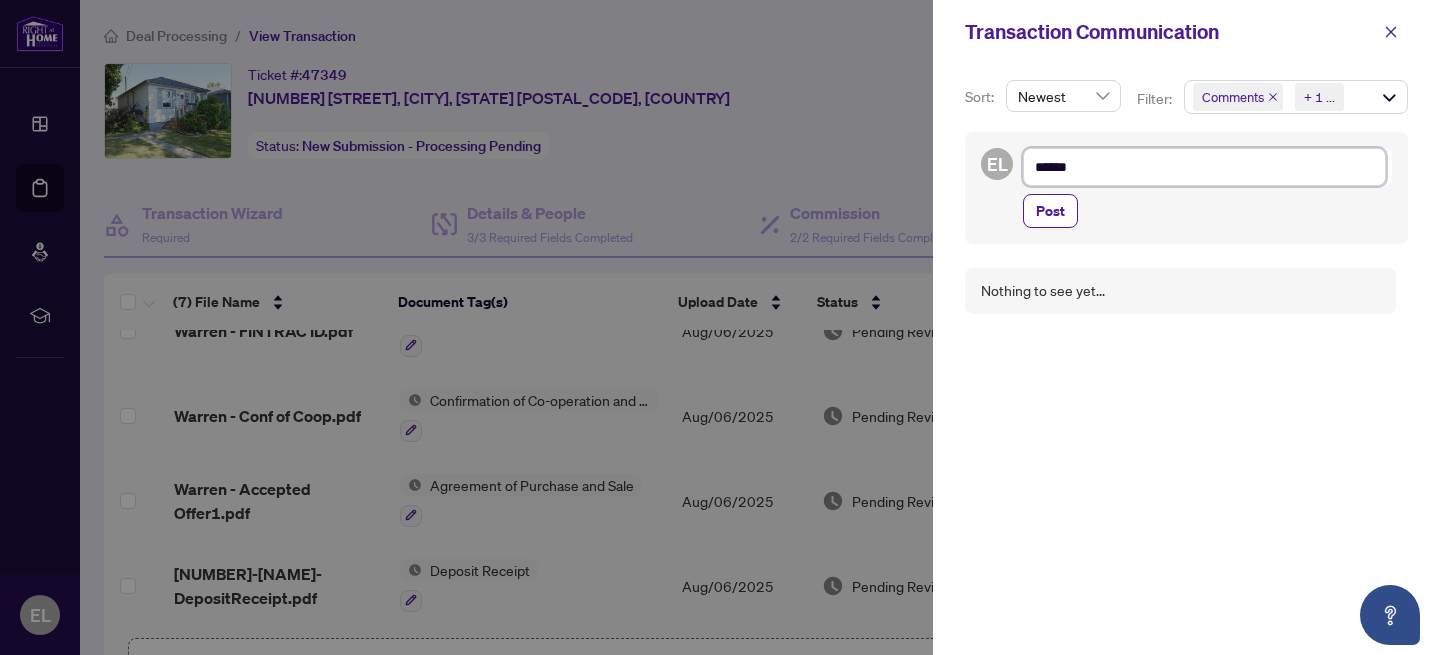 type on "*******" 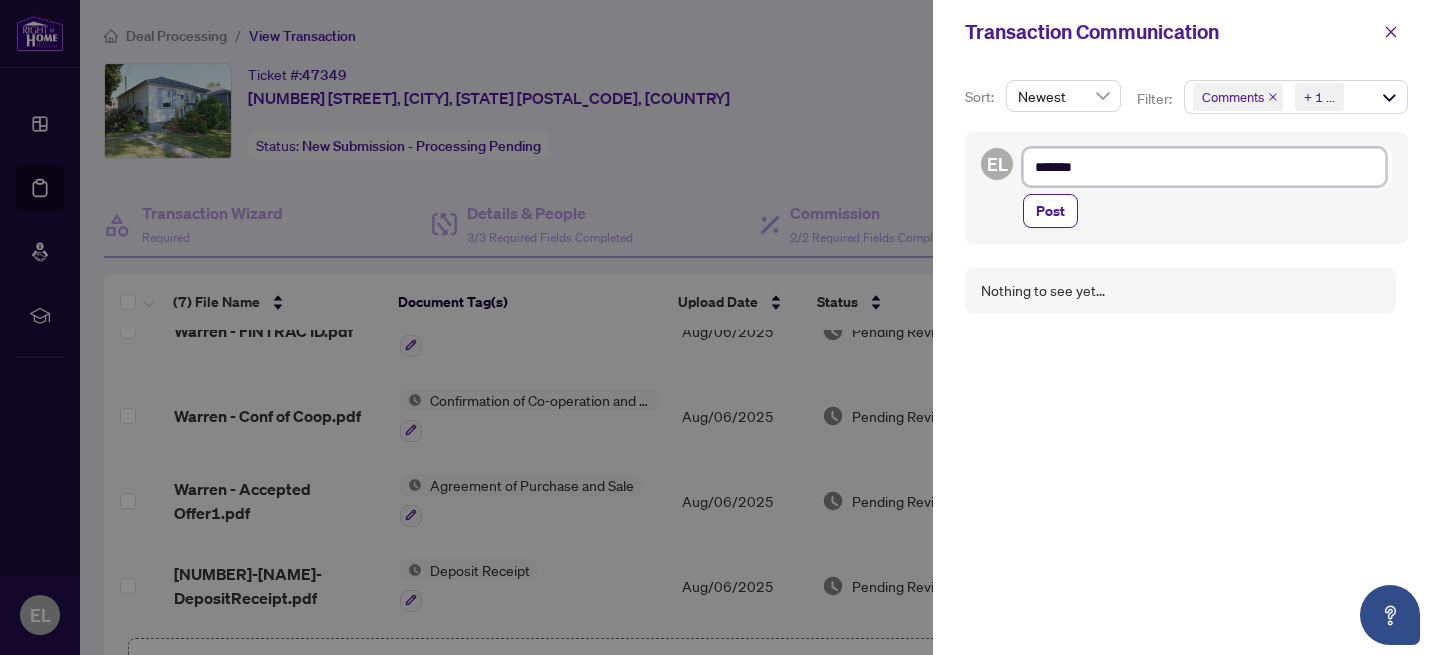 type on "********" 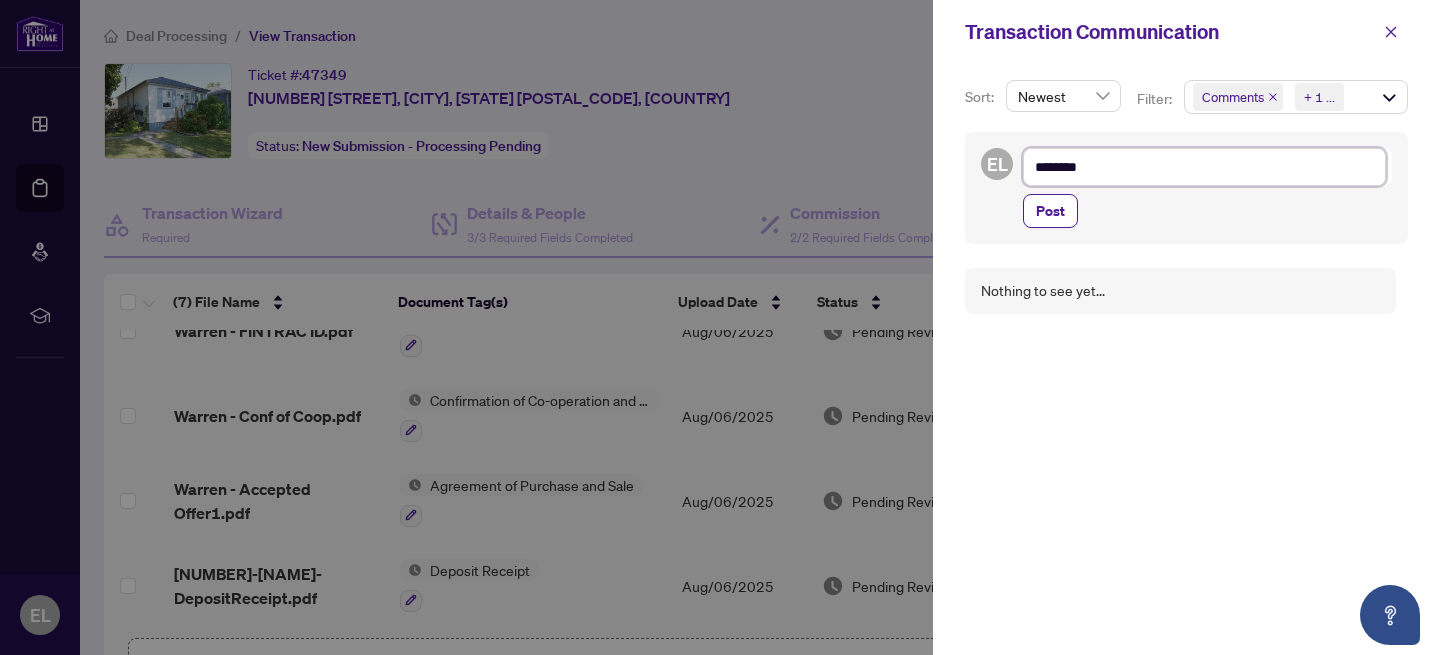type on "********" 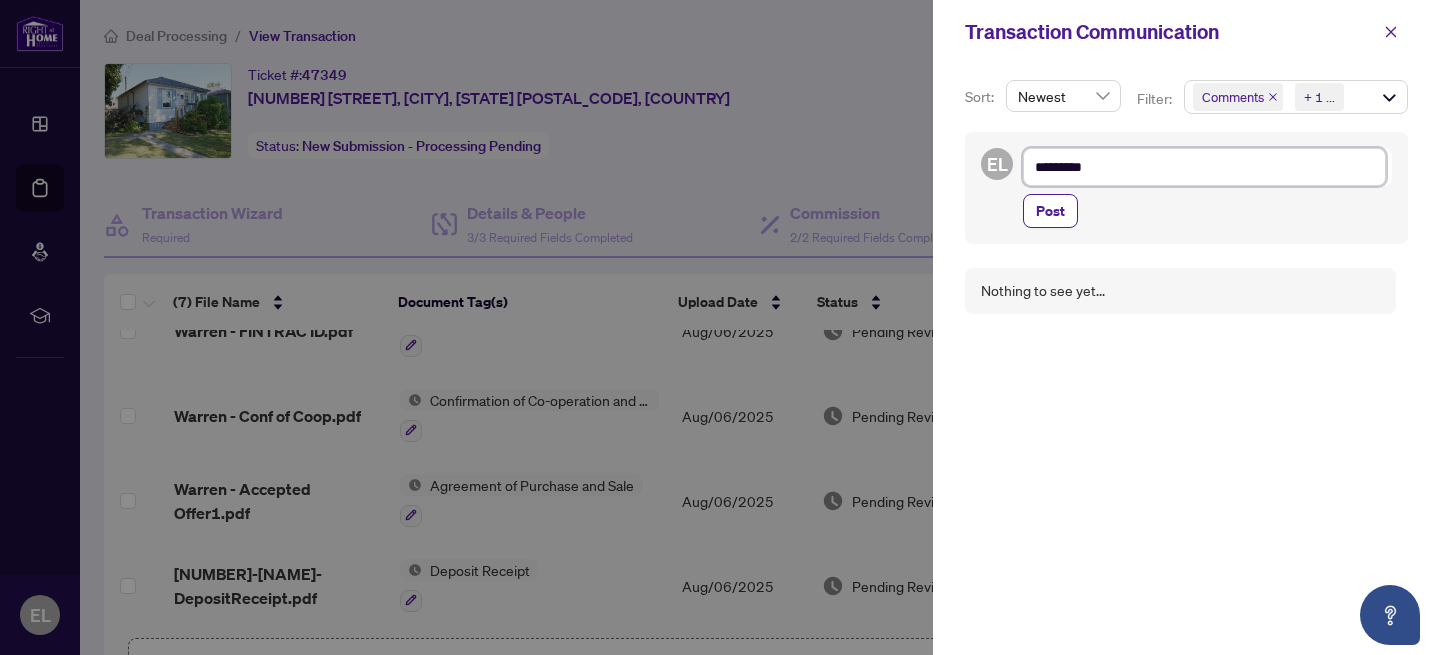 type on "**********" 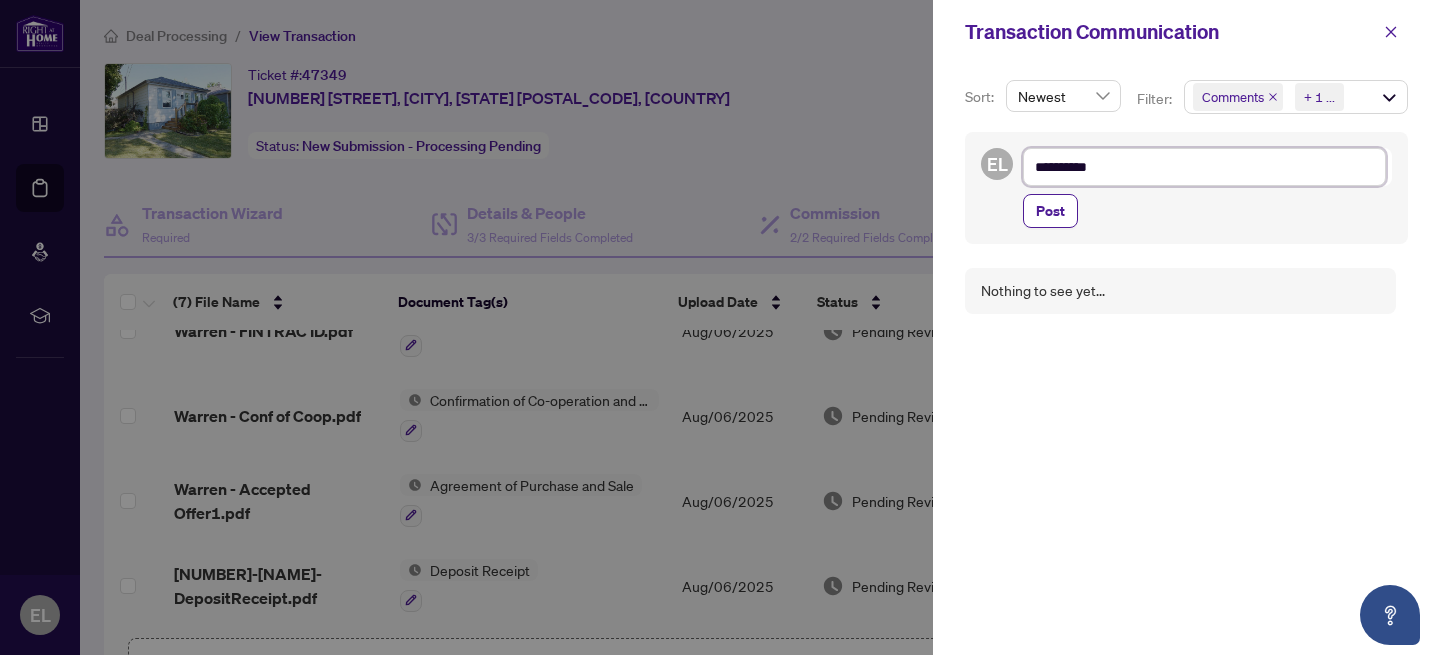 type on "**********" 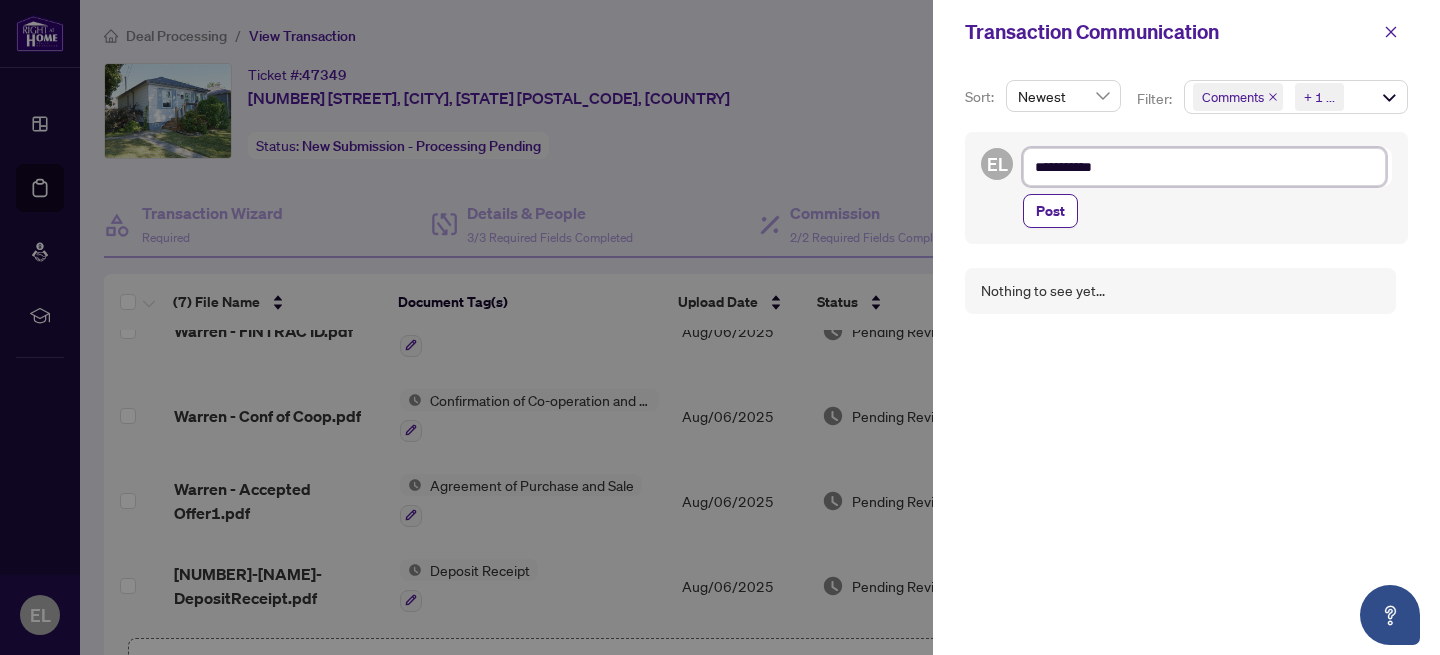type on "**********" 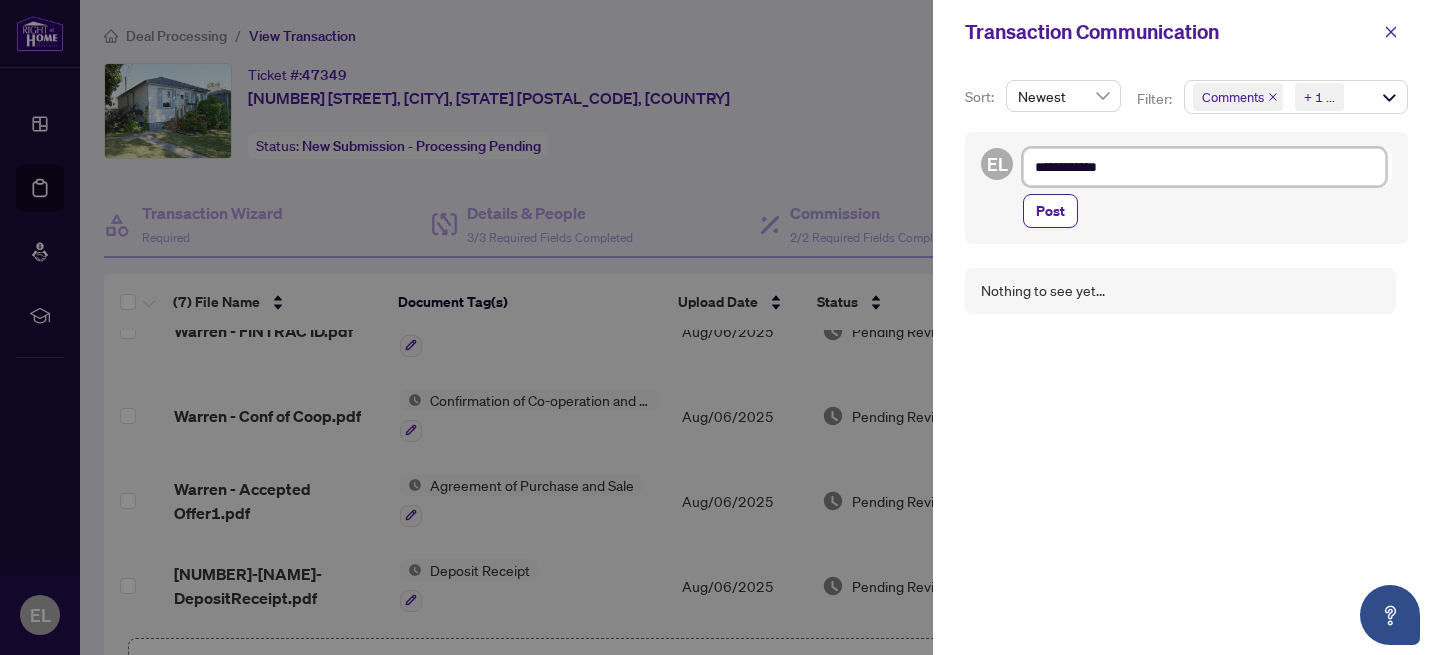 type on "**********" 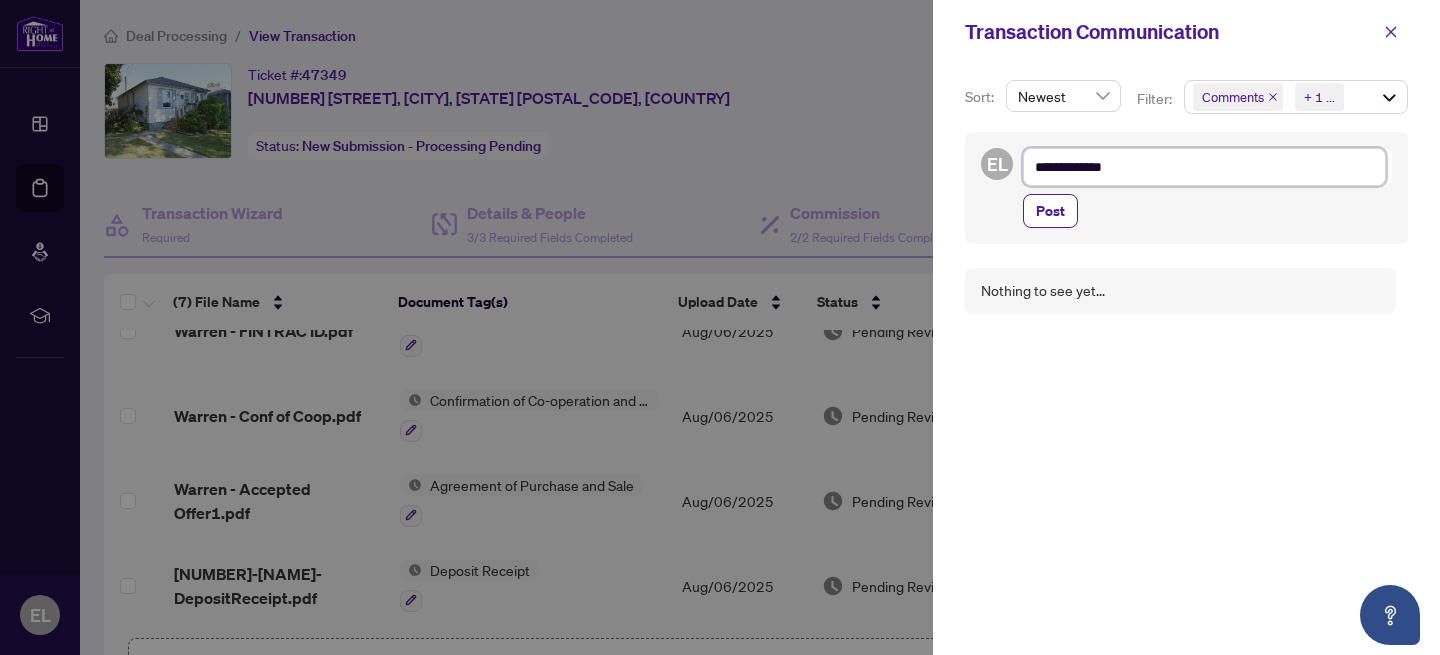 type on "**********" 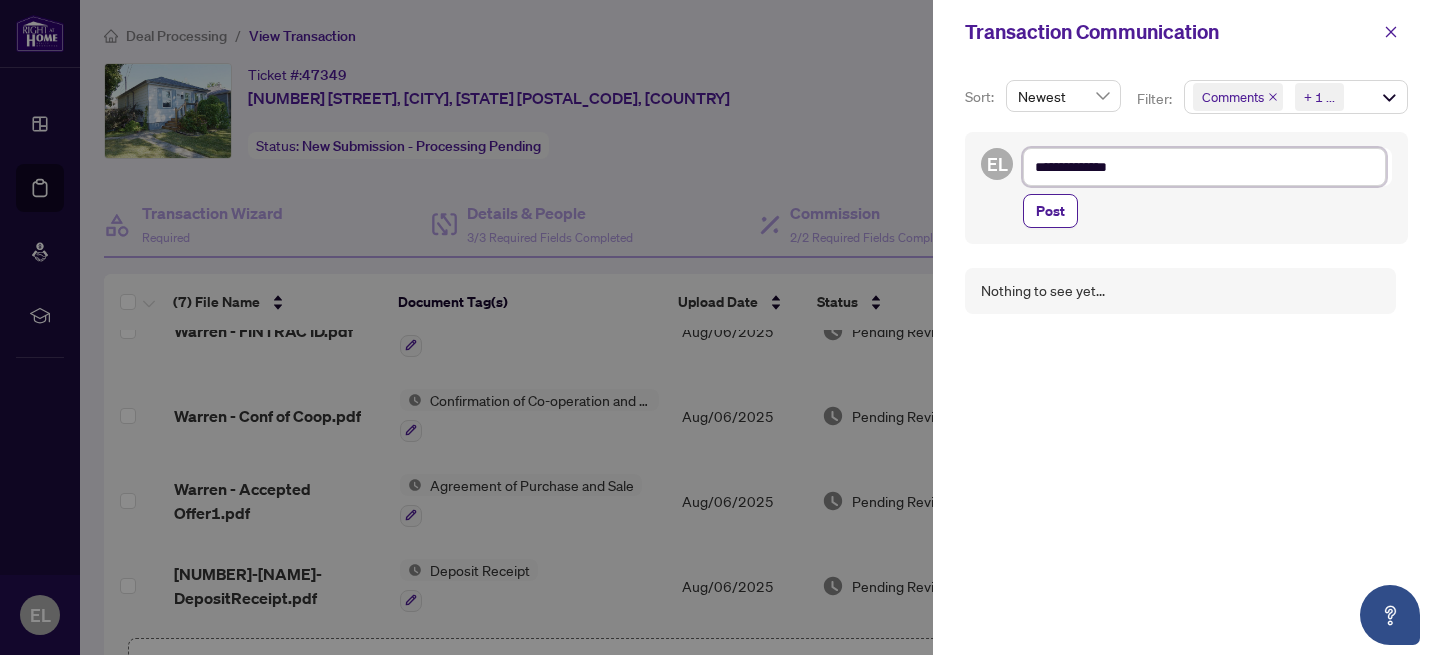 type on "**********" 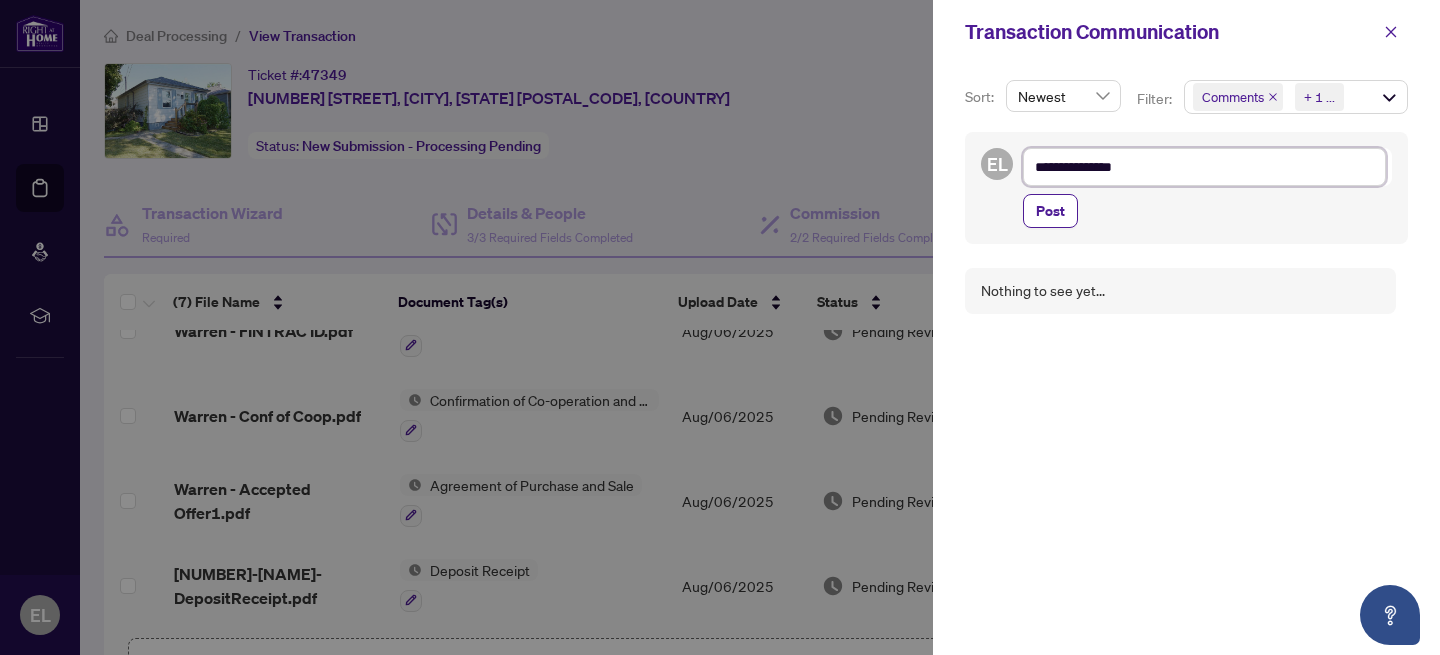 type on "**********" 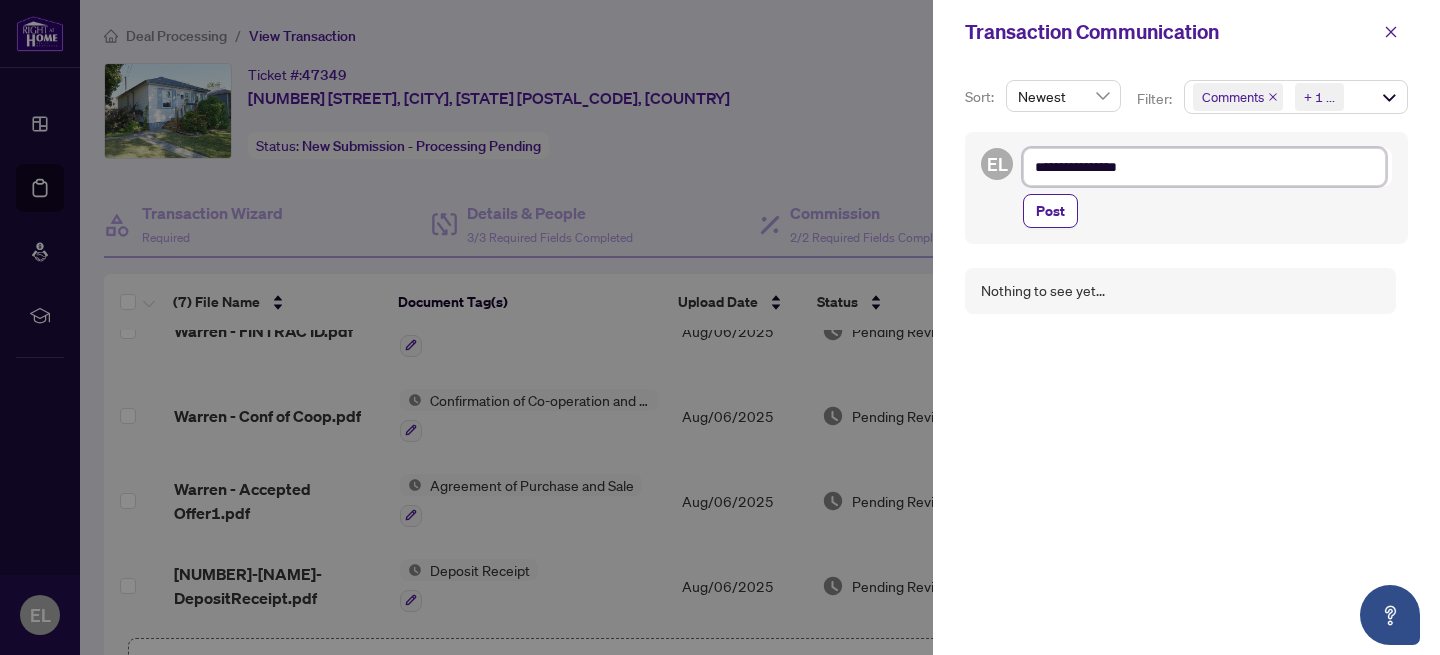type on "**********" 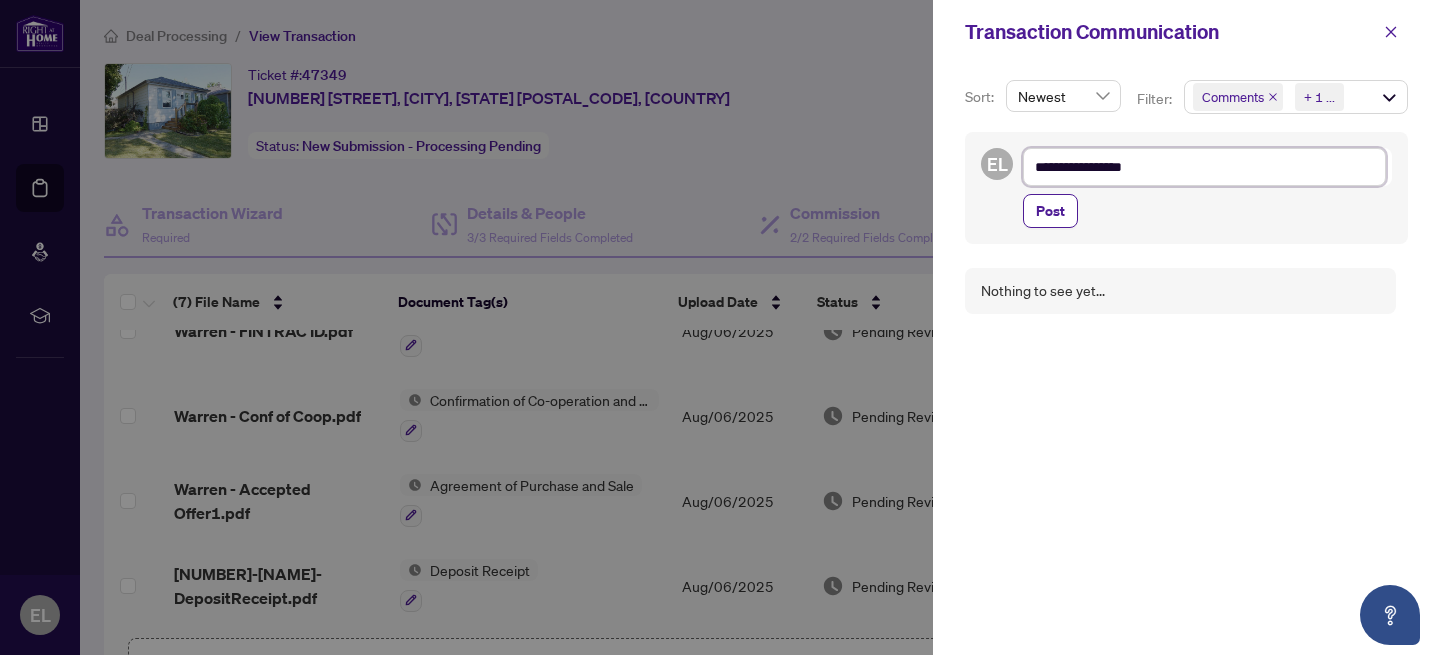 type on "**********" 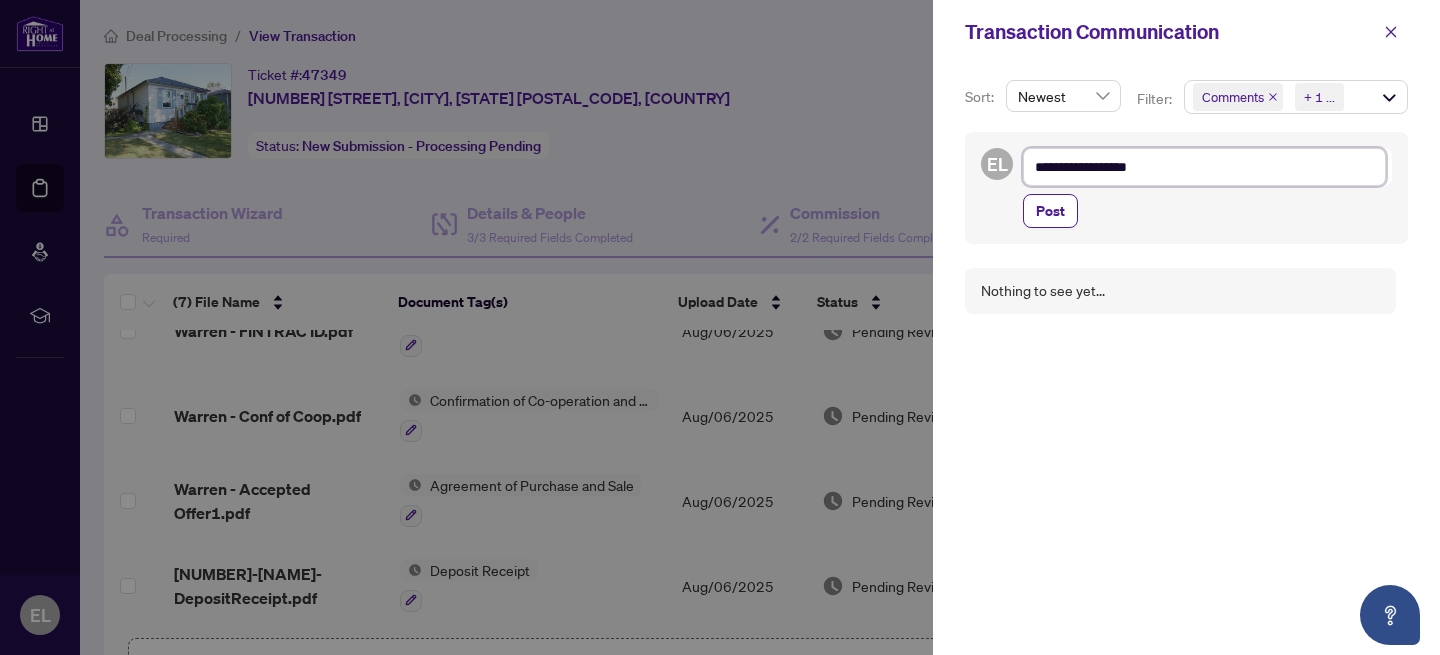 type on "**********" 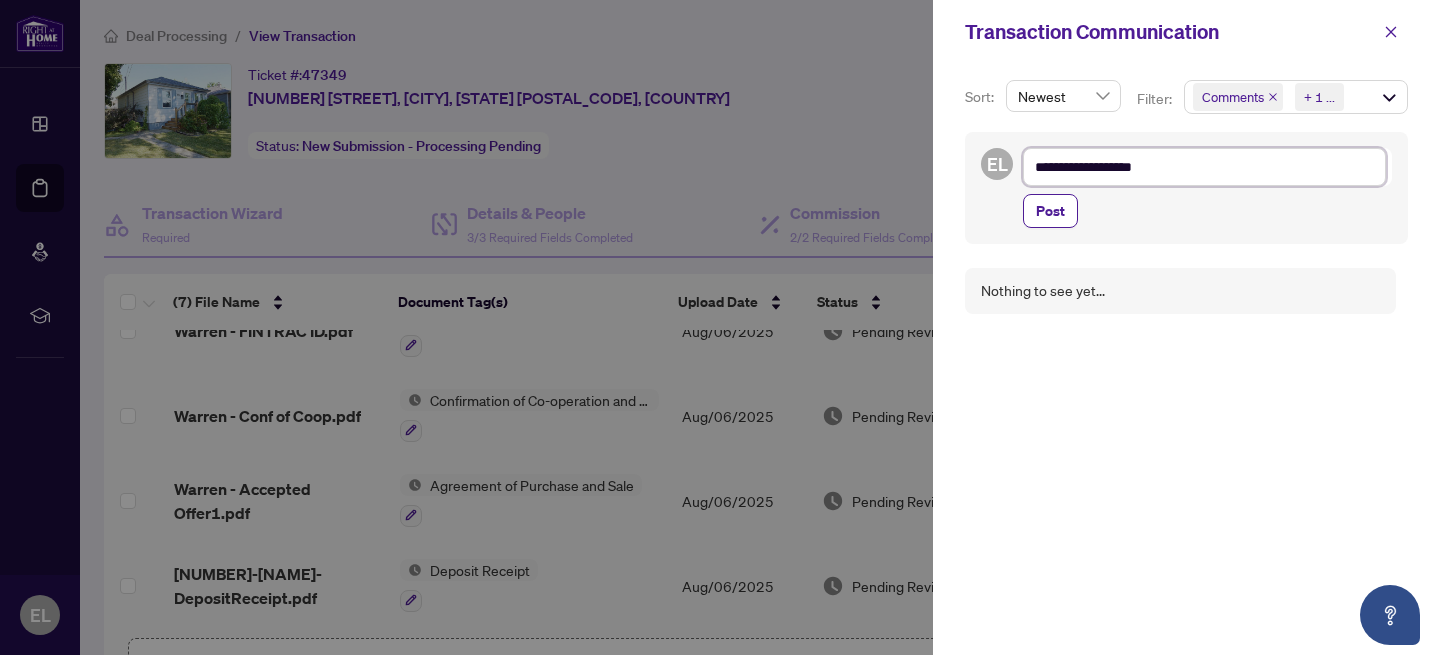 type on "**********" 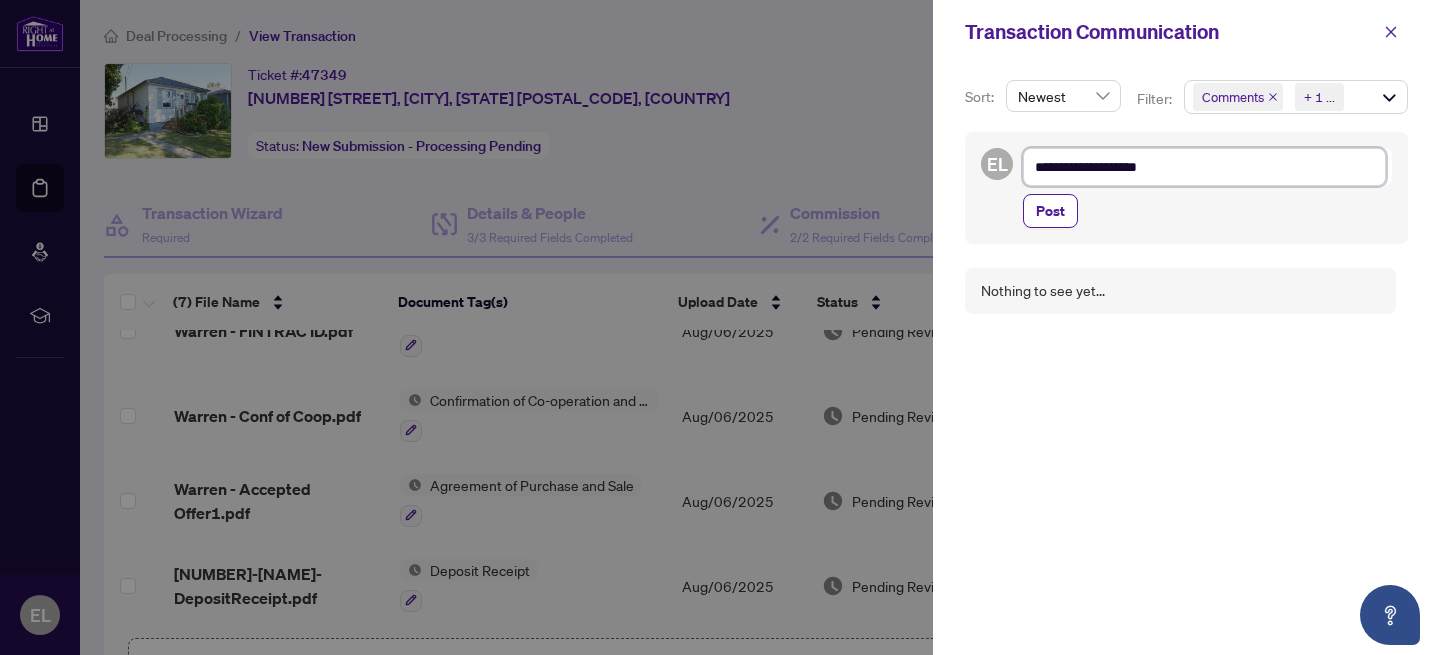 type on "**********" 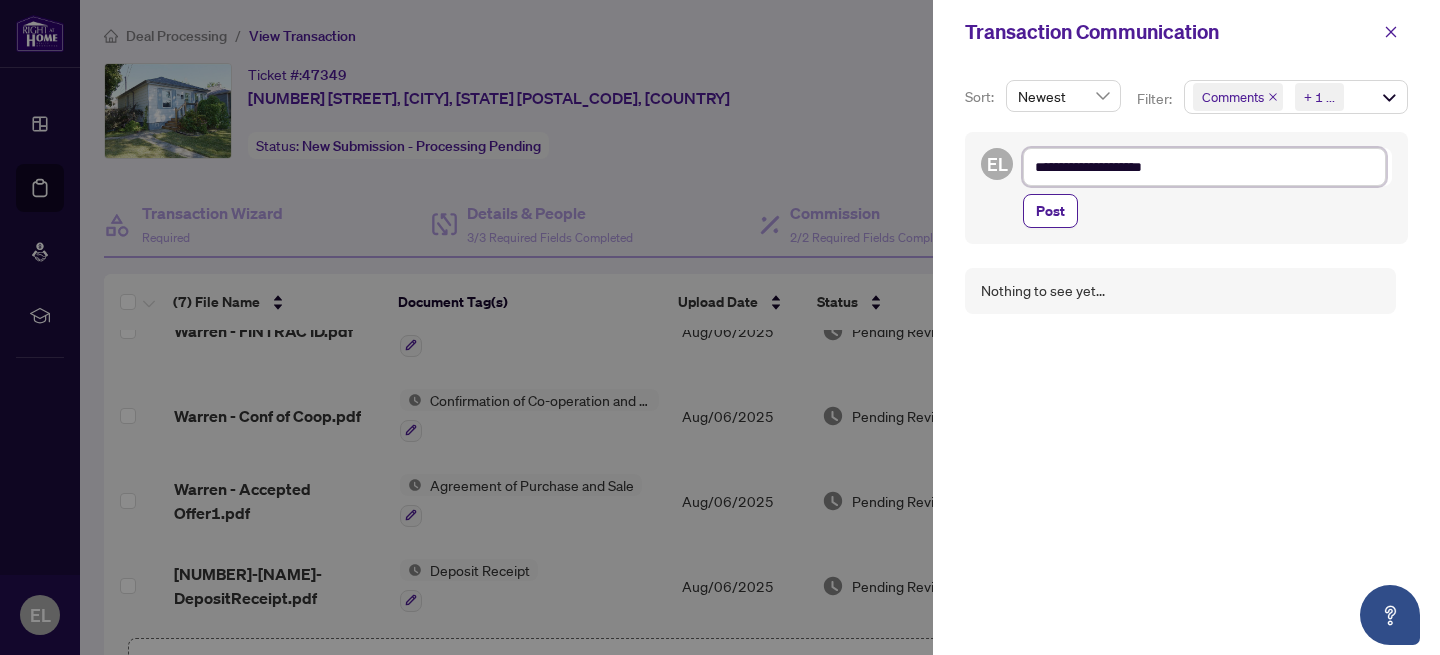 type on "**********" 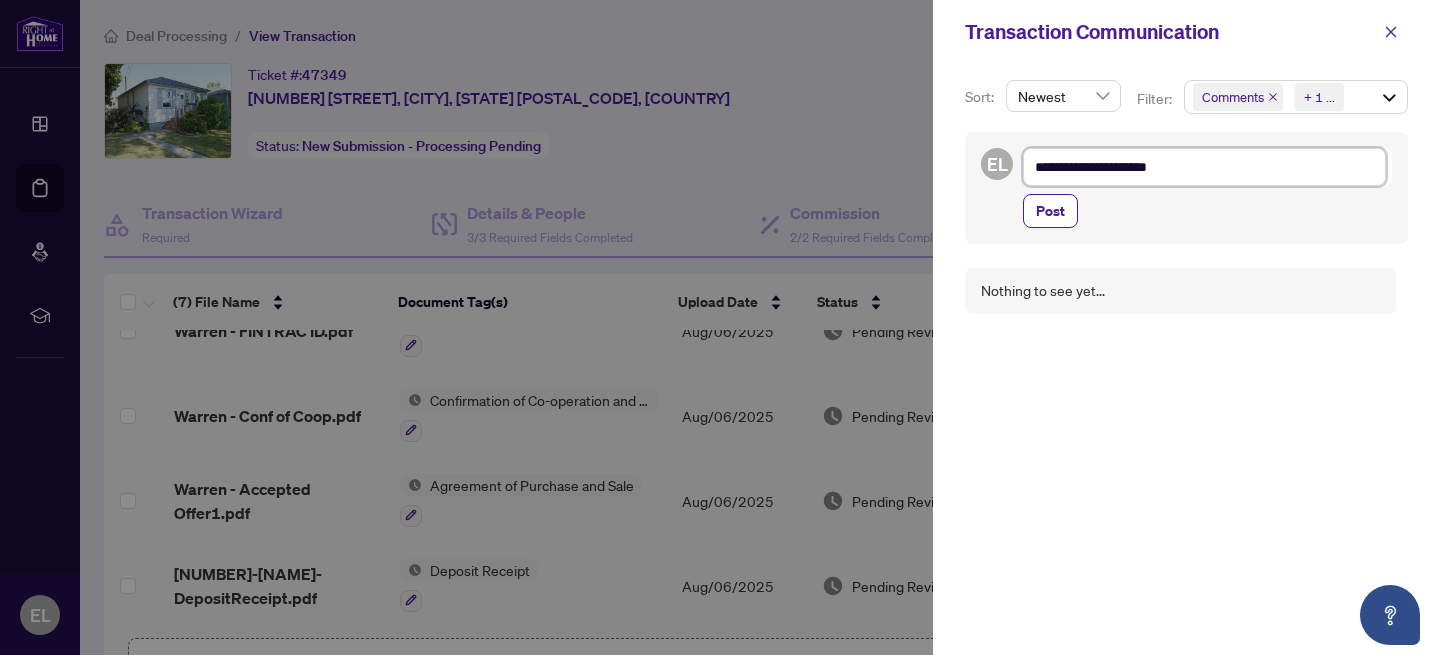 type on "**********" 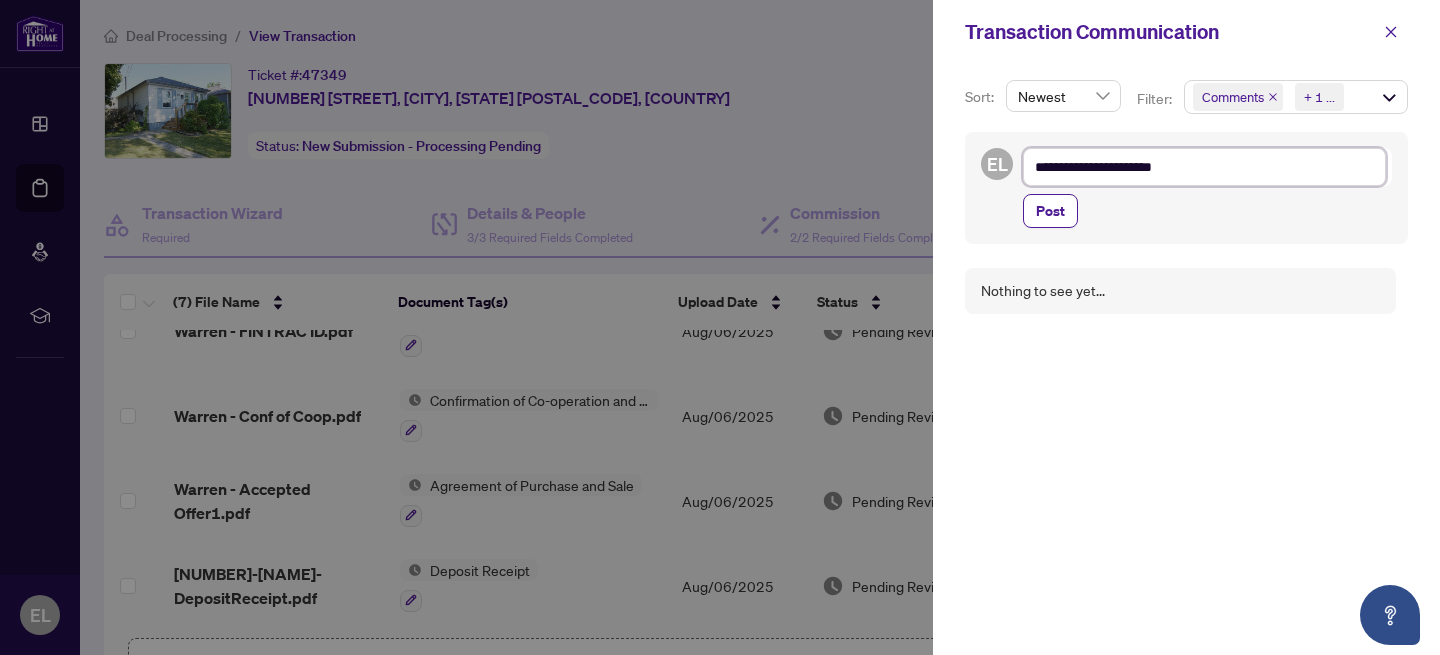 type on "**********" 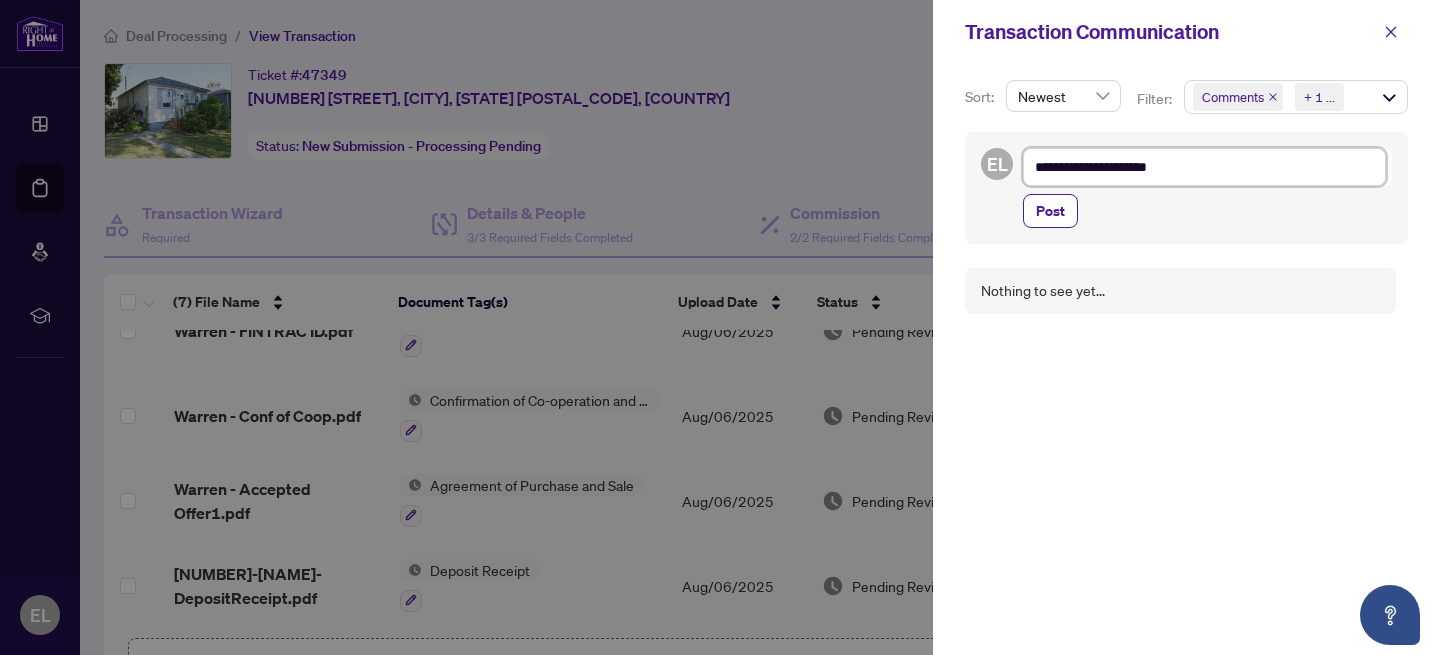 type on "**********" 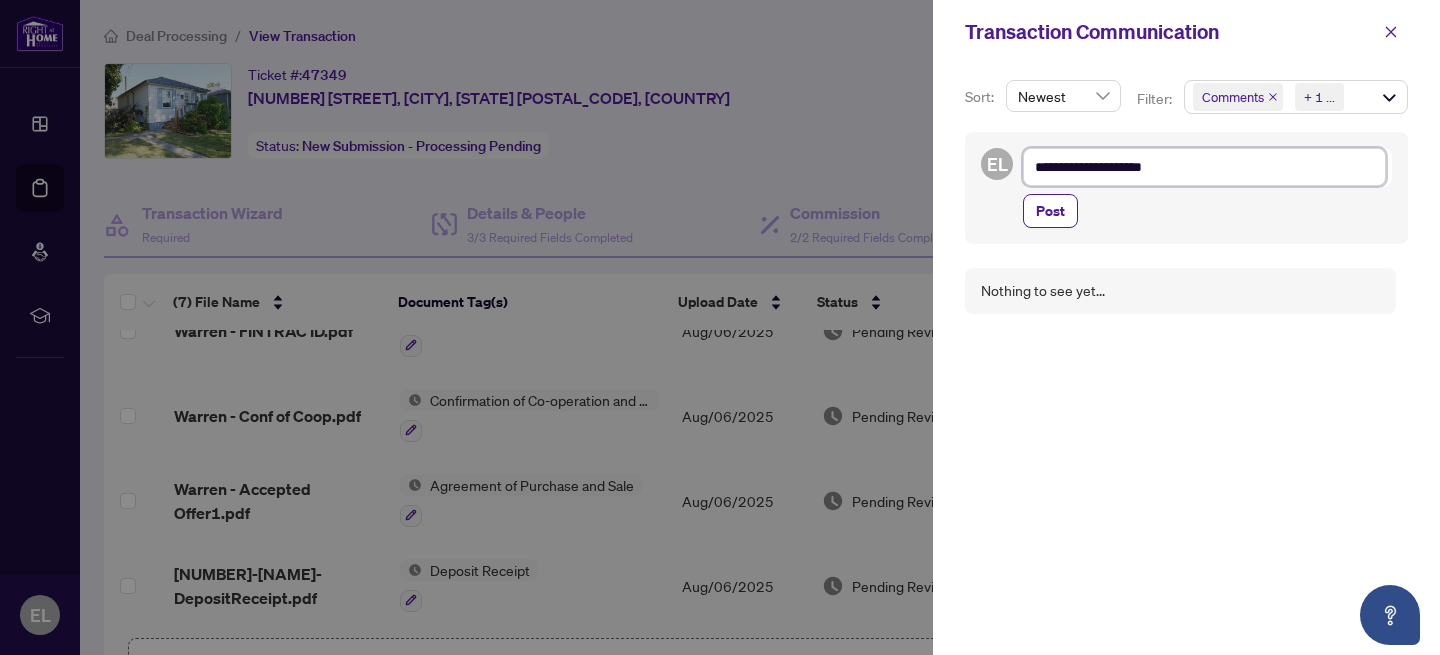 type on "**********" 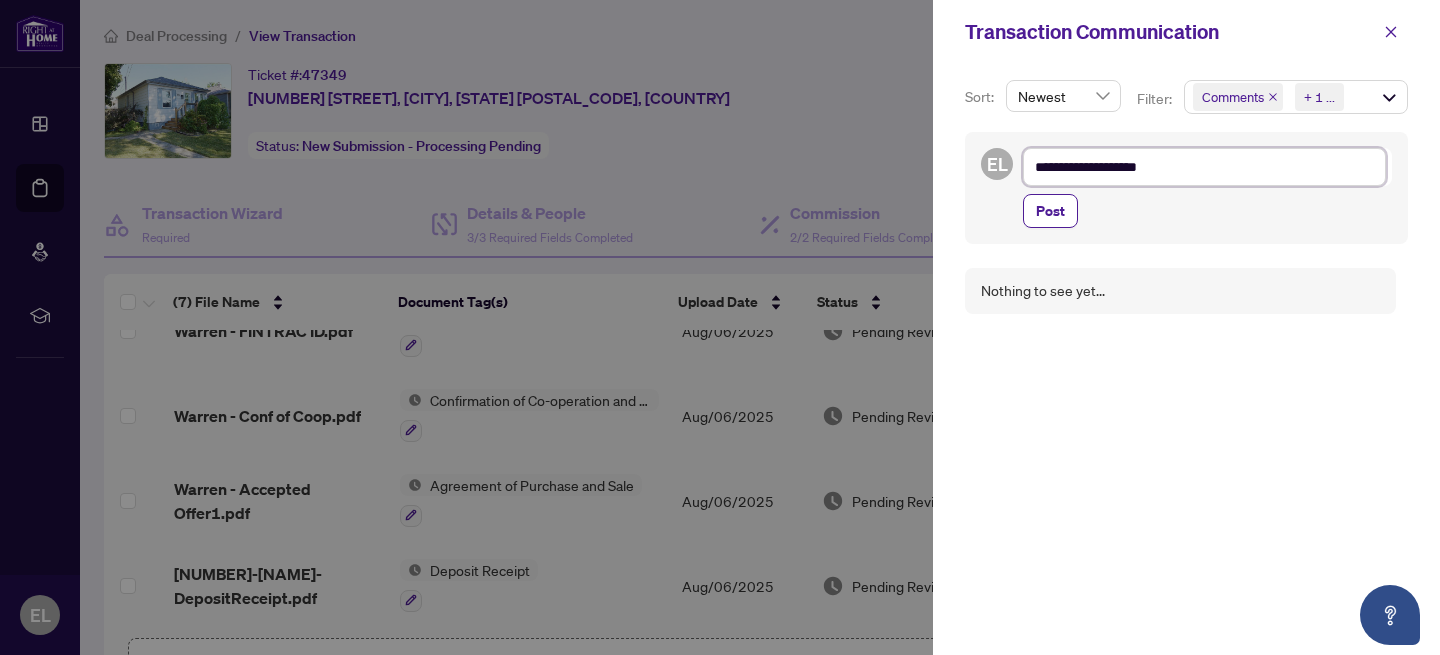 type on "**********" 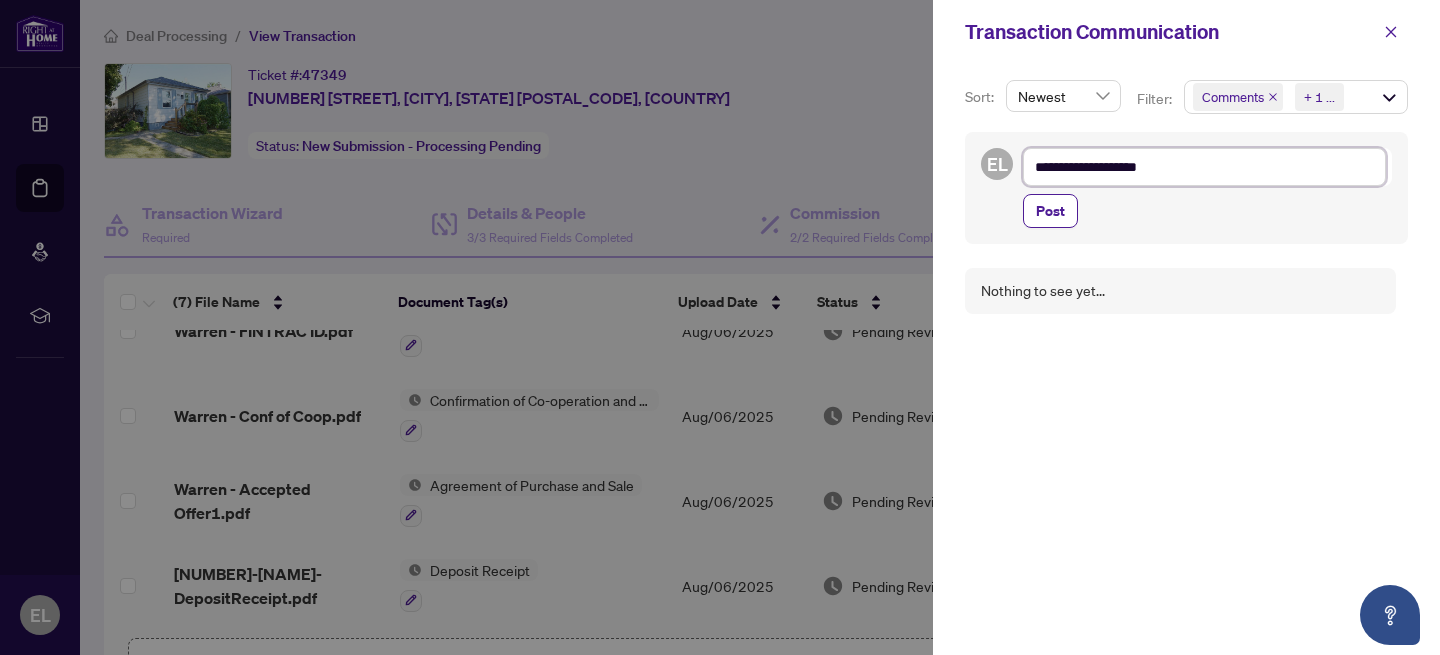 type on "**********" 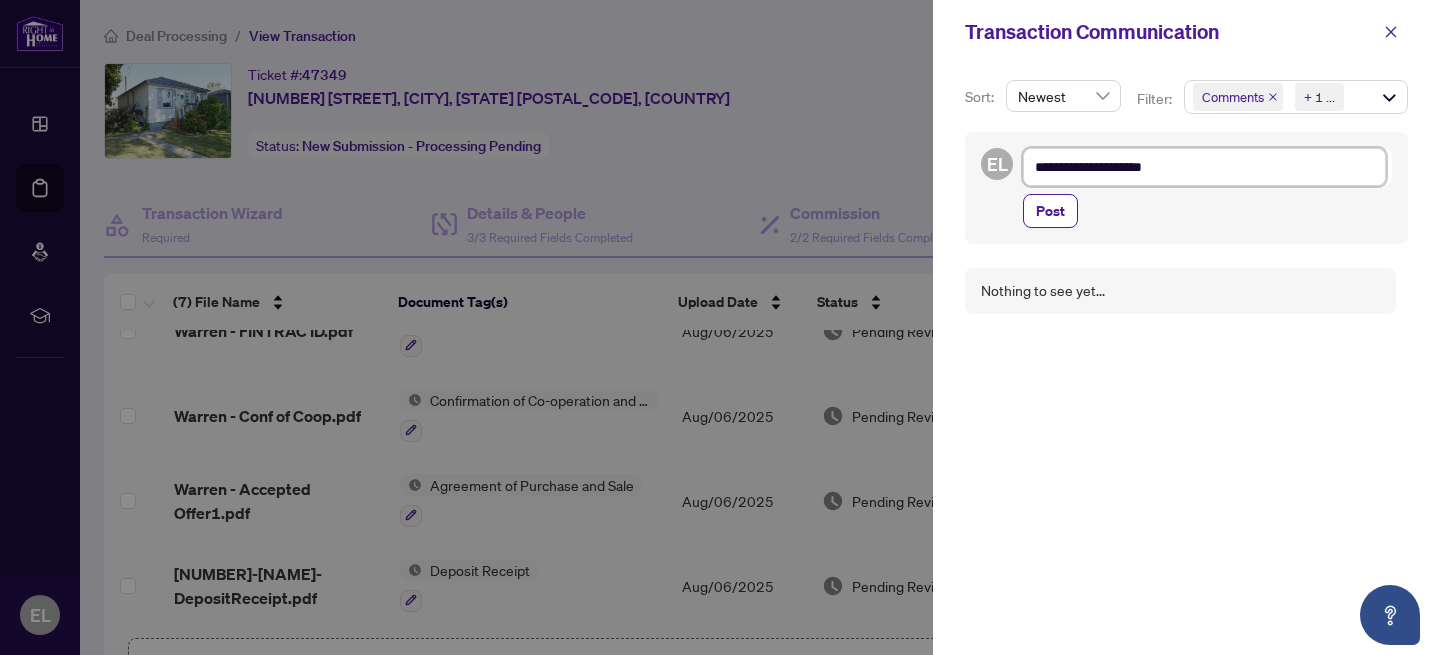 type on "**********" 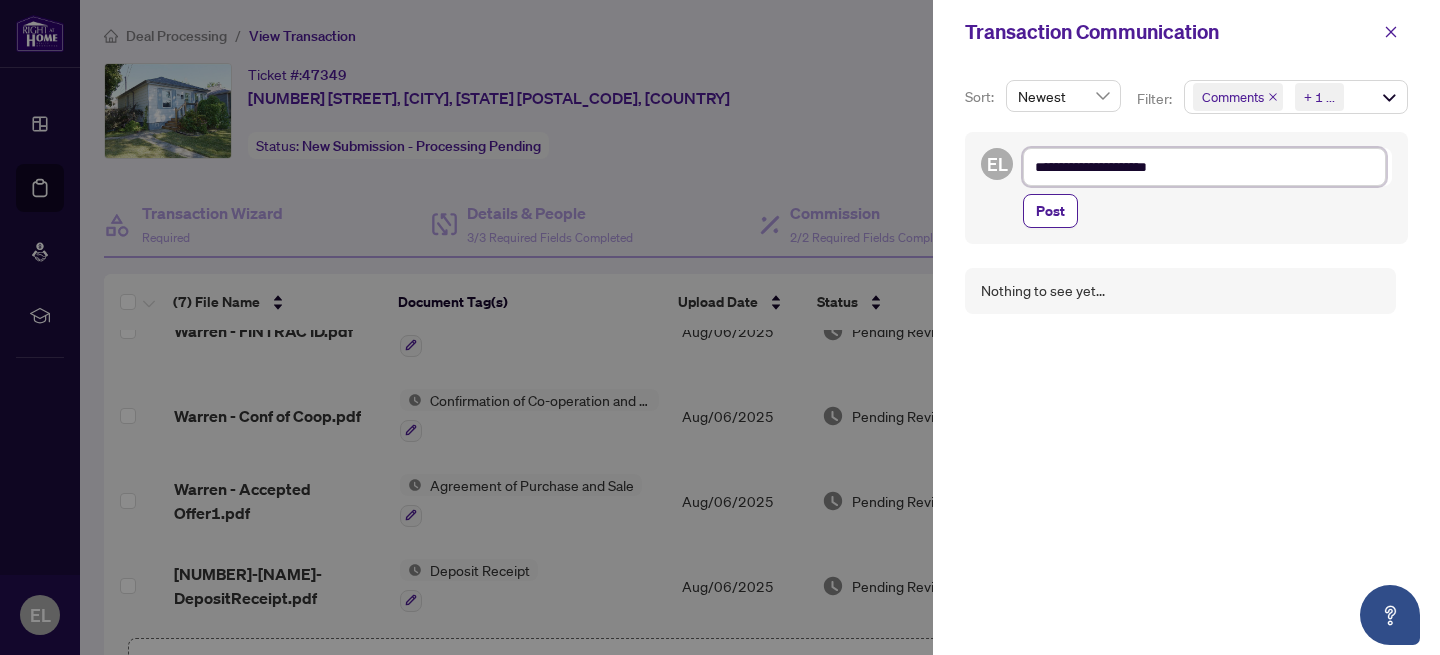 type on "**********" 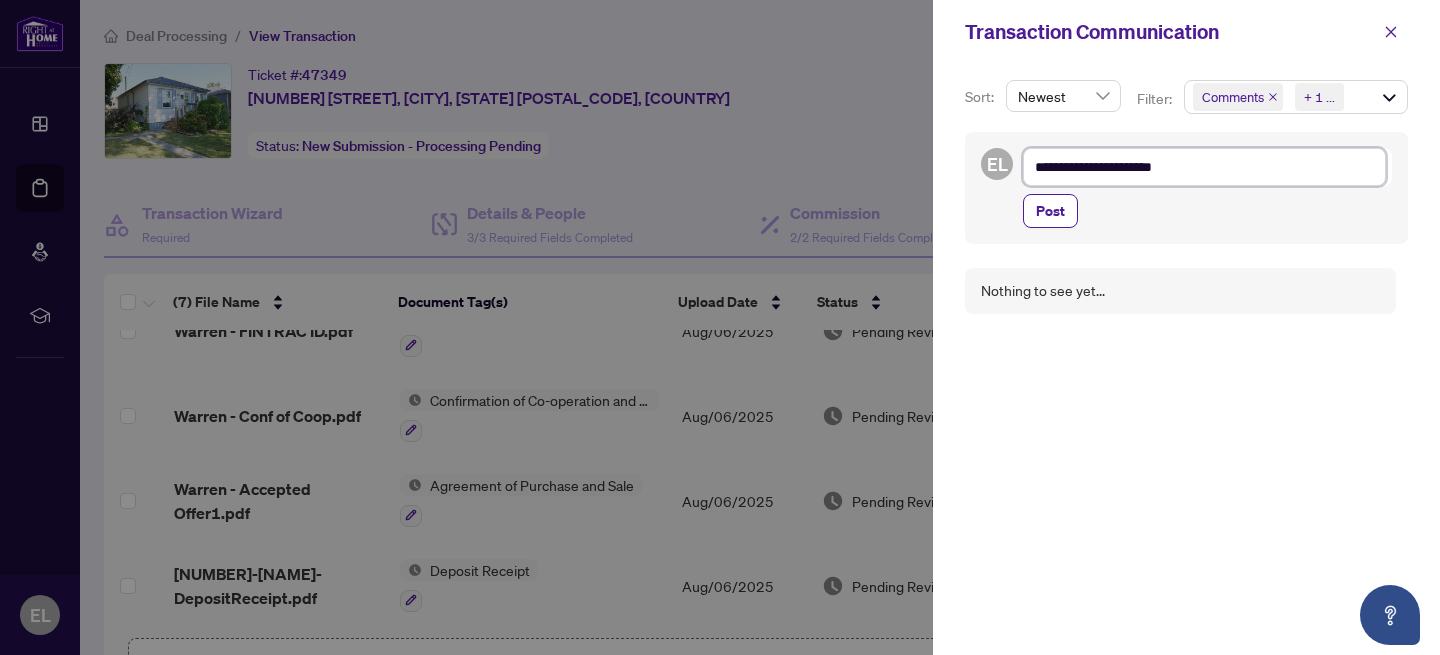 type on "**********" 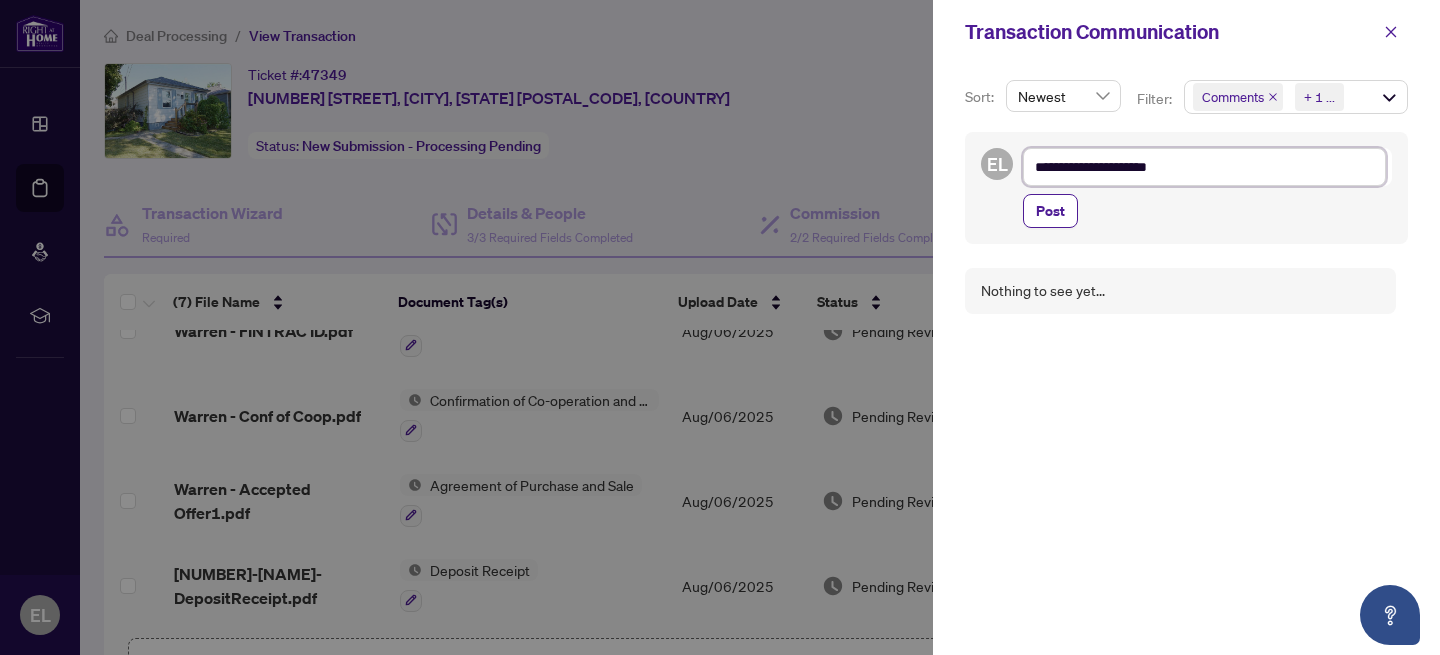 type on "**********" 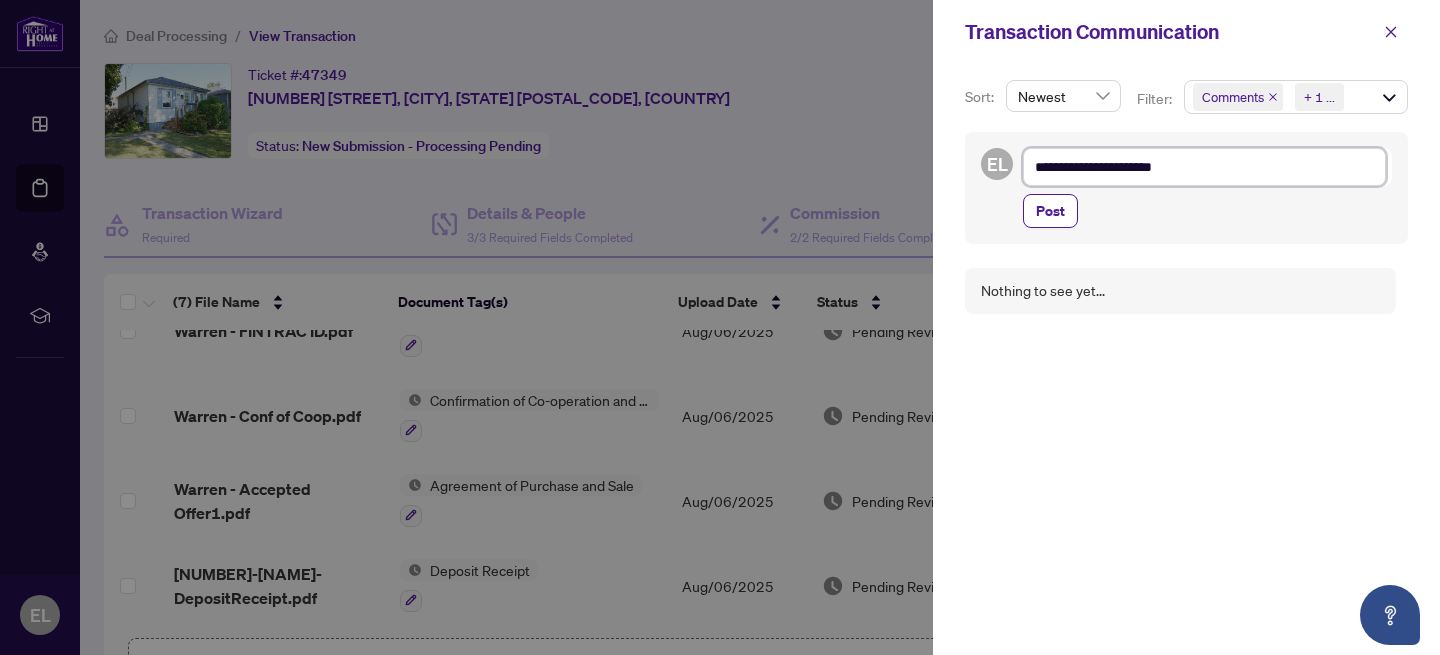 type on "**********" 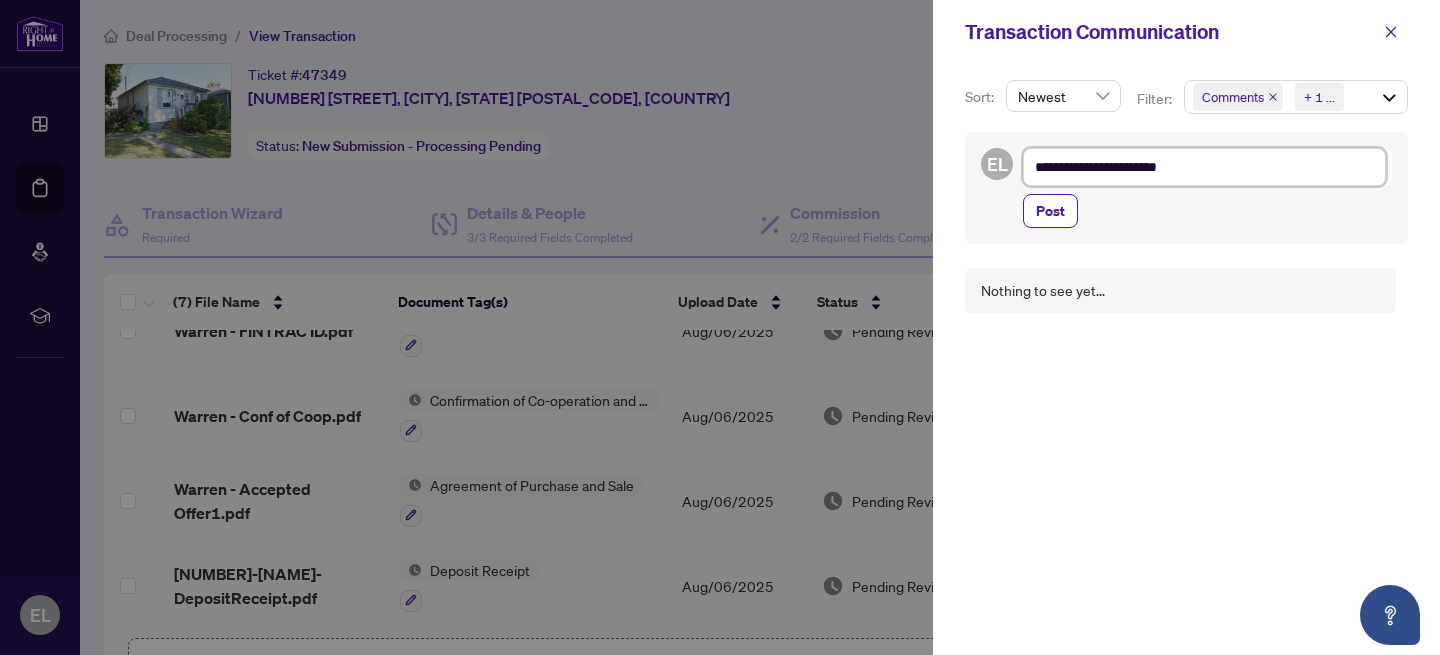 type on "**********" 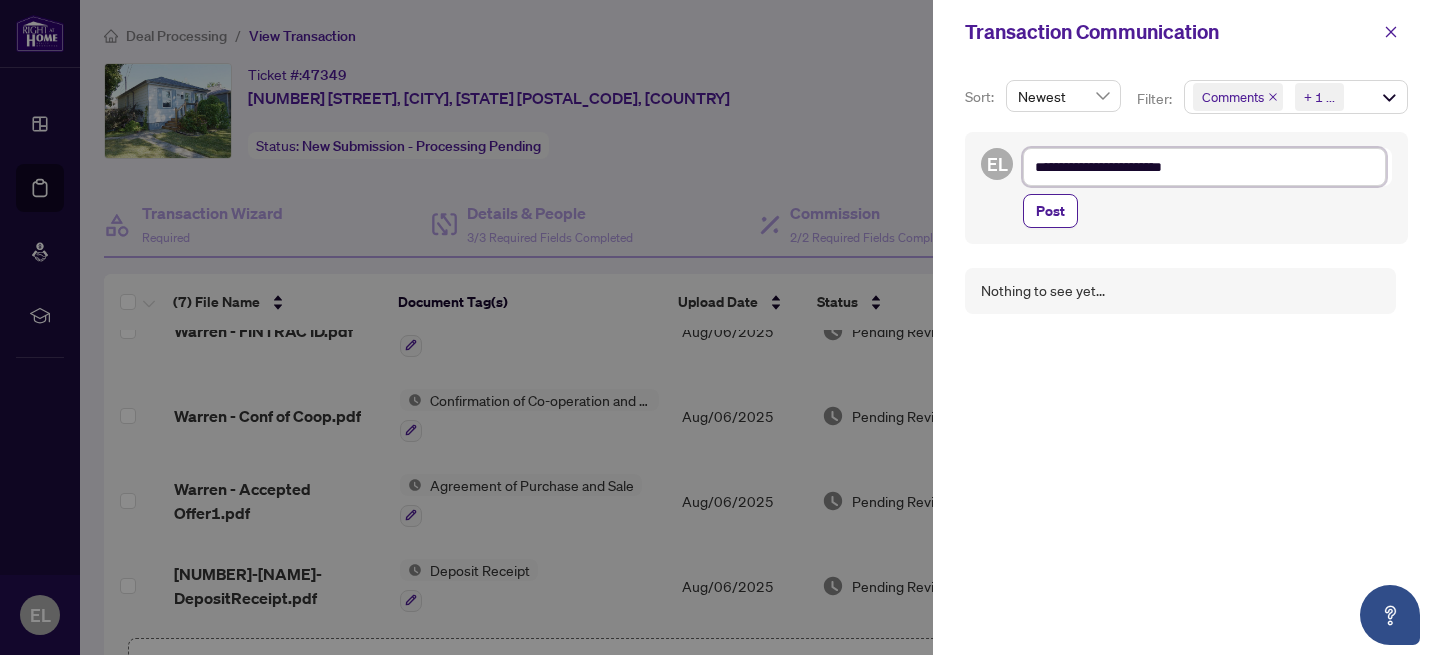 type on "**********" 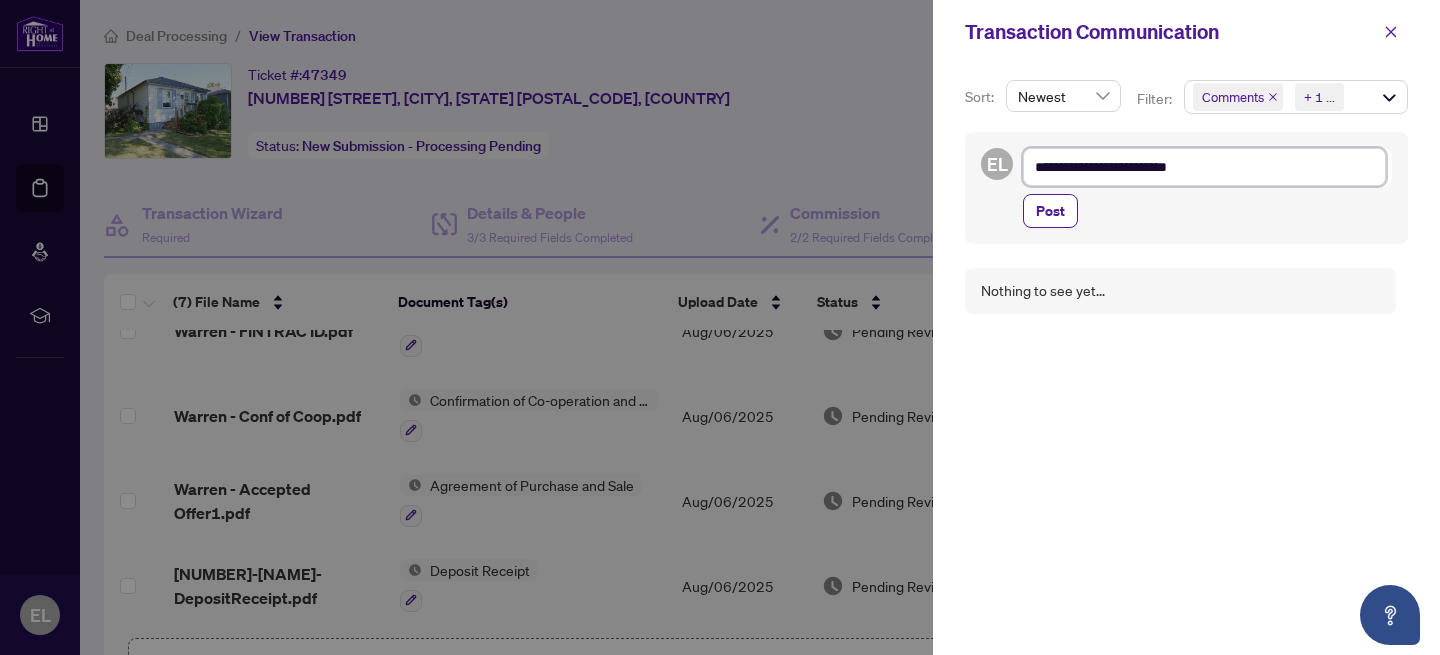 type on "**********" 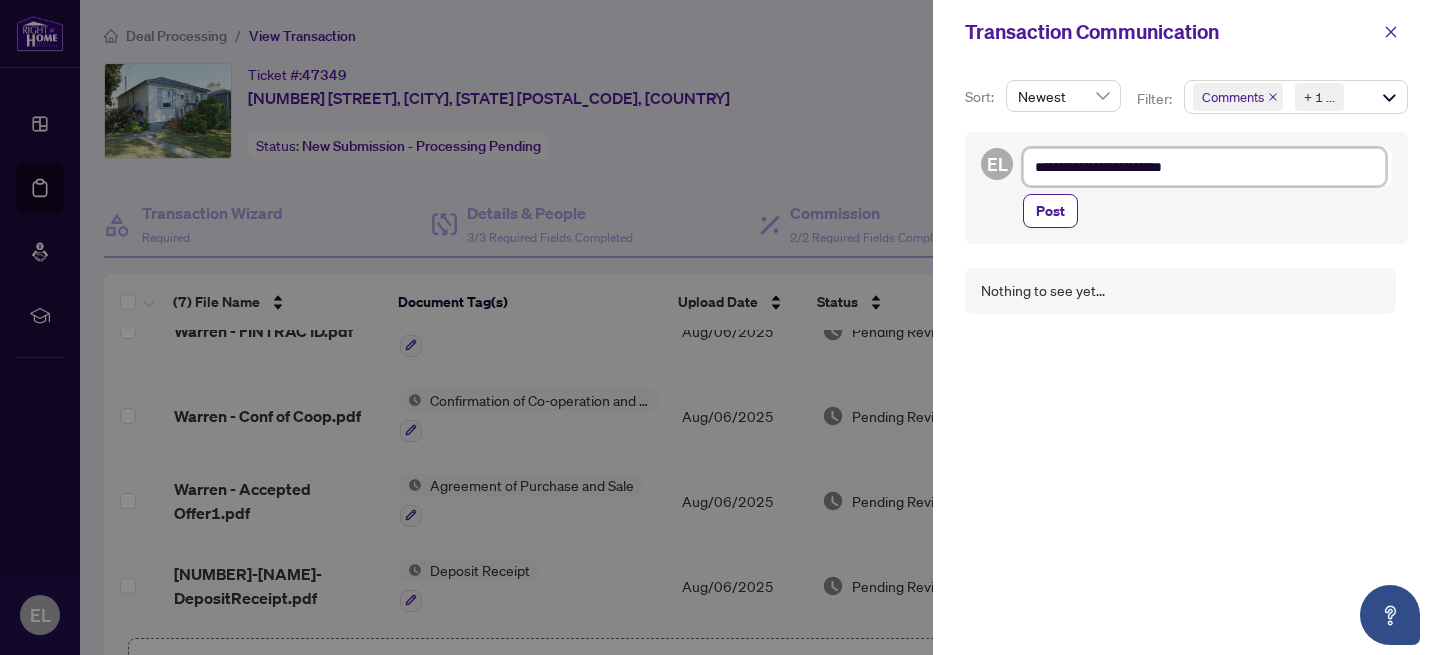 type on "**********" 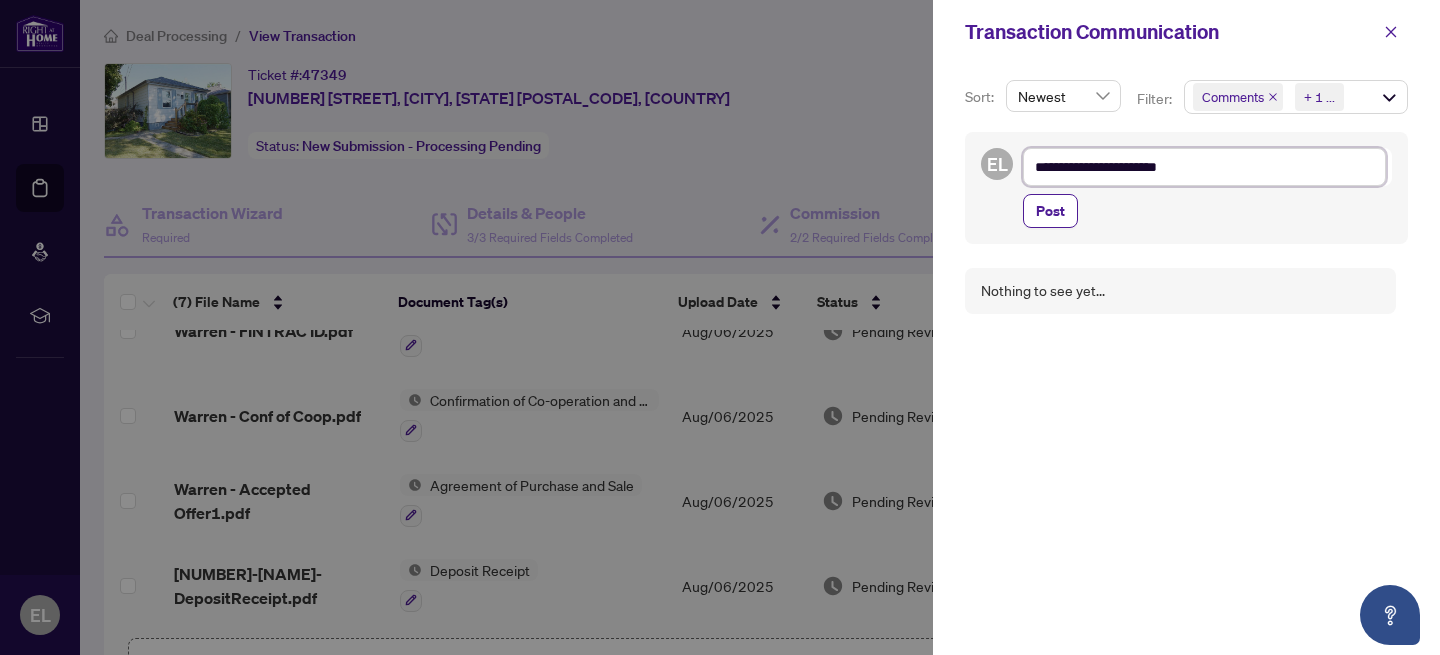 type on "**********" 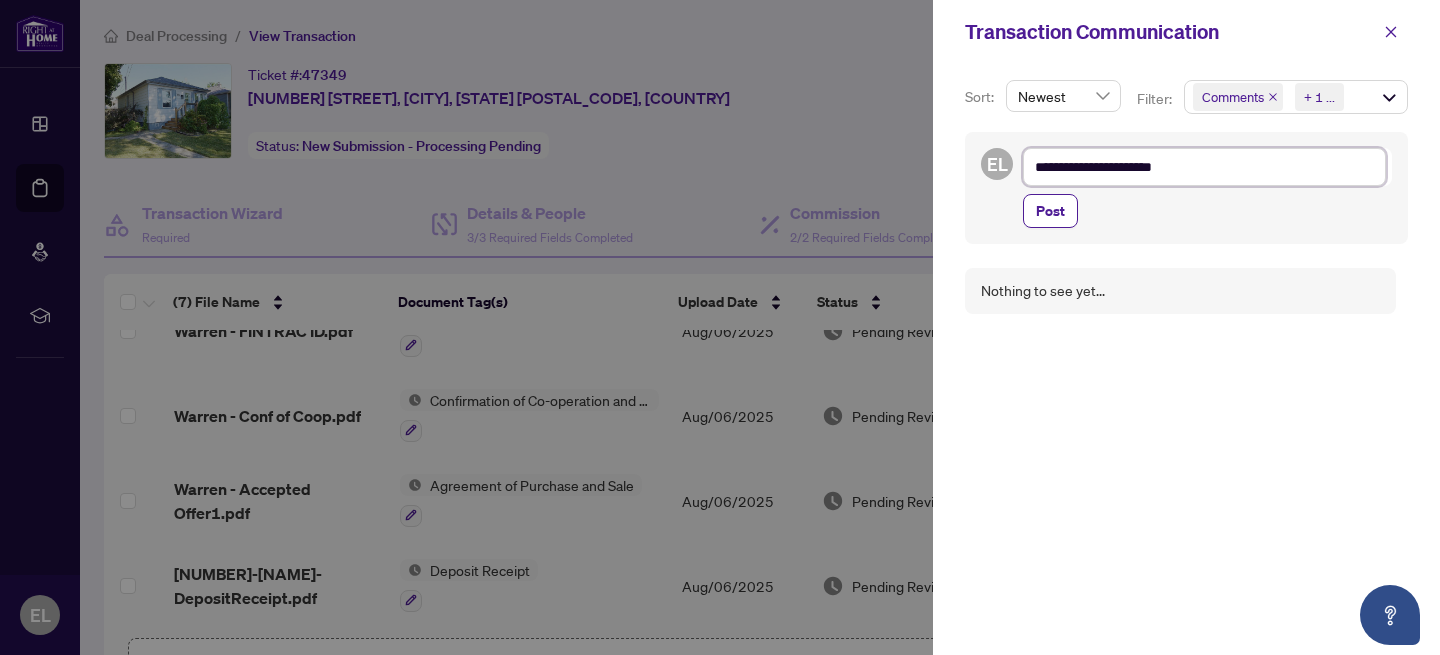 type on "**********" 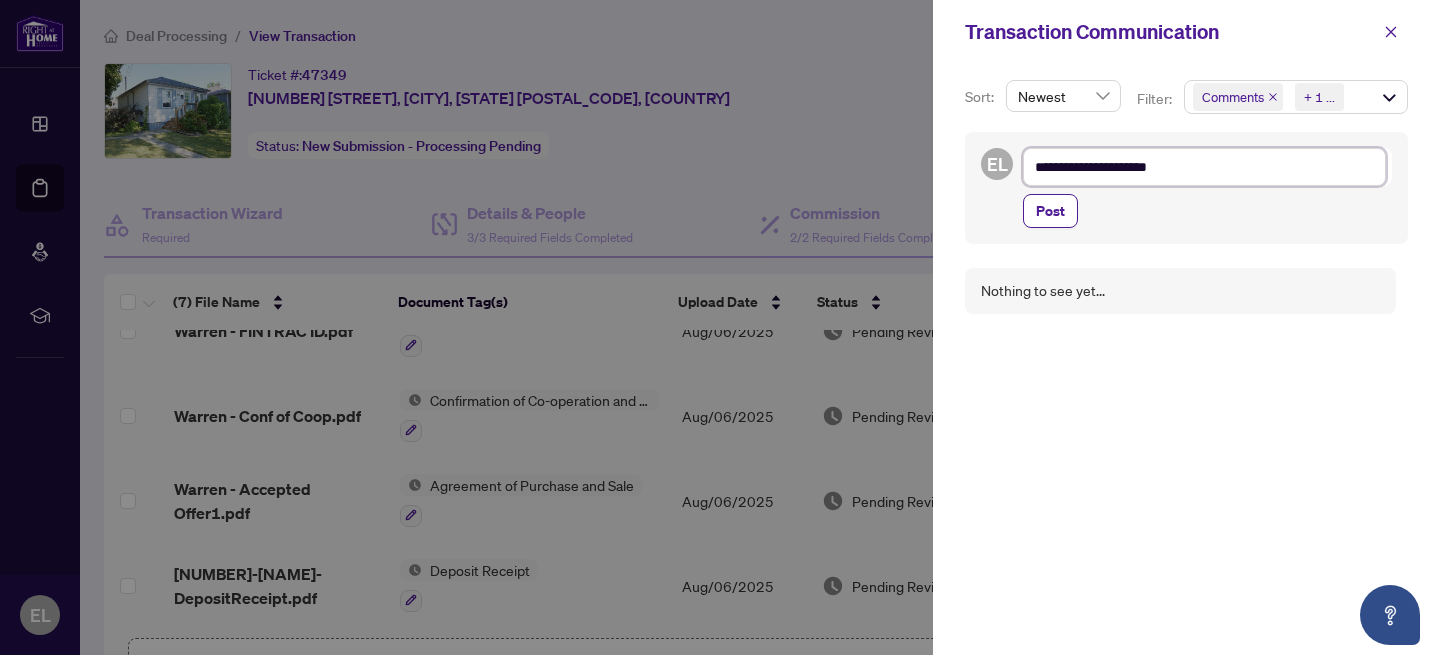 type on "**********" 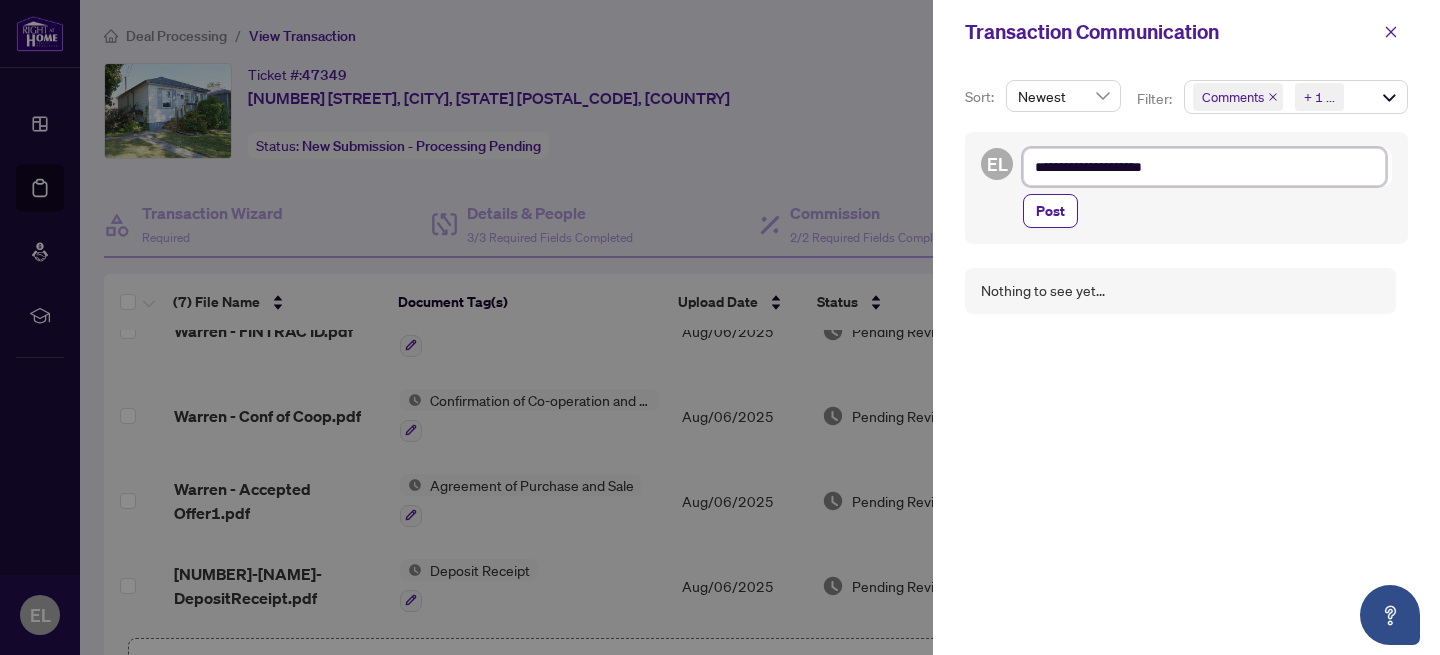 type on "**********" 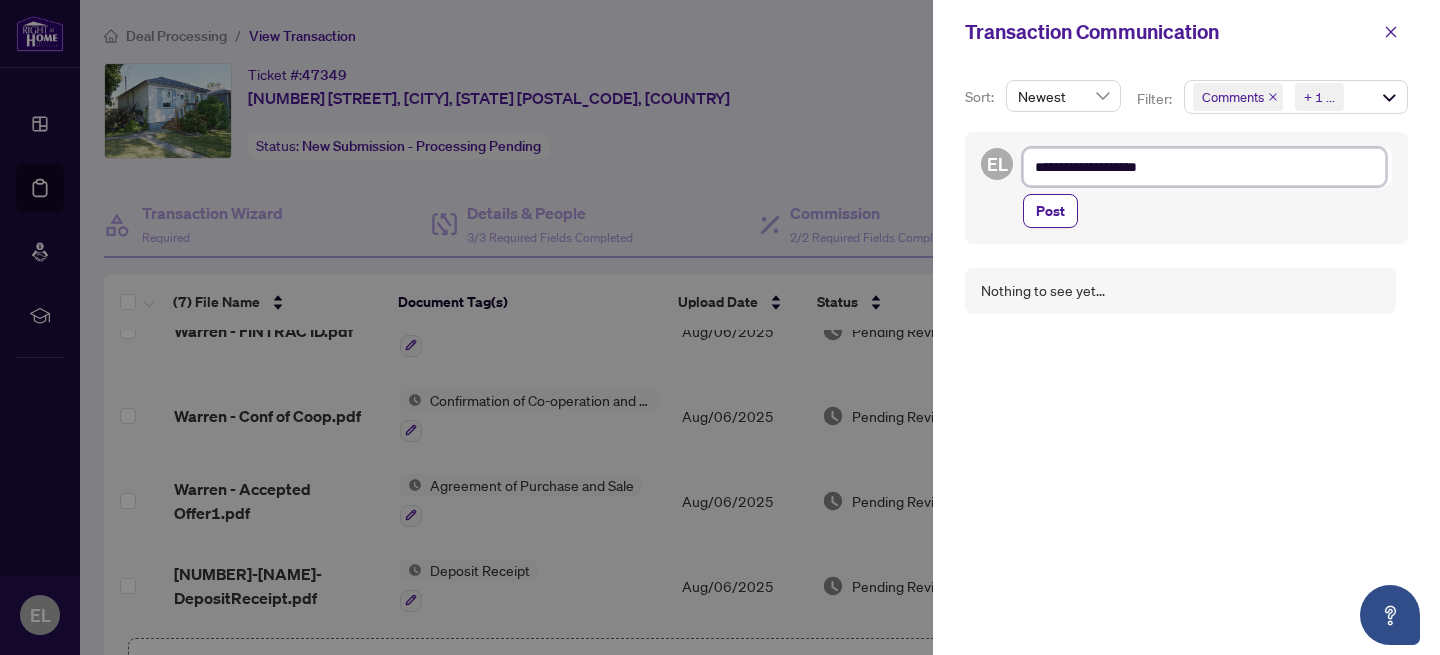 type on "**********" 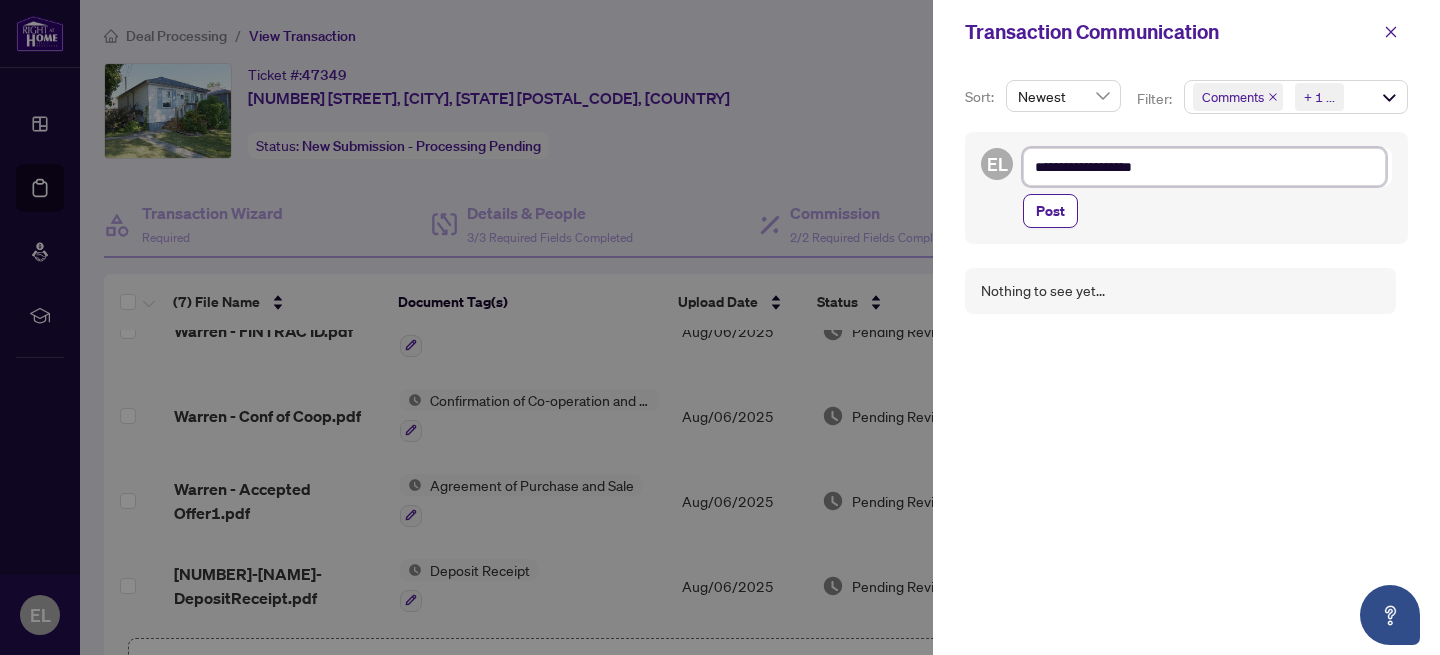 type on "**********" 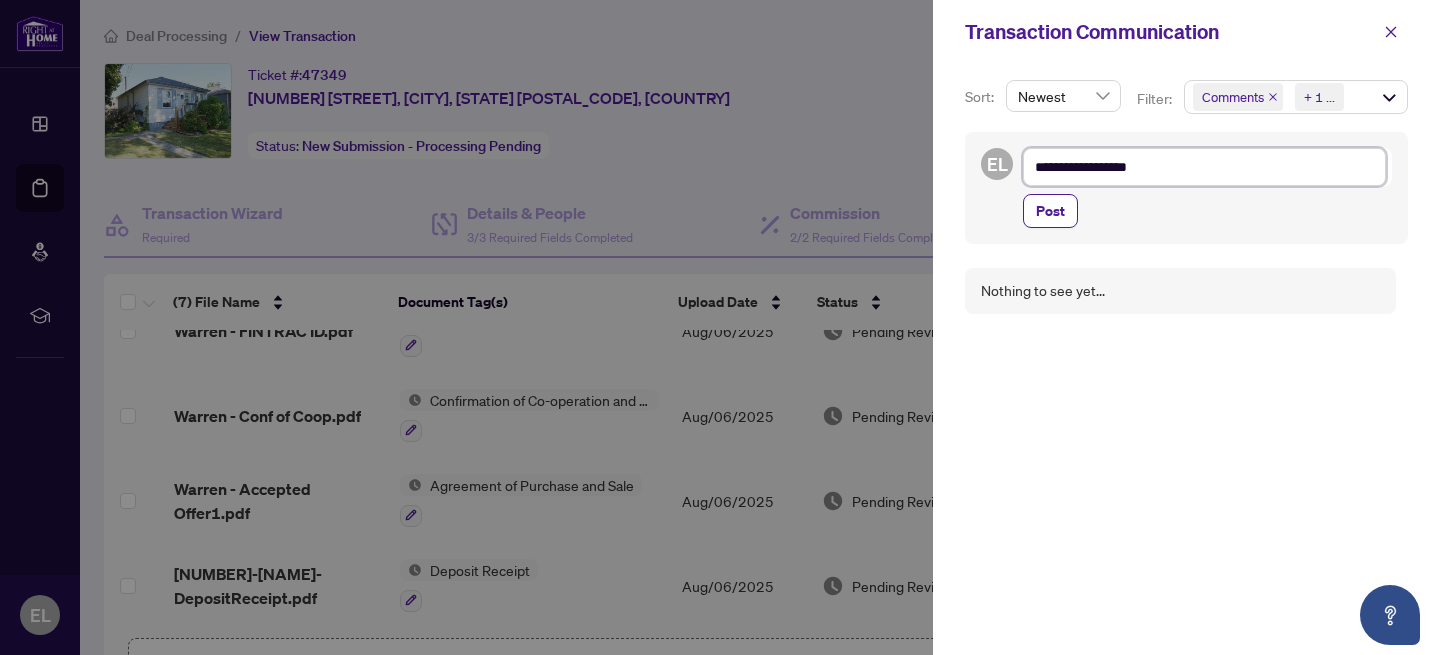 type on "**********" 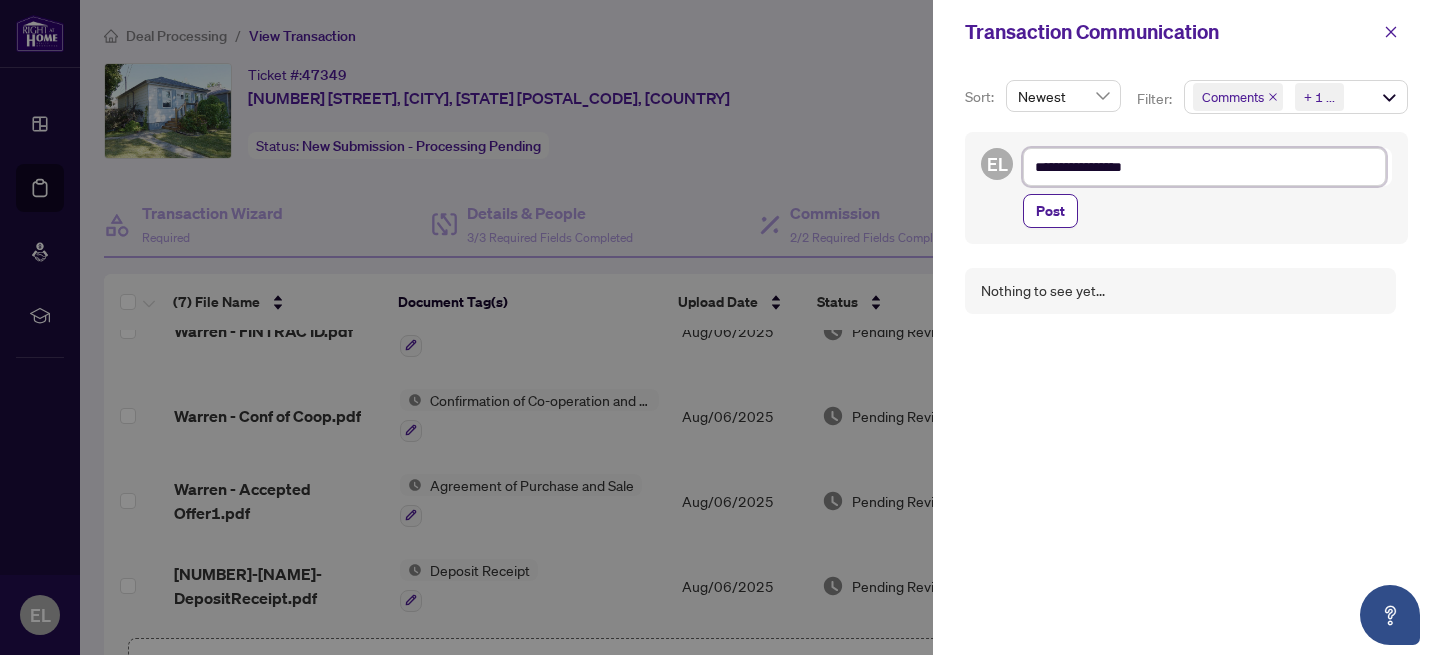 type on "**********" 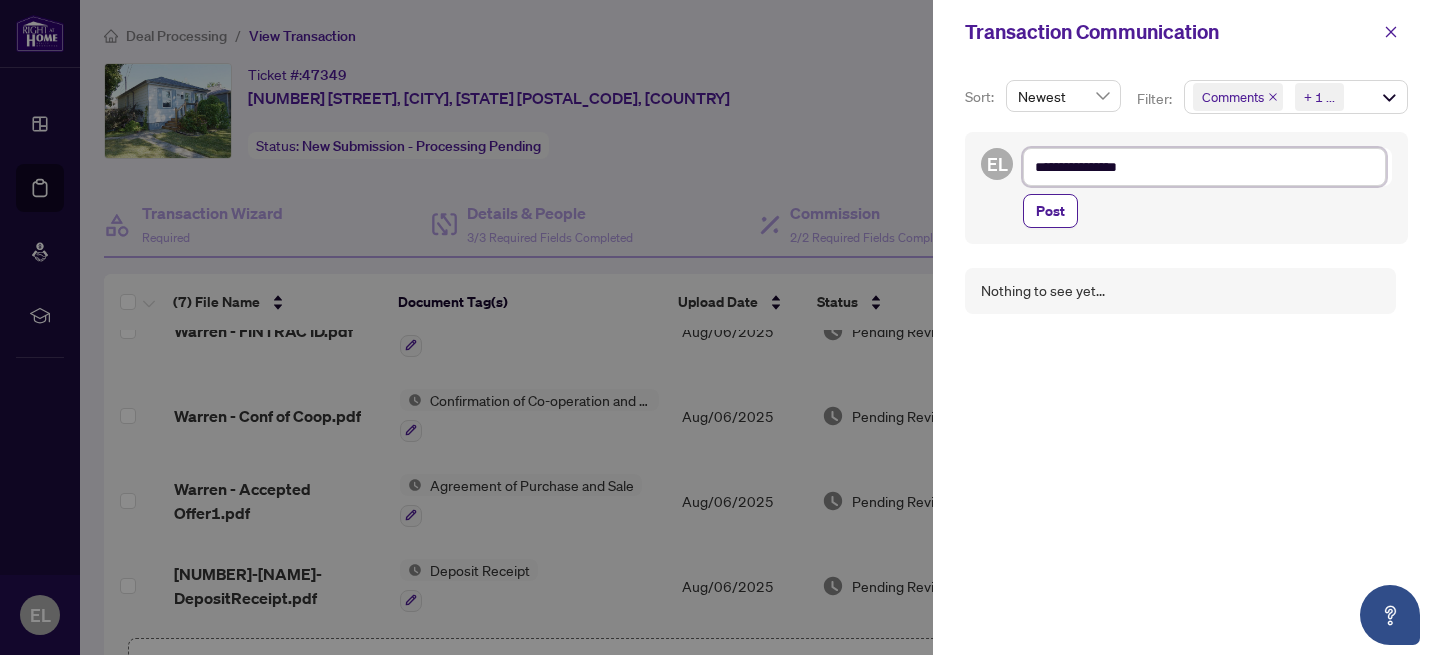 type on "**********" 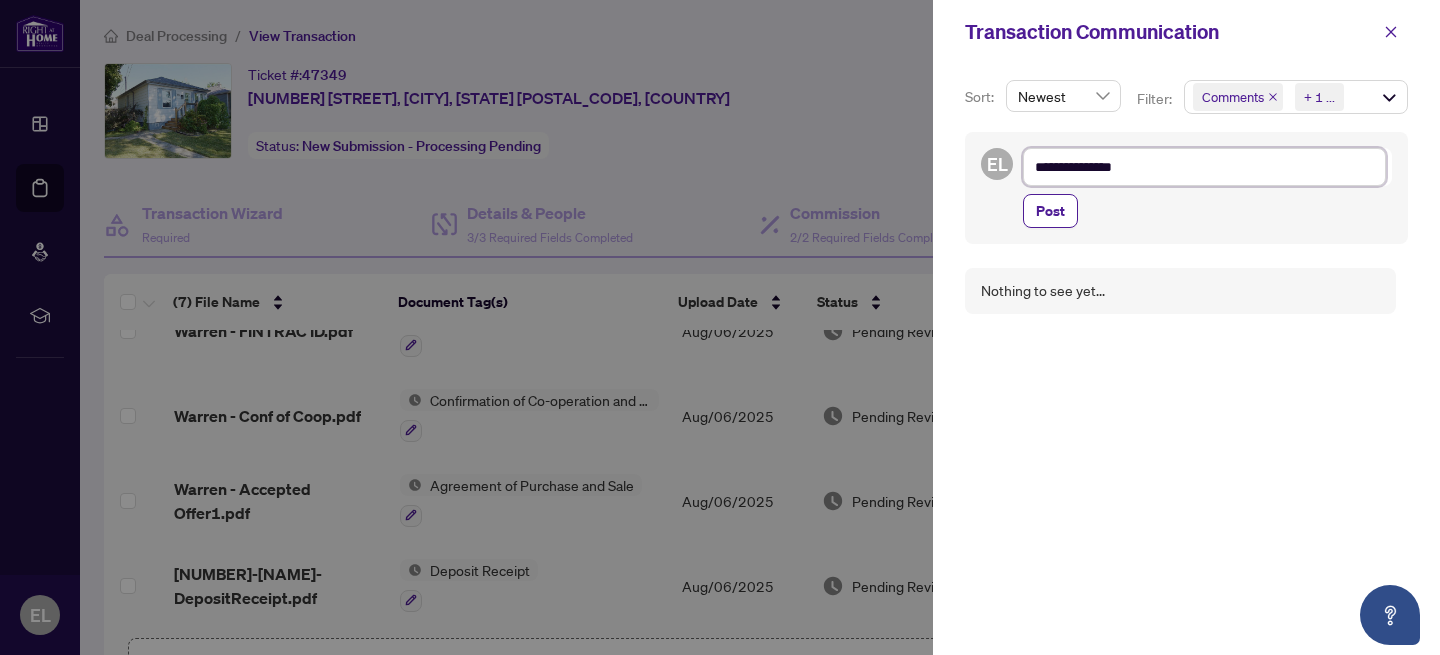 type on "**********" 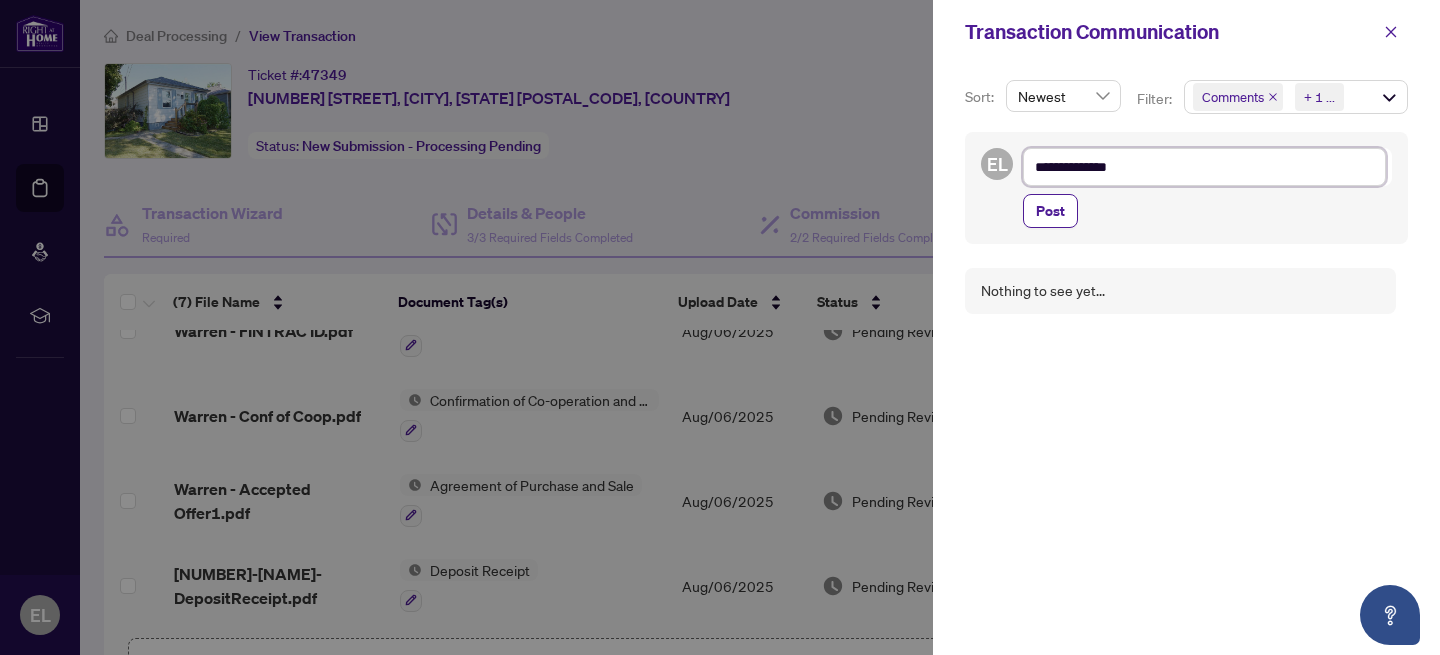 type on "**********" 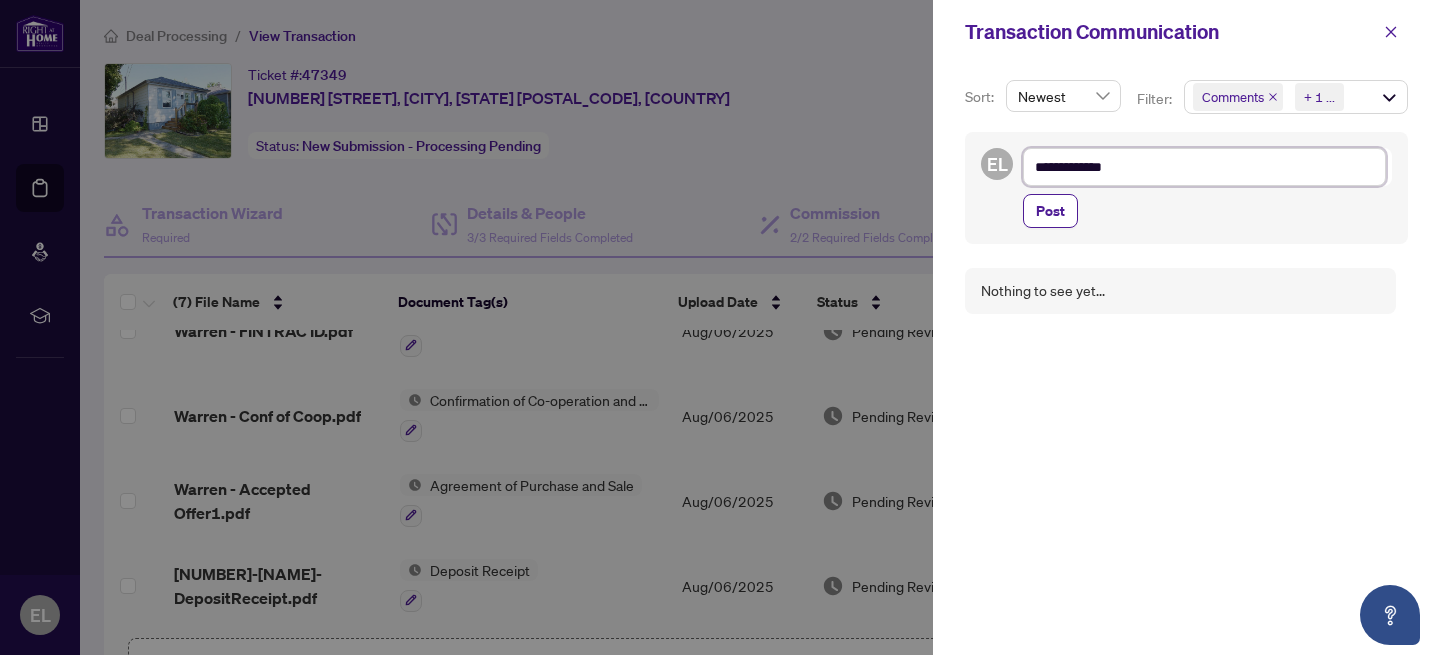 type on "**********" 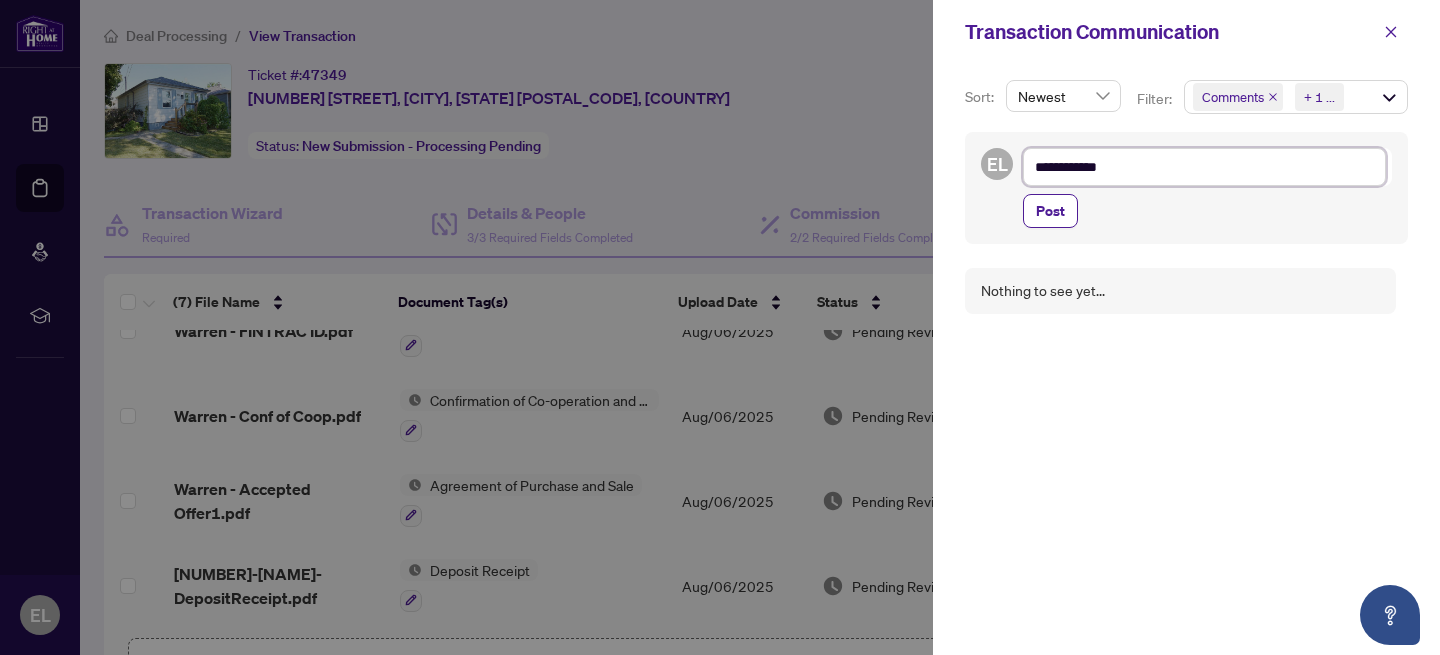 type on "**********" 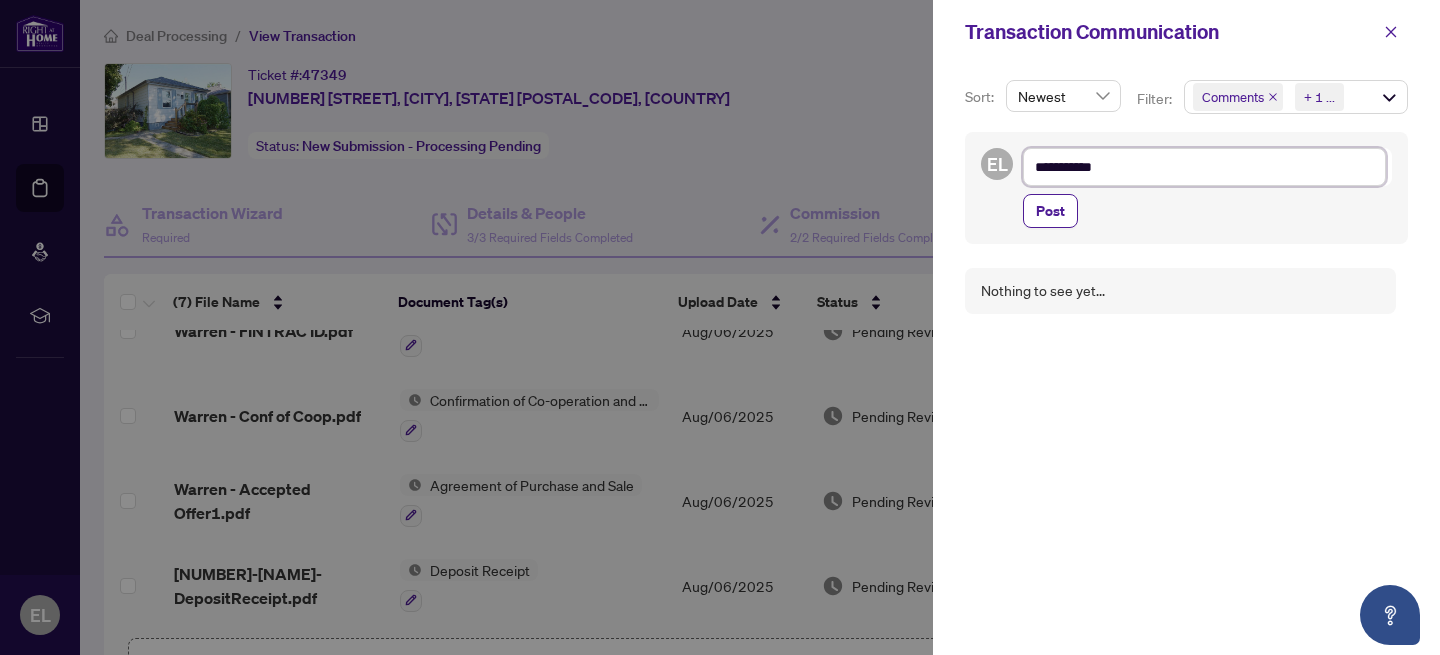 type on "**********" 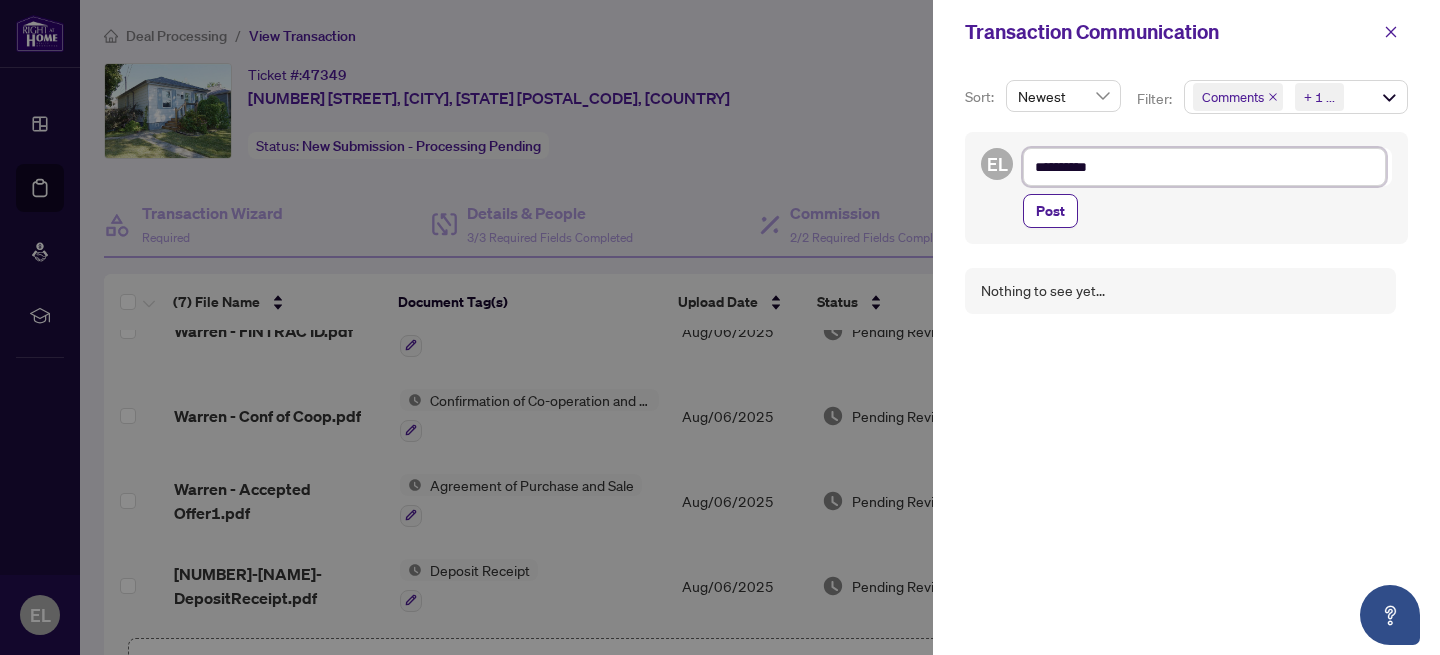type on "********" 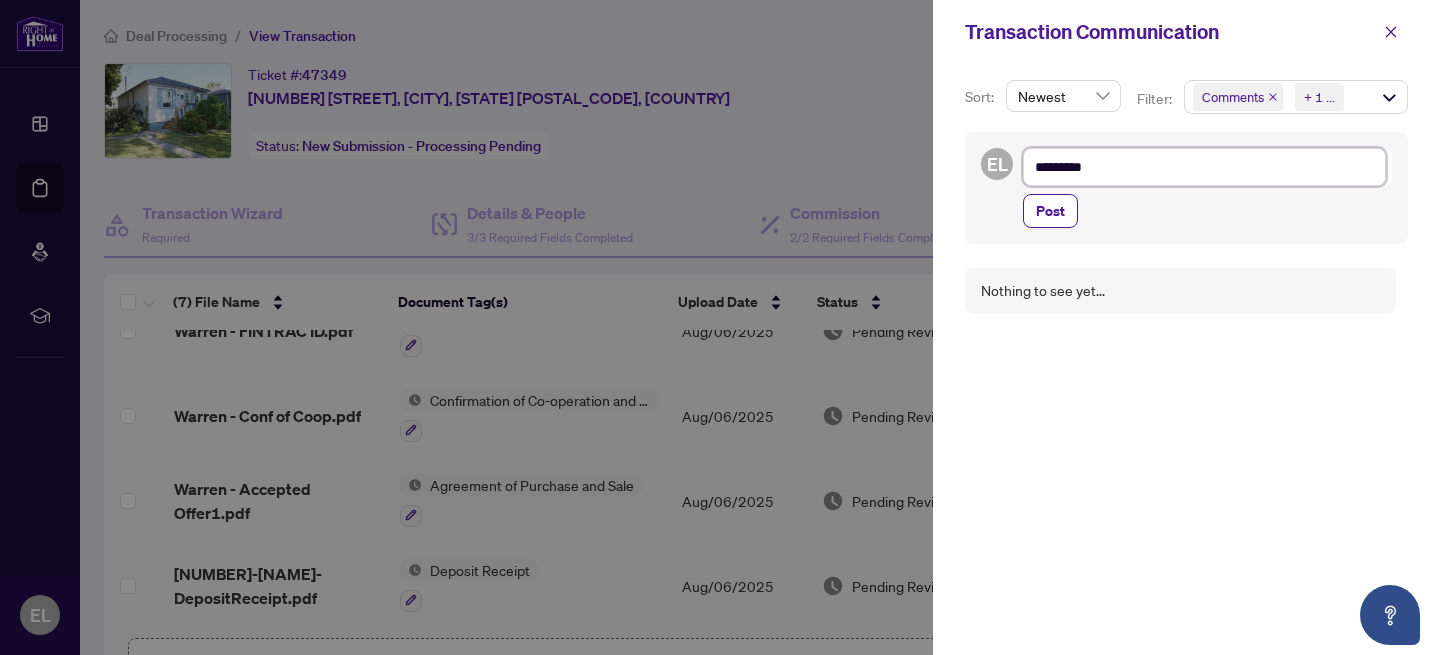 type on "********" 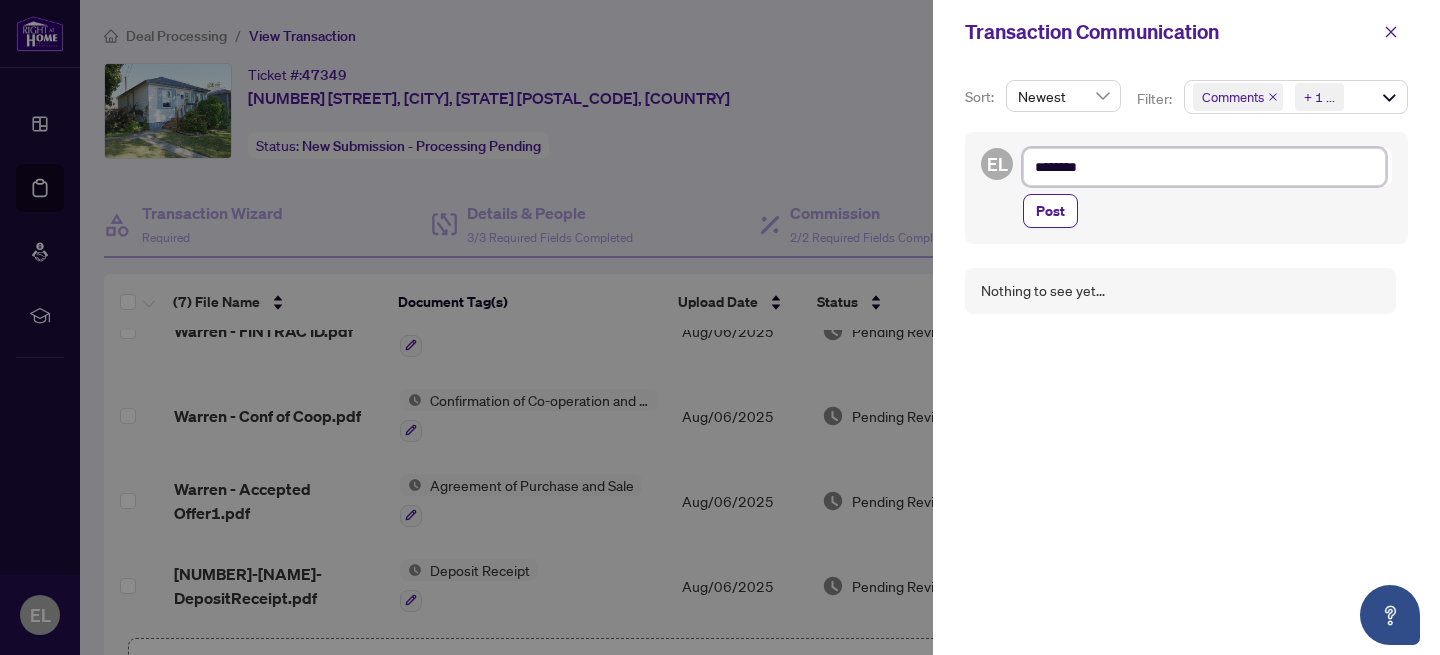 type on "*******" 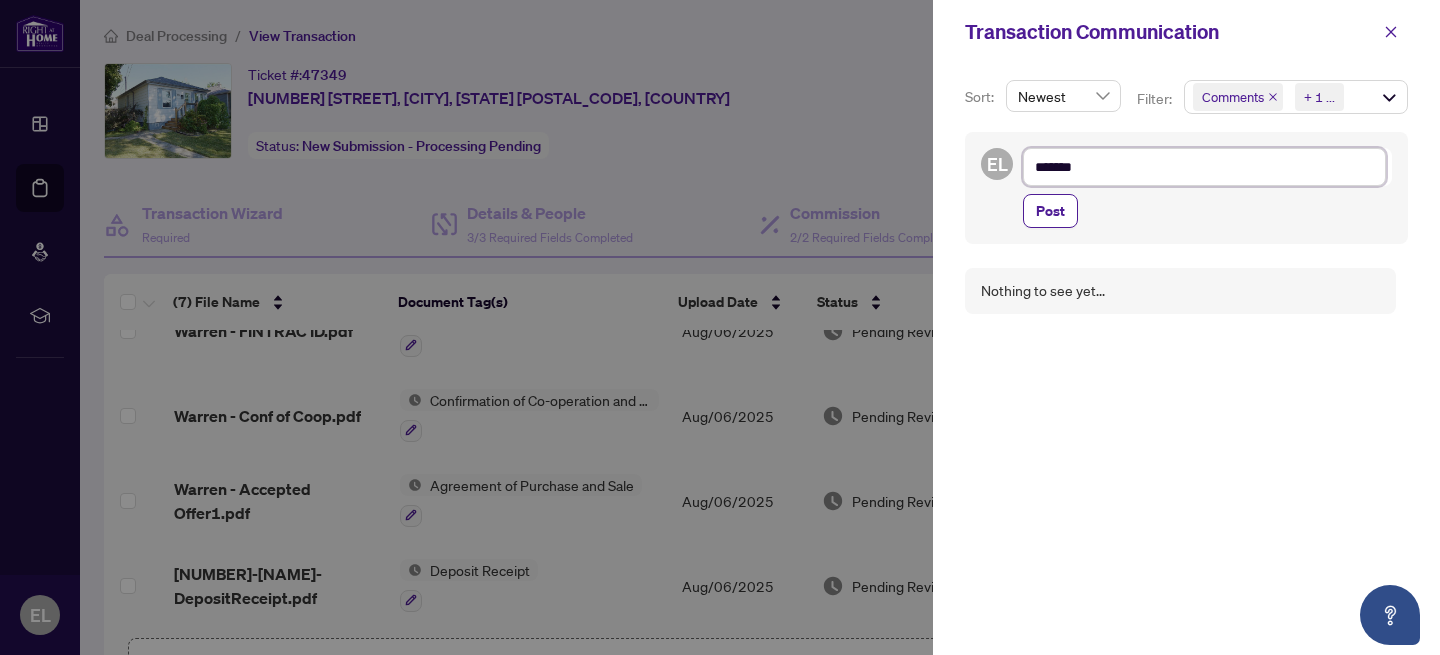 type on "******" 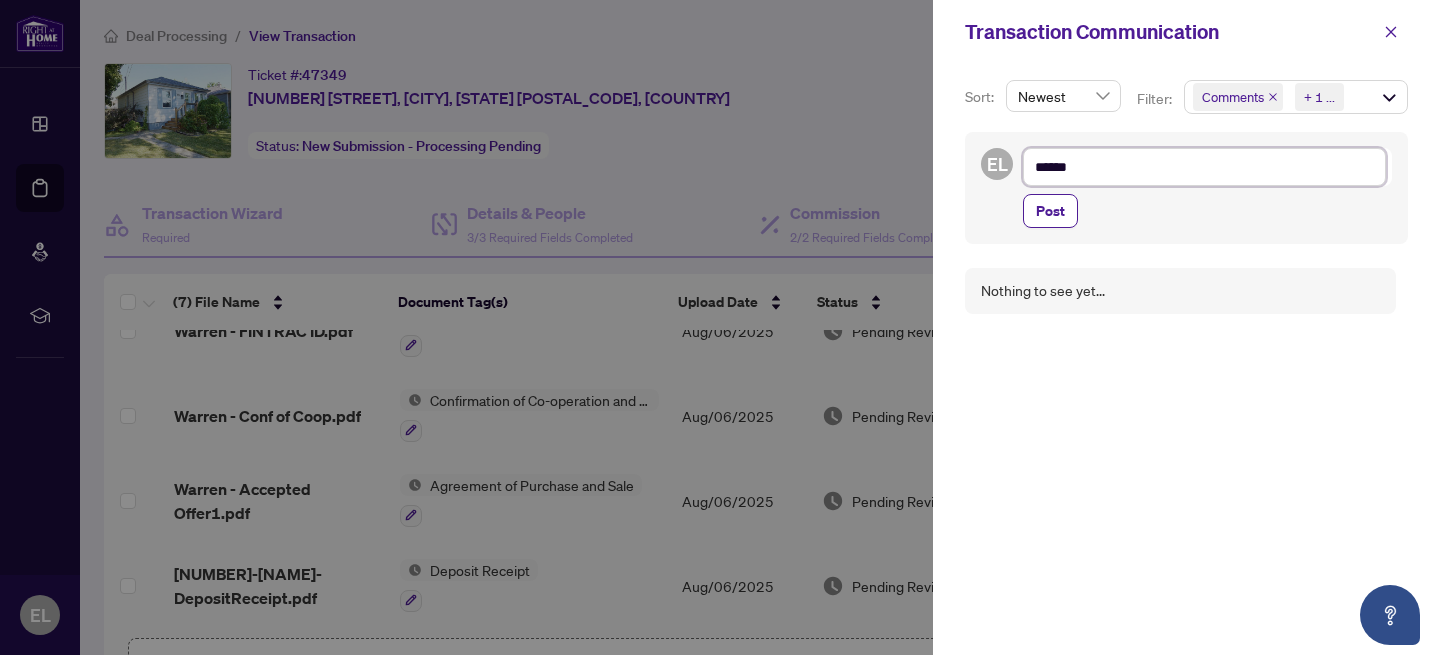 type on "*****" 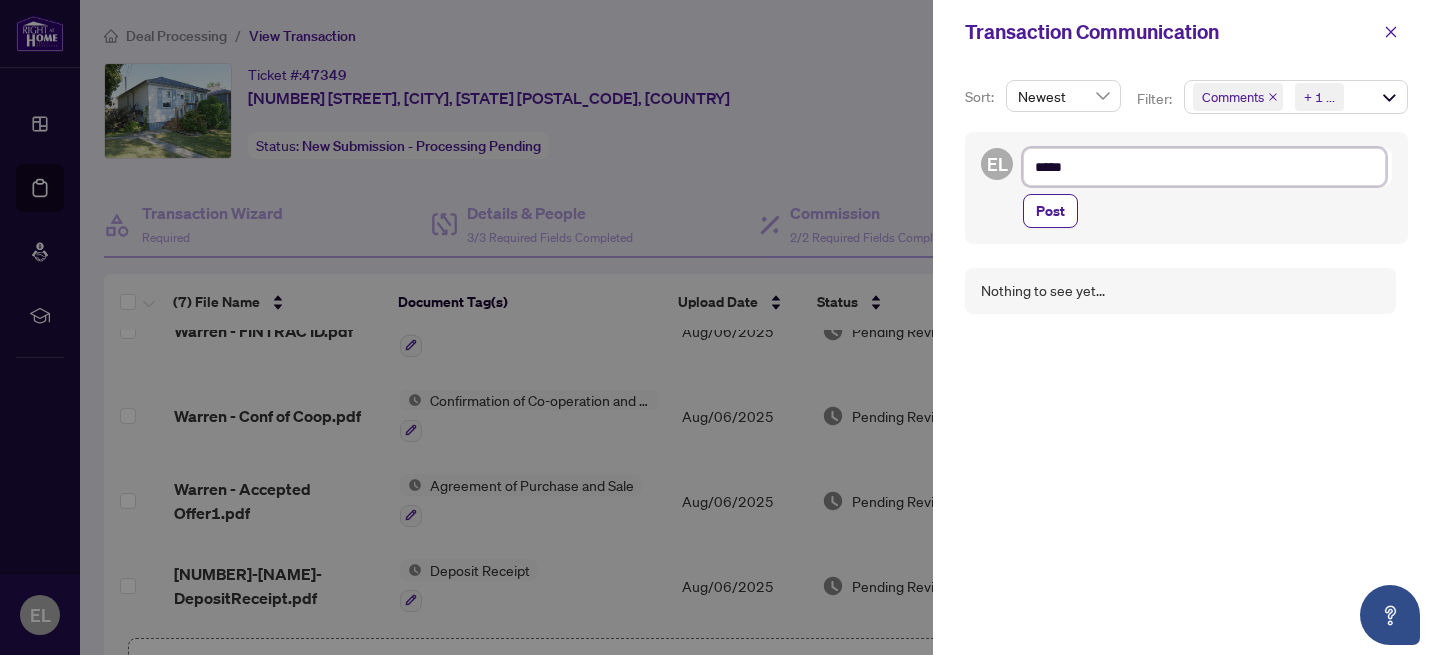 type on "***" 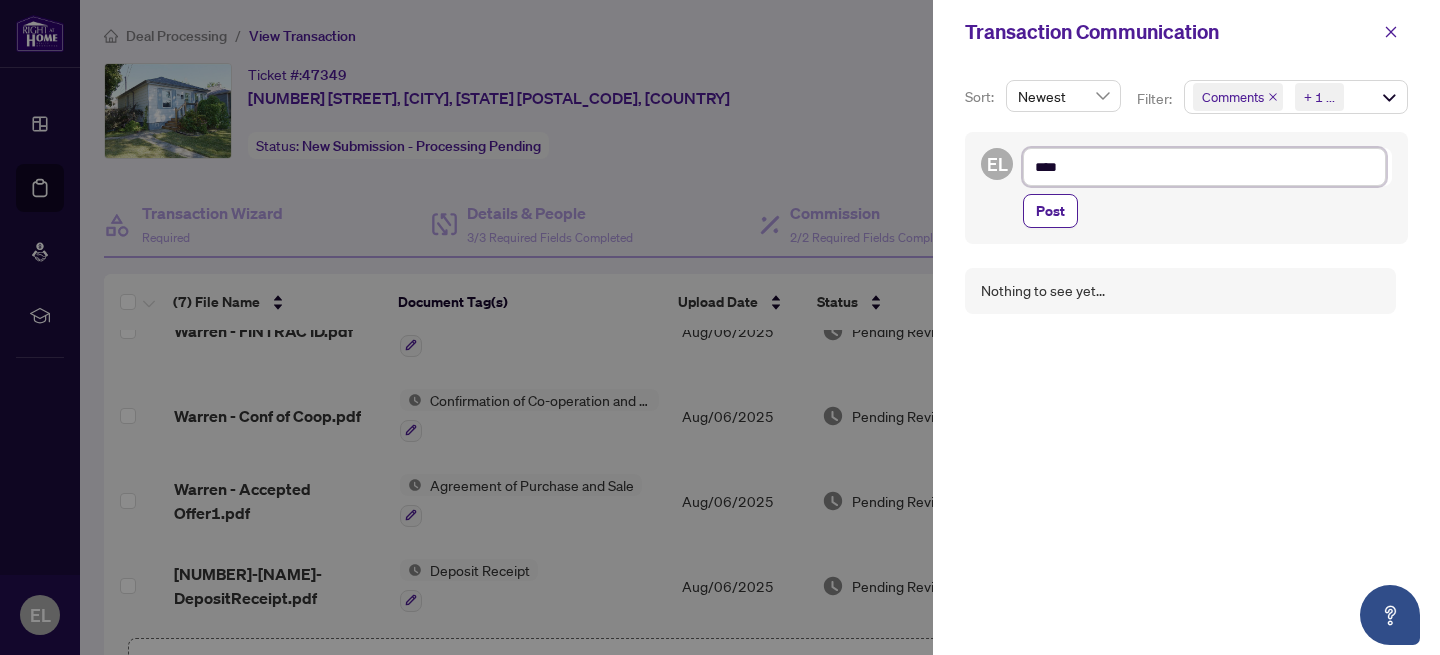 type on "*****" 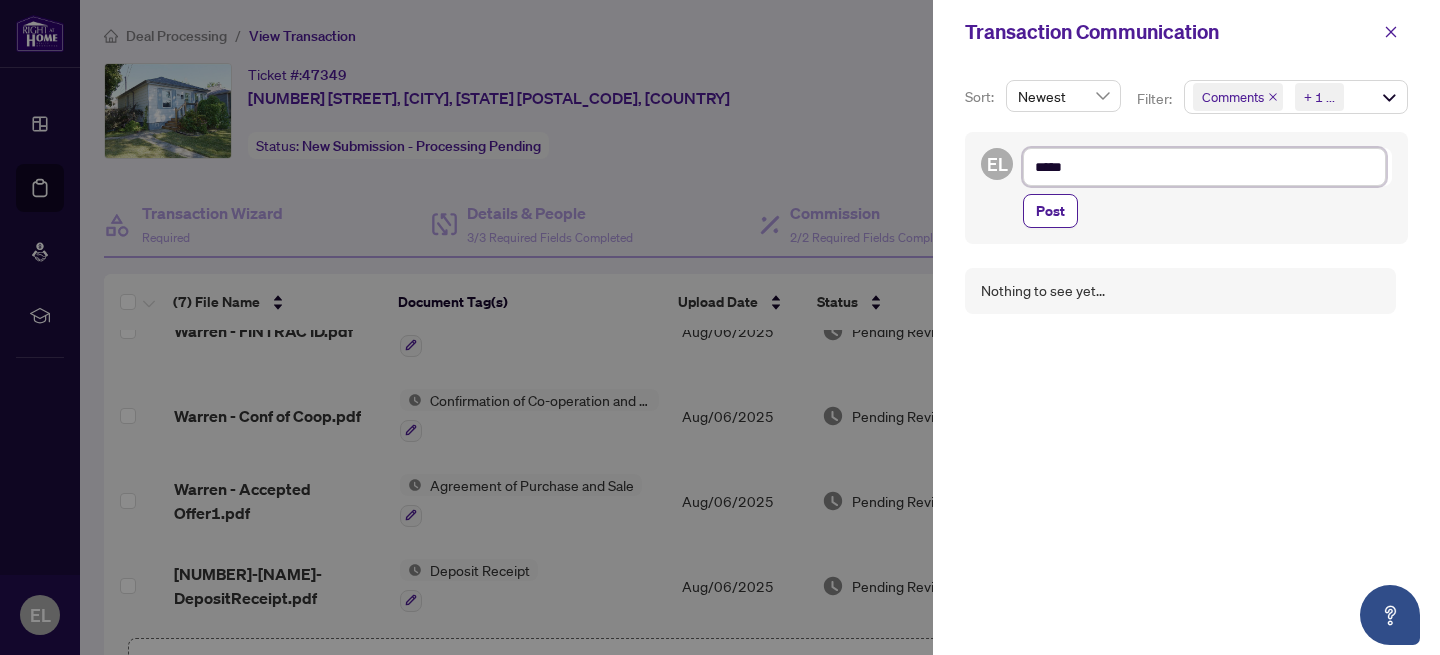 type on "******" 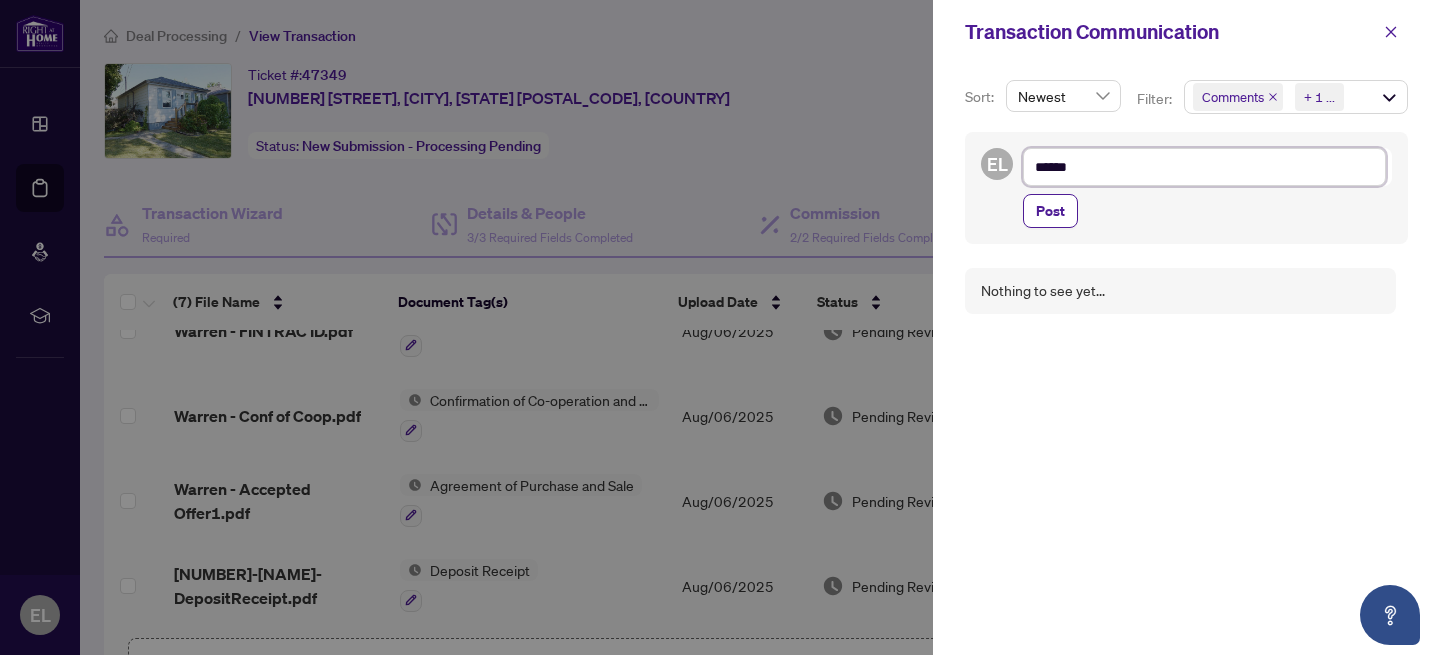 type on "*******" 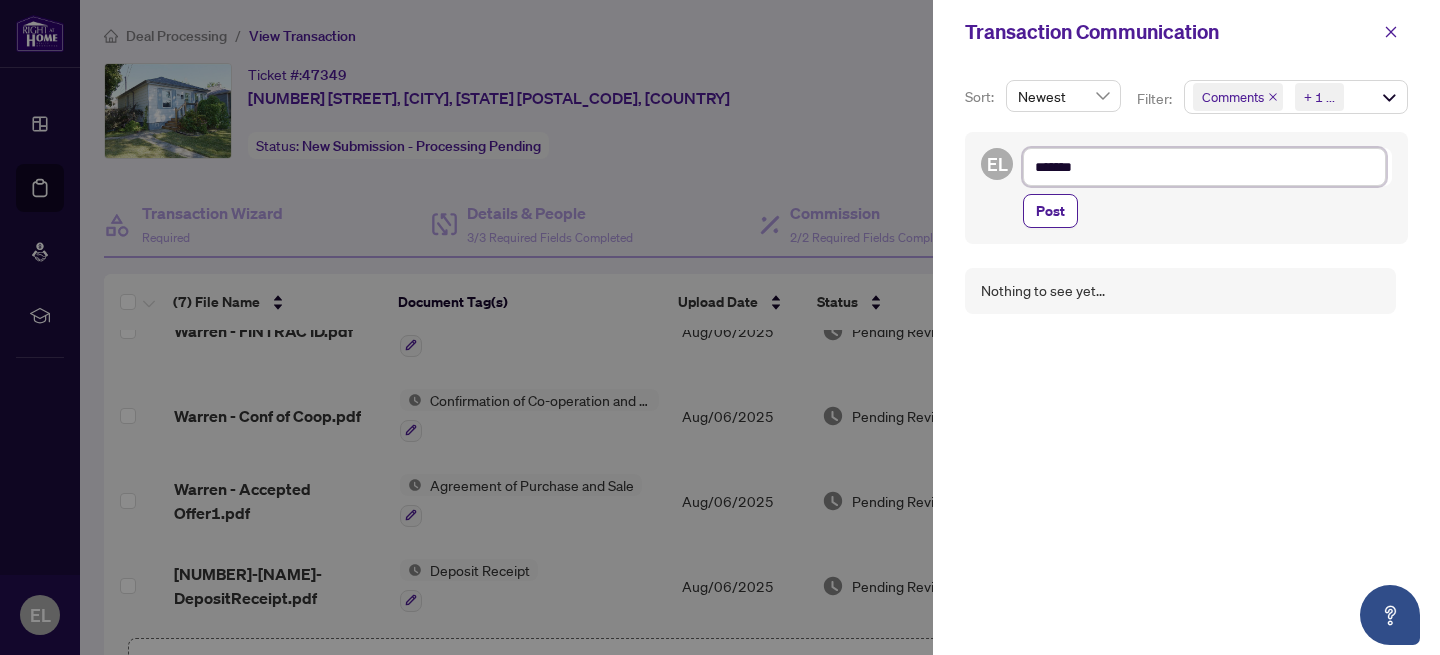 type on "********" 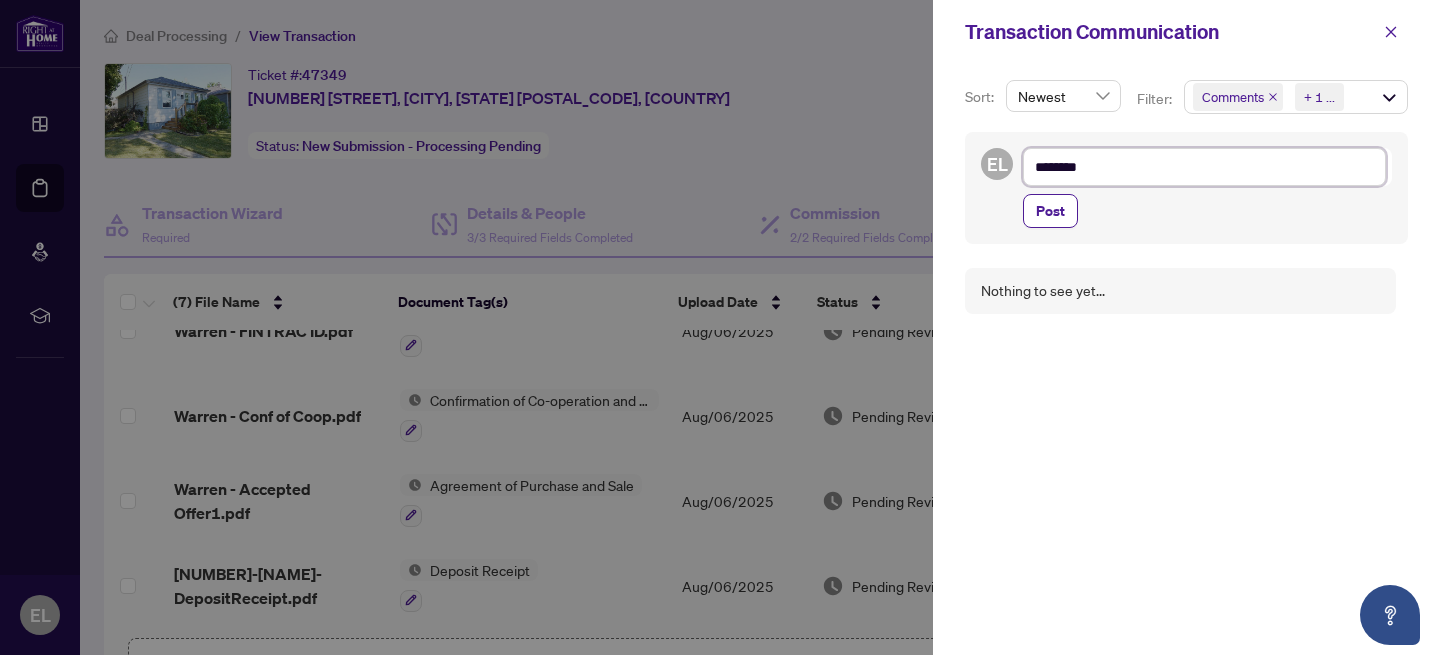 type on "*********" 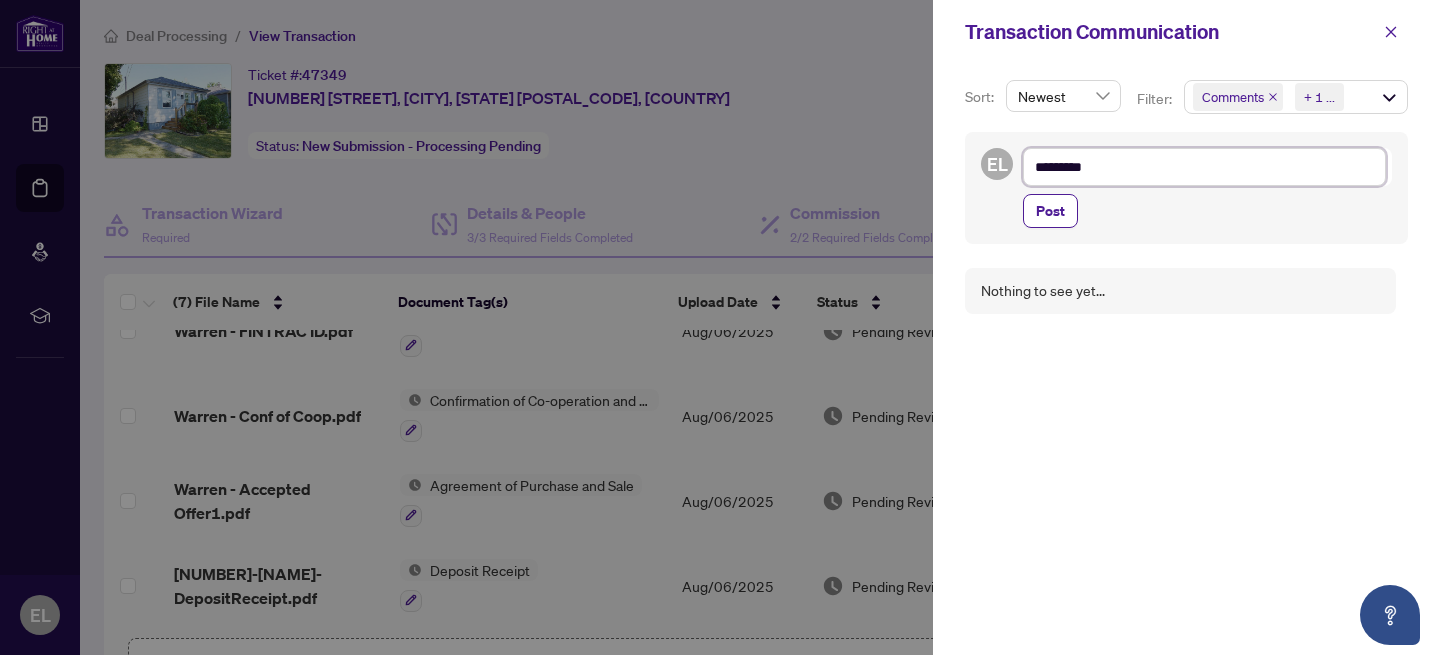type on "**********" 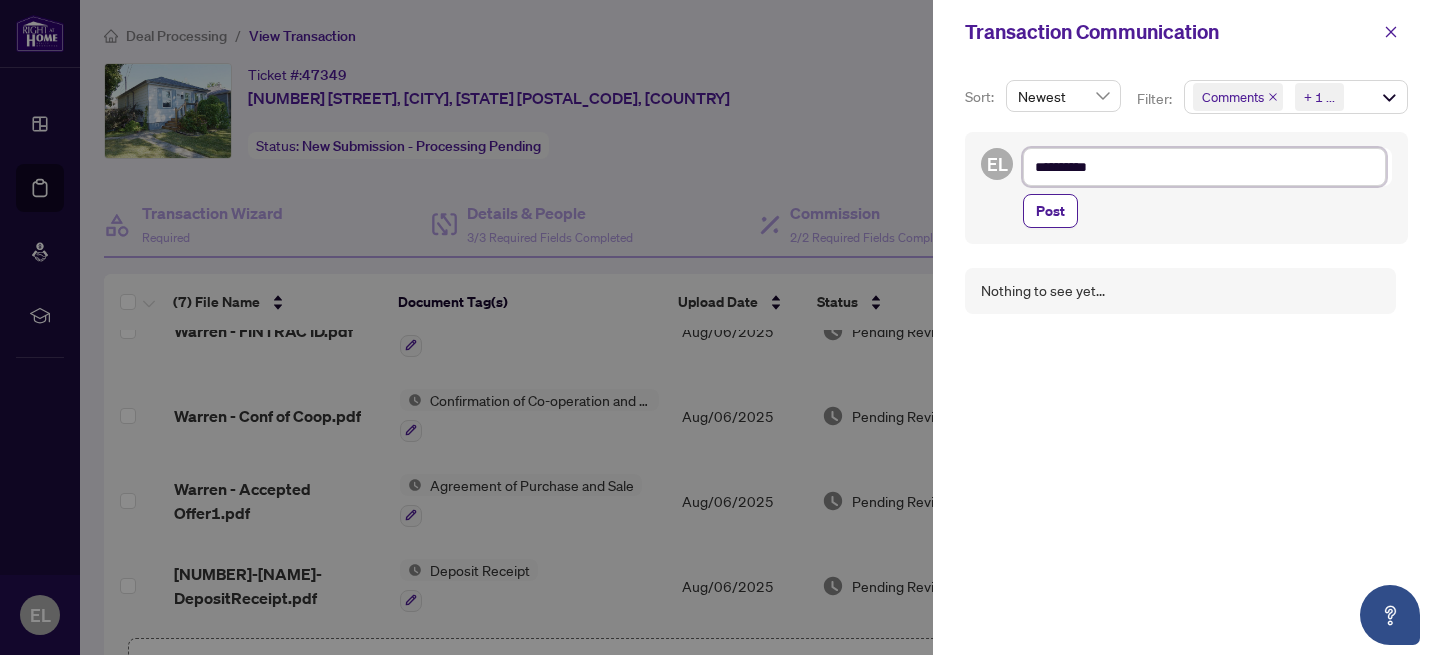 type on "**********" 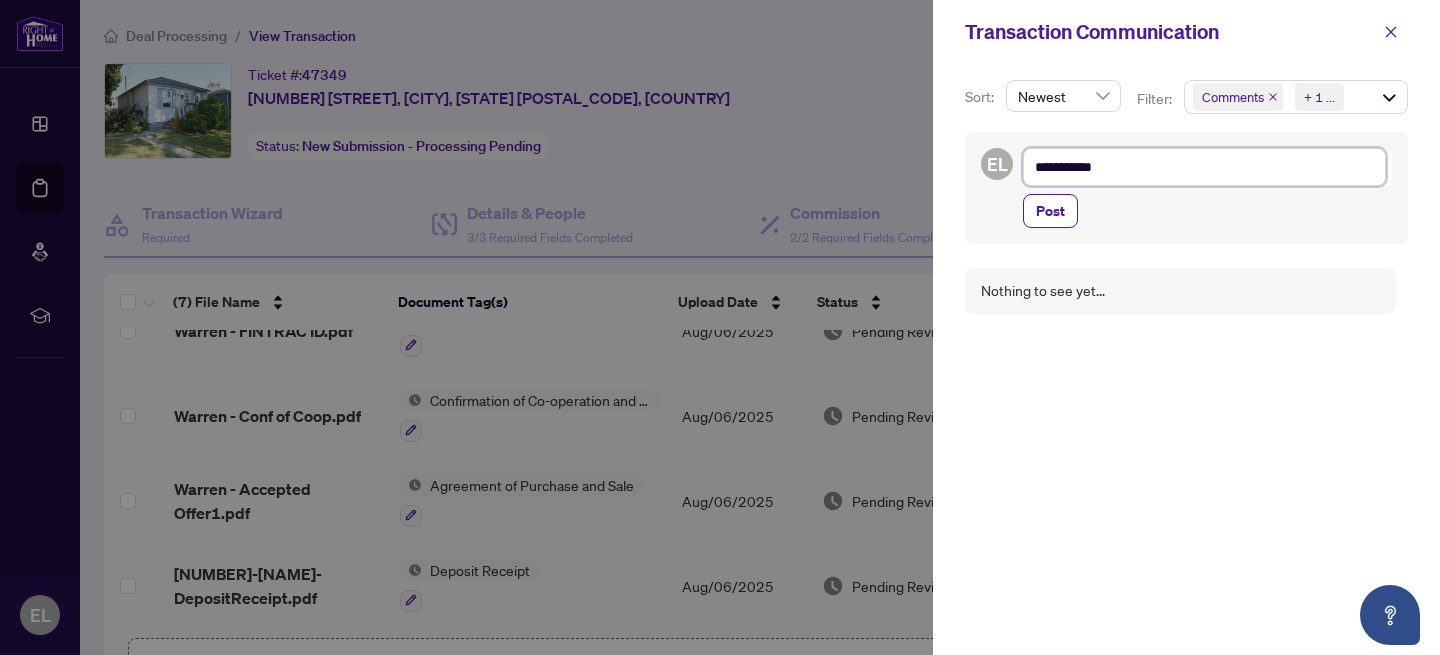 type on "**********" 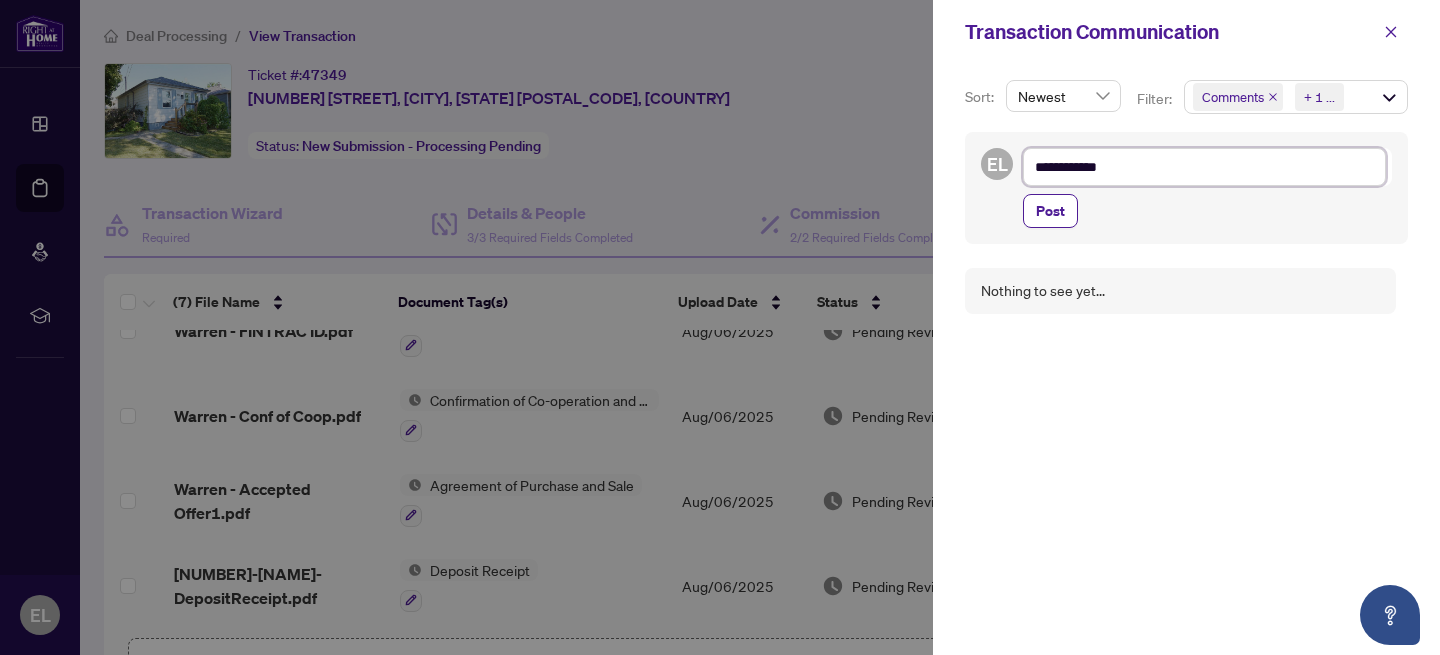 type on "**********" 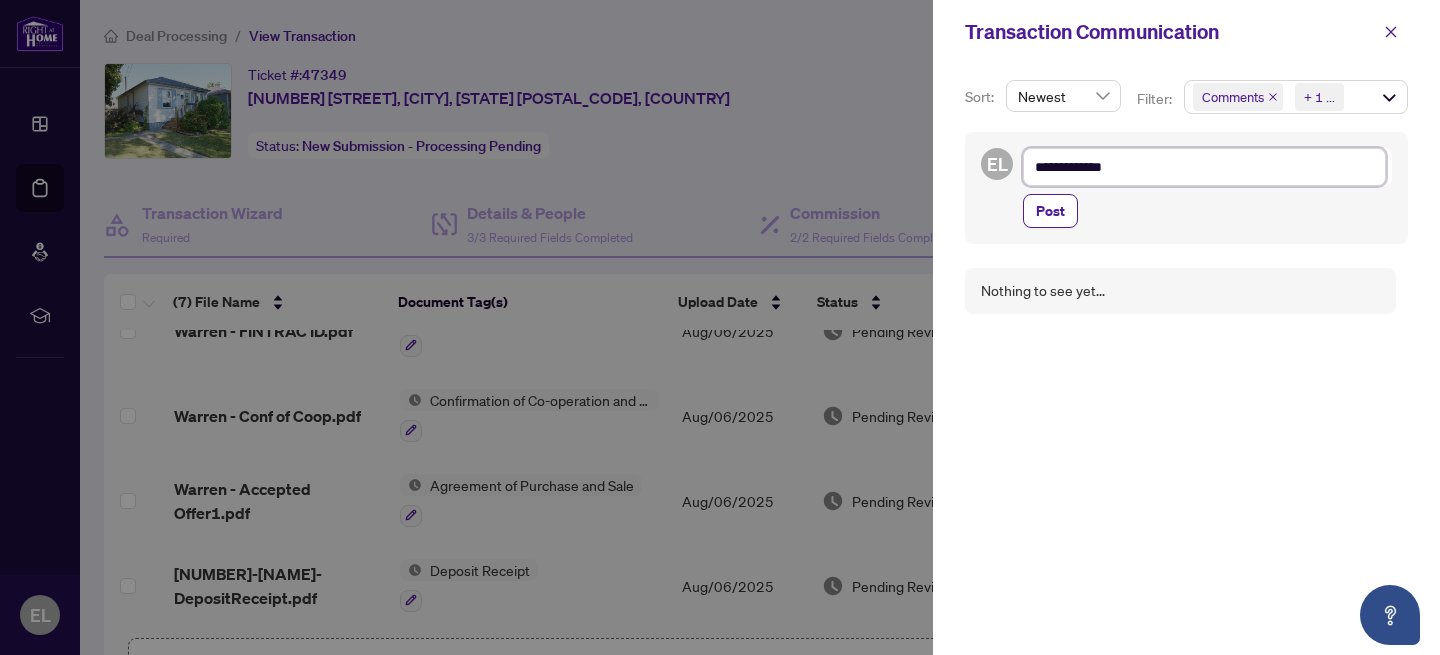 type on "**********" 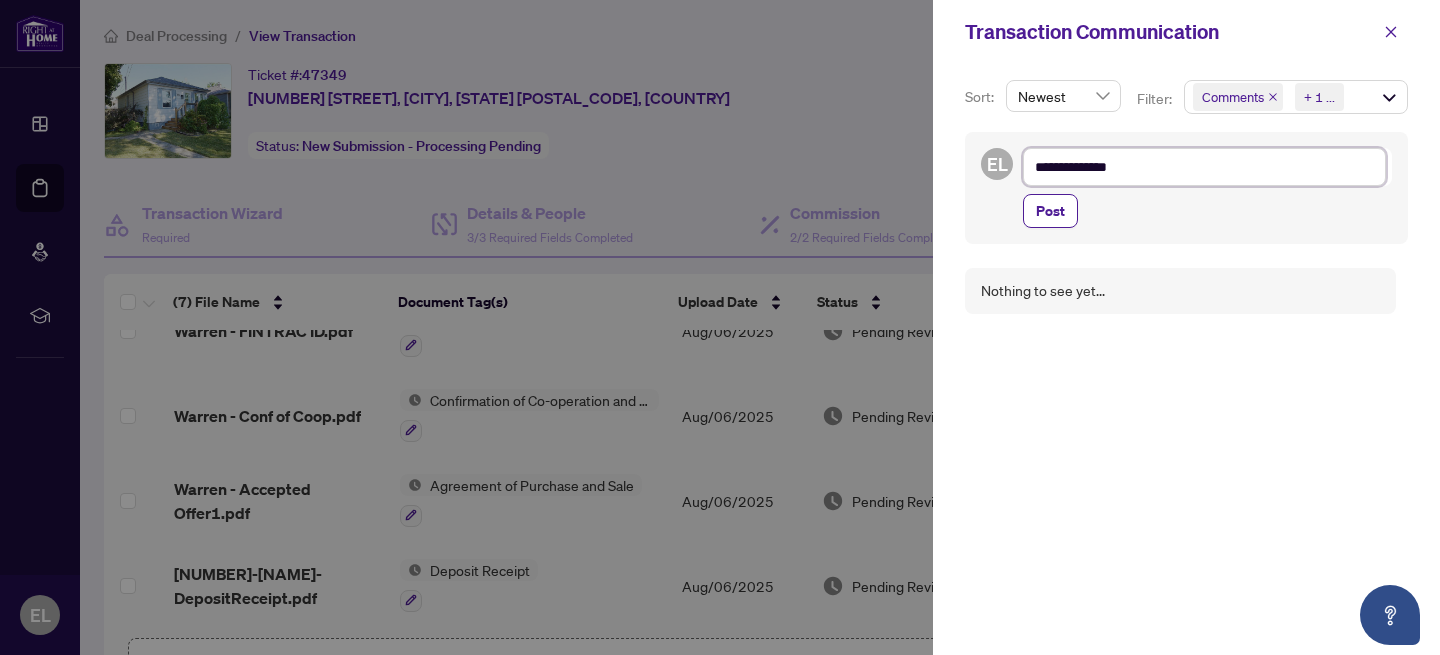 type on "**********" 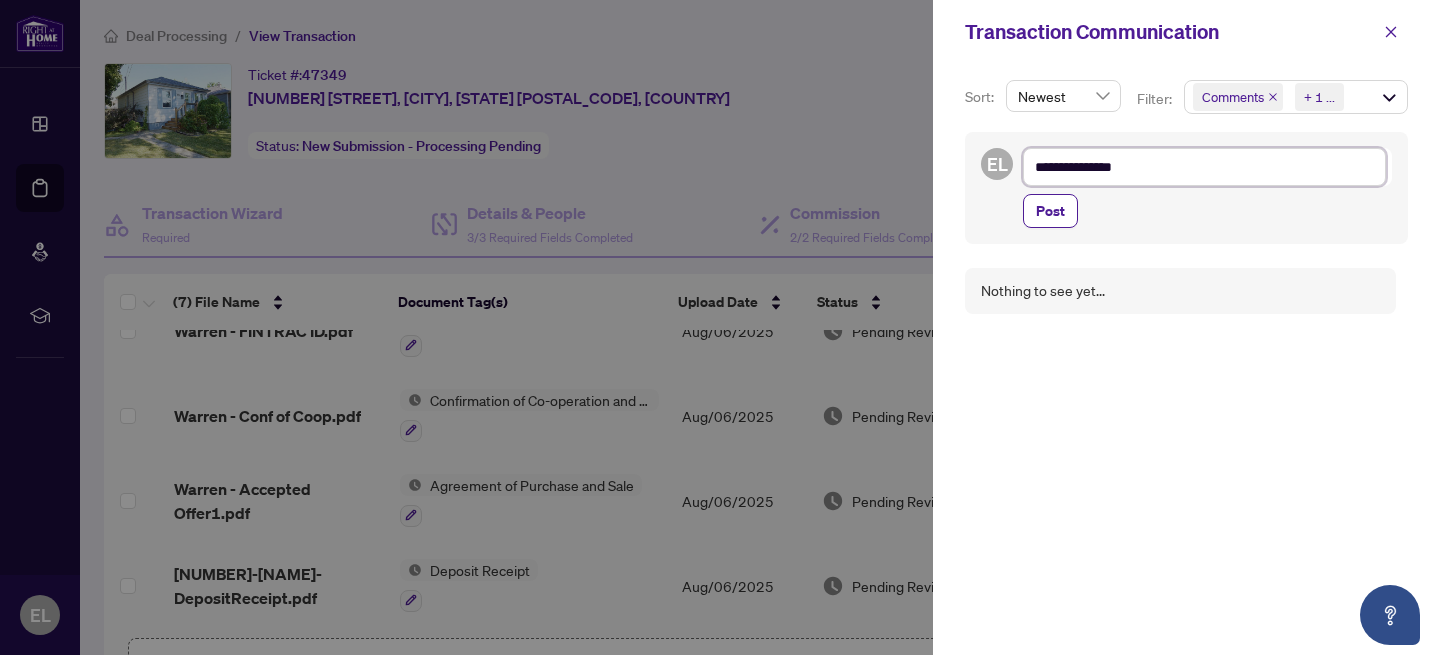 type on "**********" 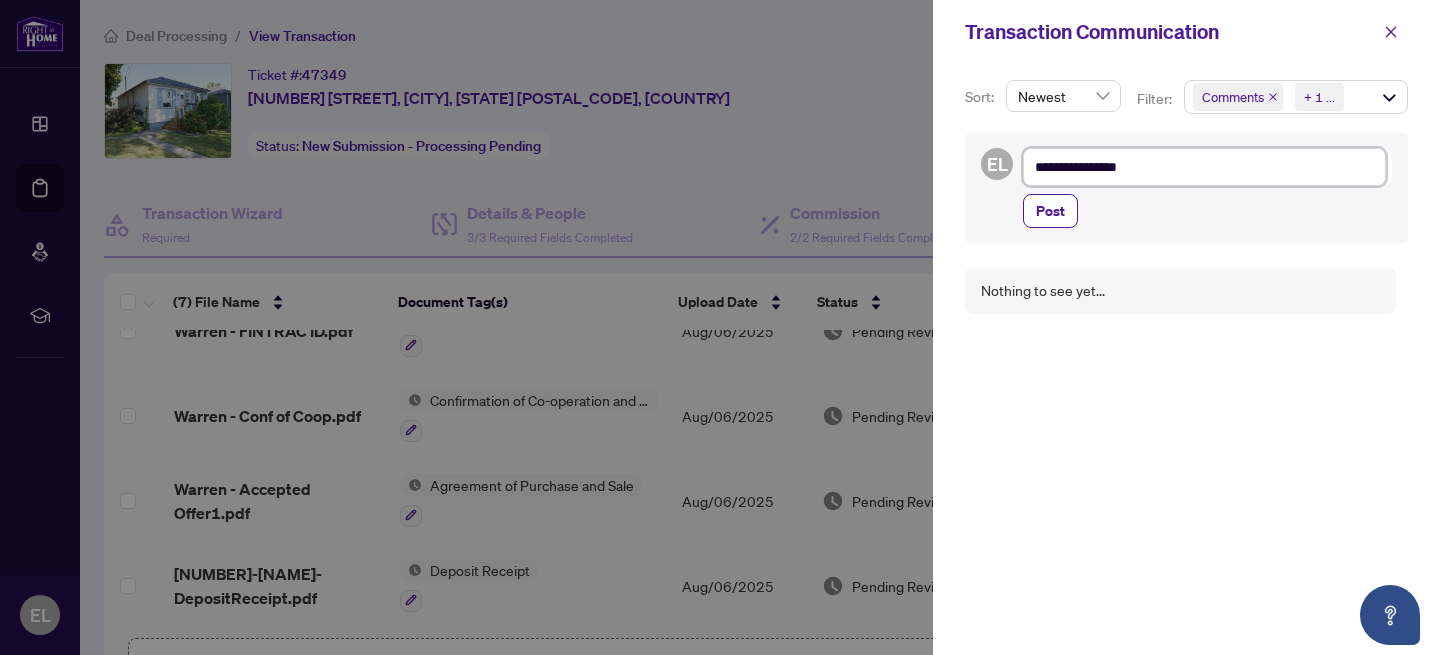 type on "**********" 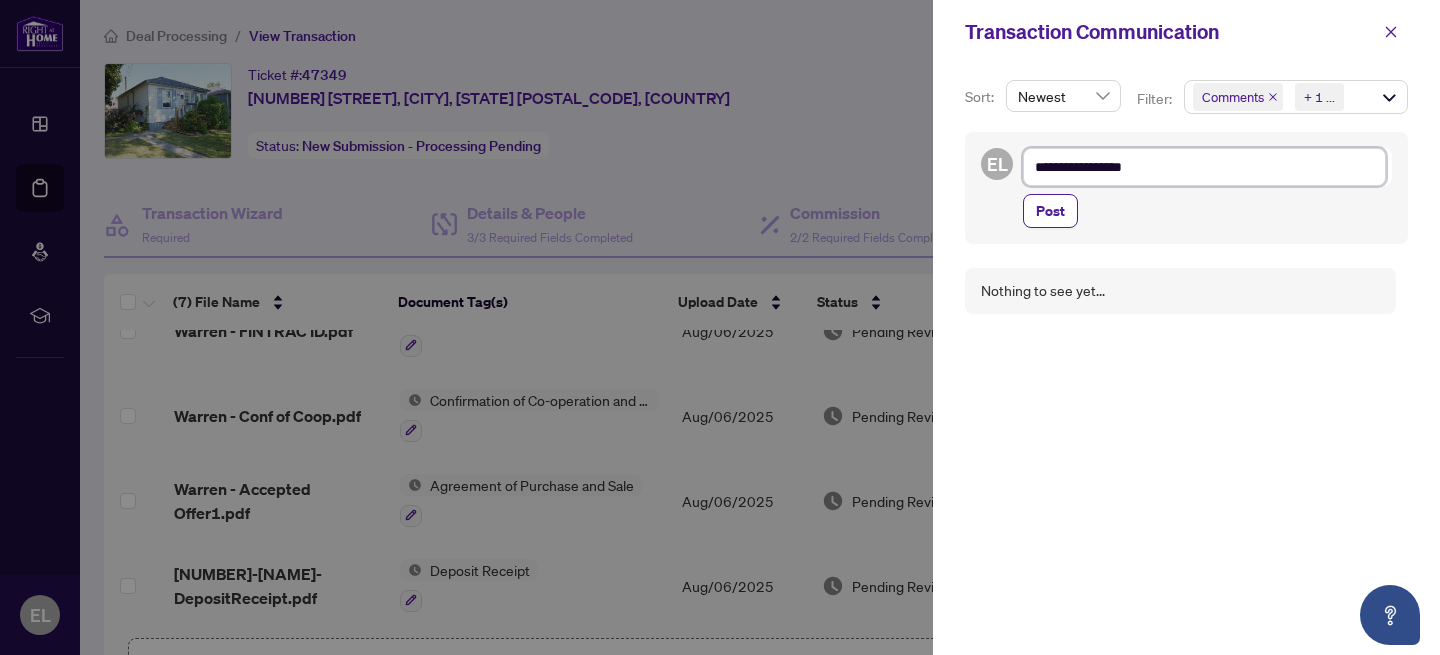 type on "**********" 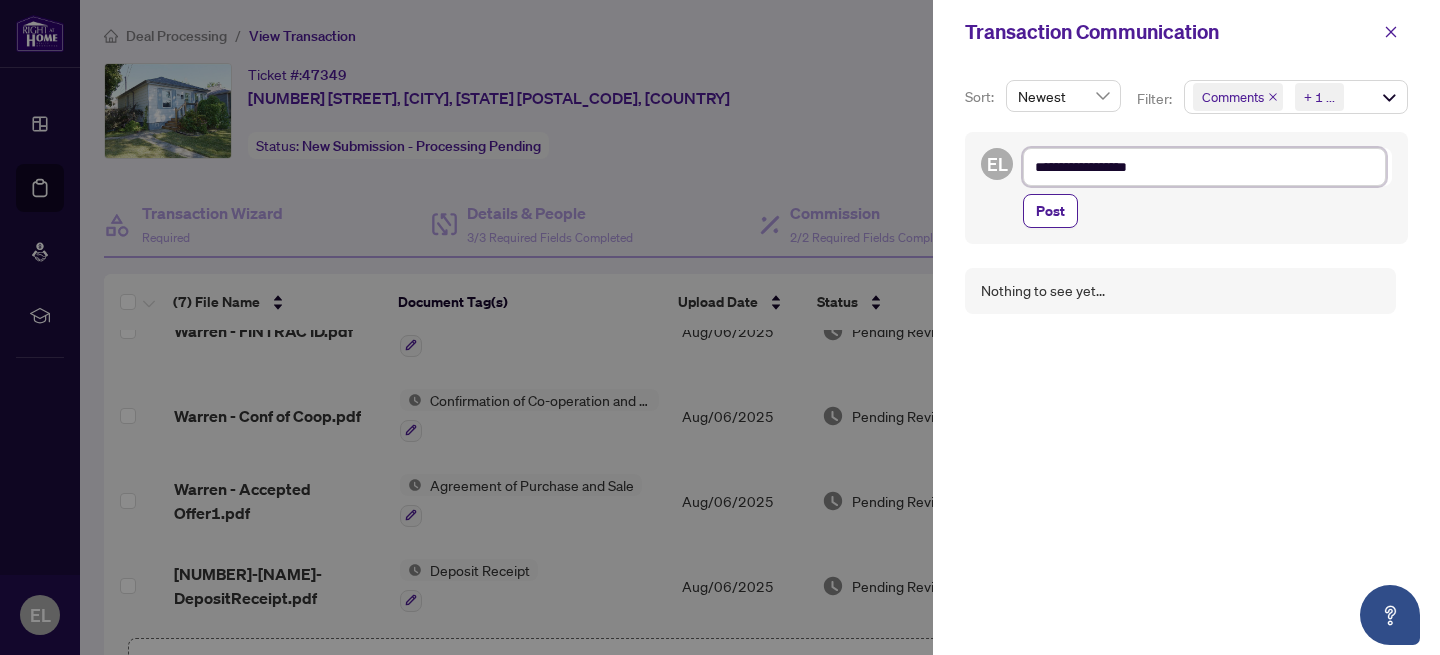 type on "**********" 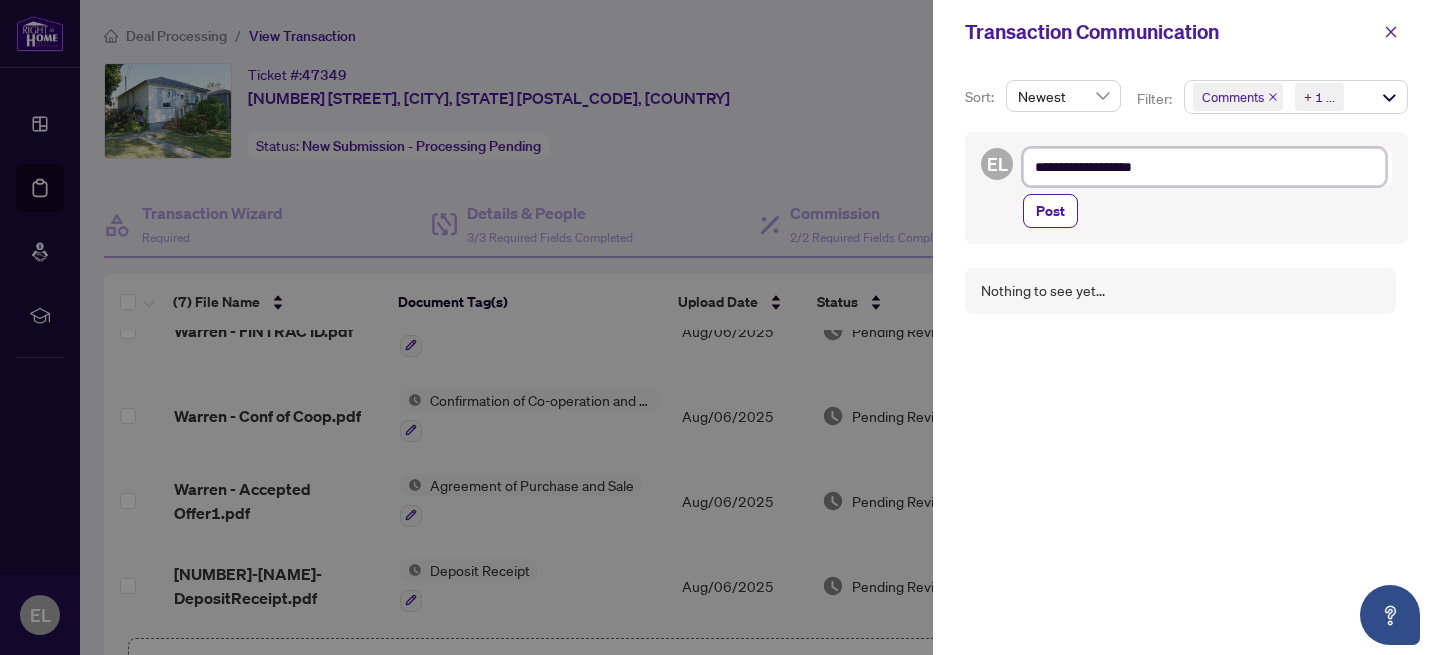 type on "**********" 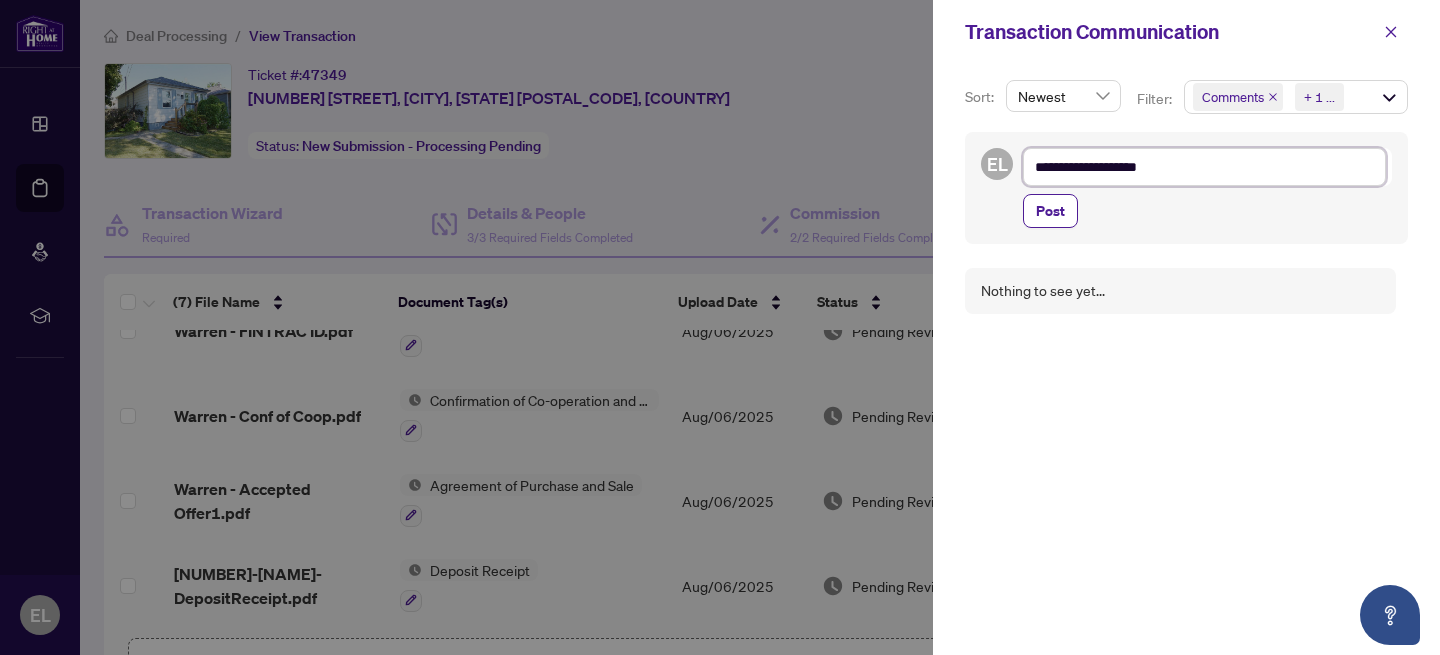 type on "**********" 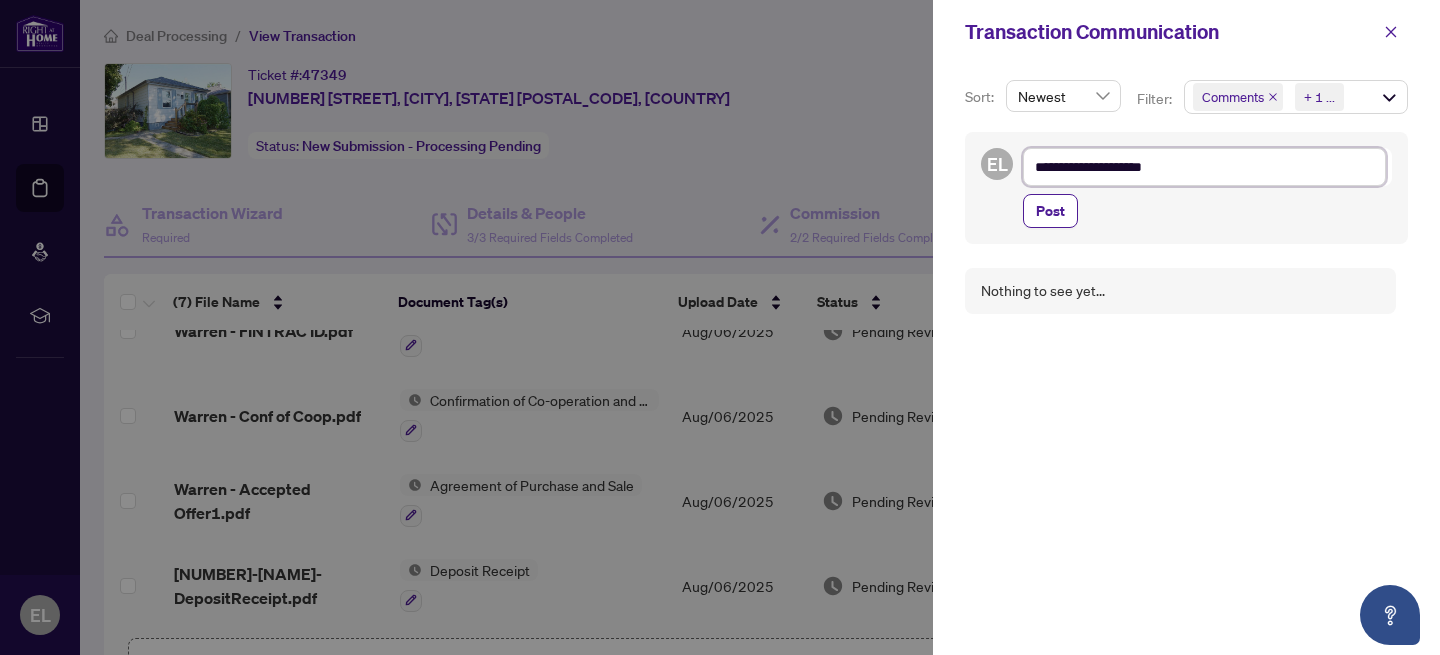type on "**********" 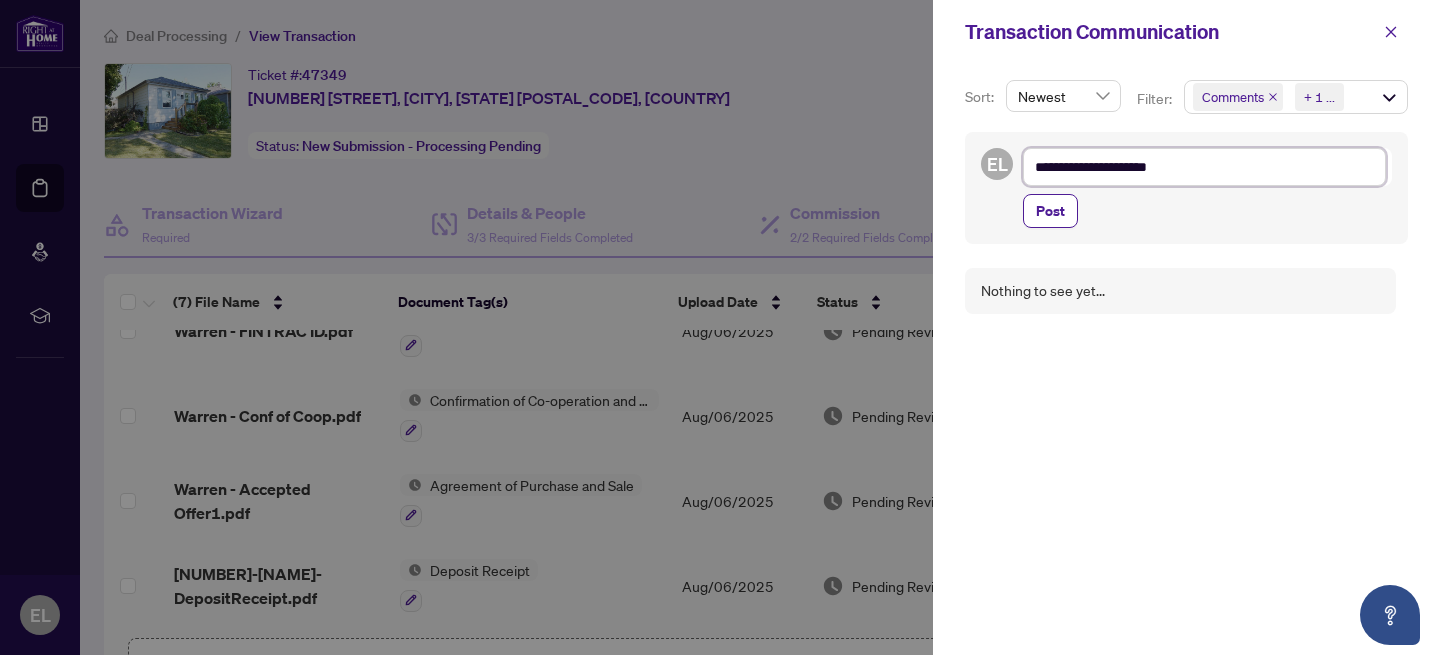 type on "**********" 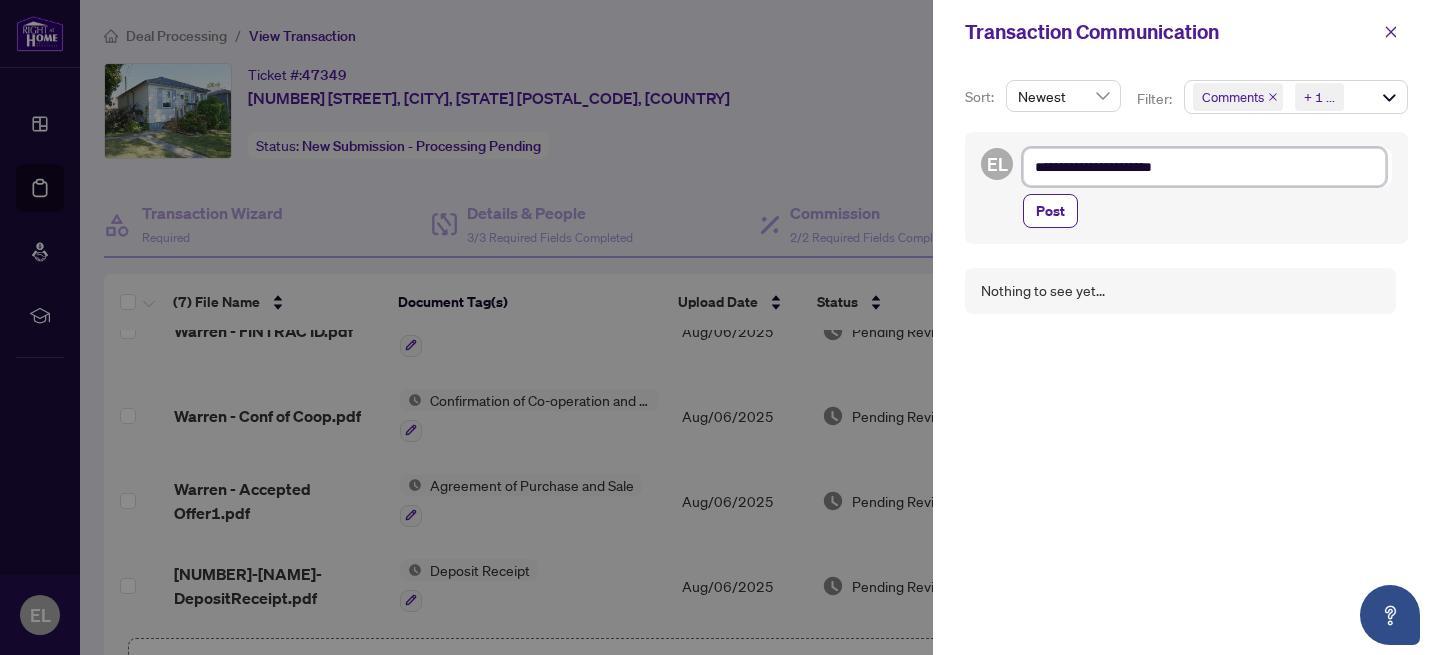 type on "**********" 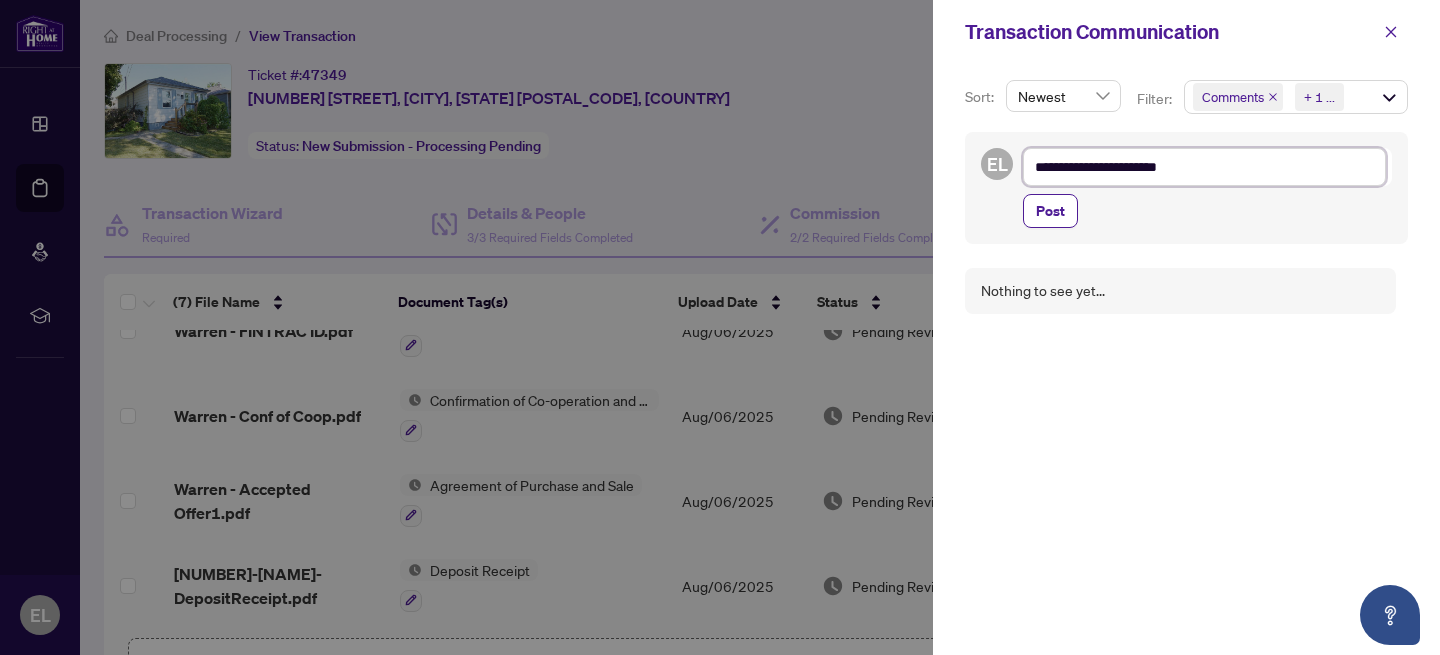 type on "**********" 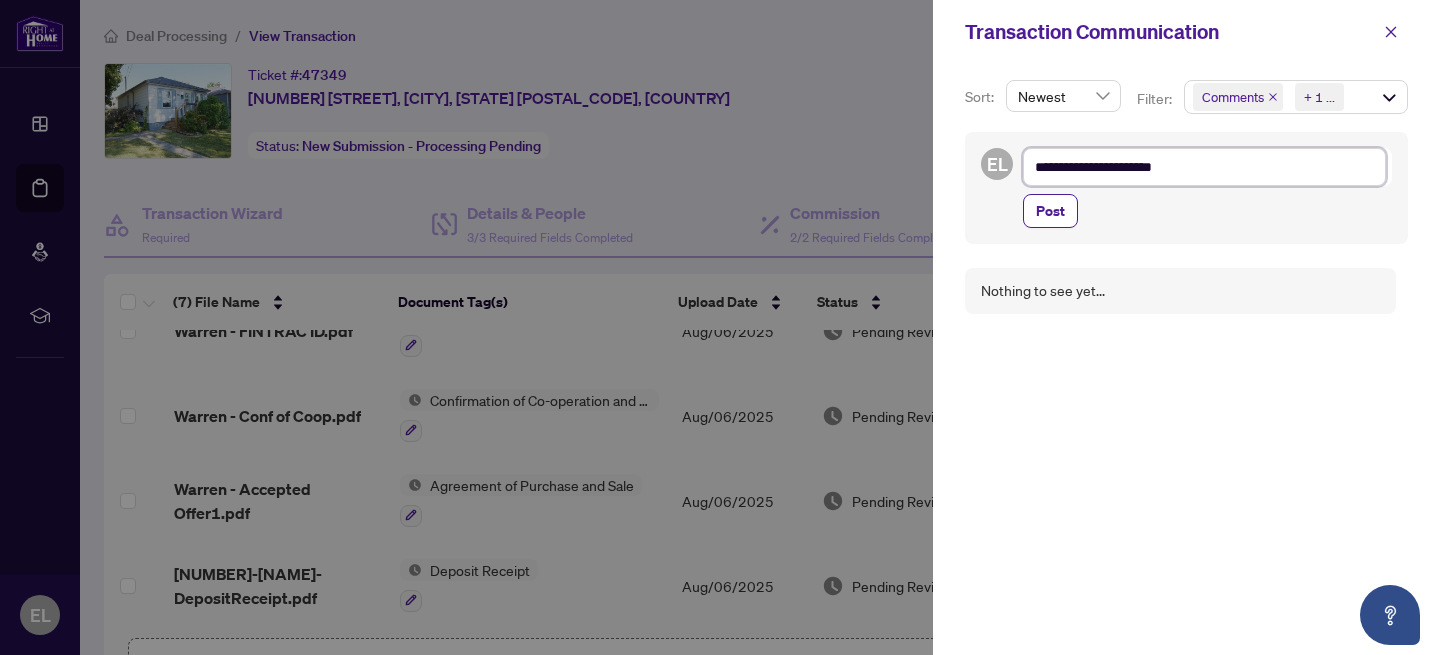 type on "**********" 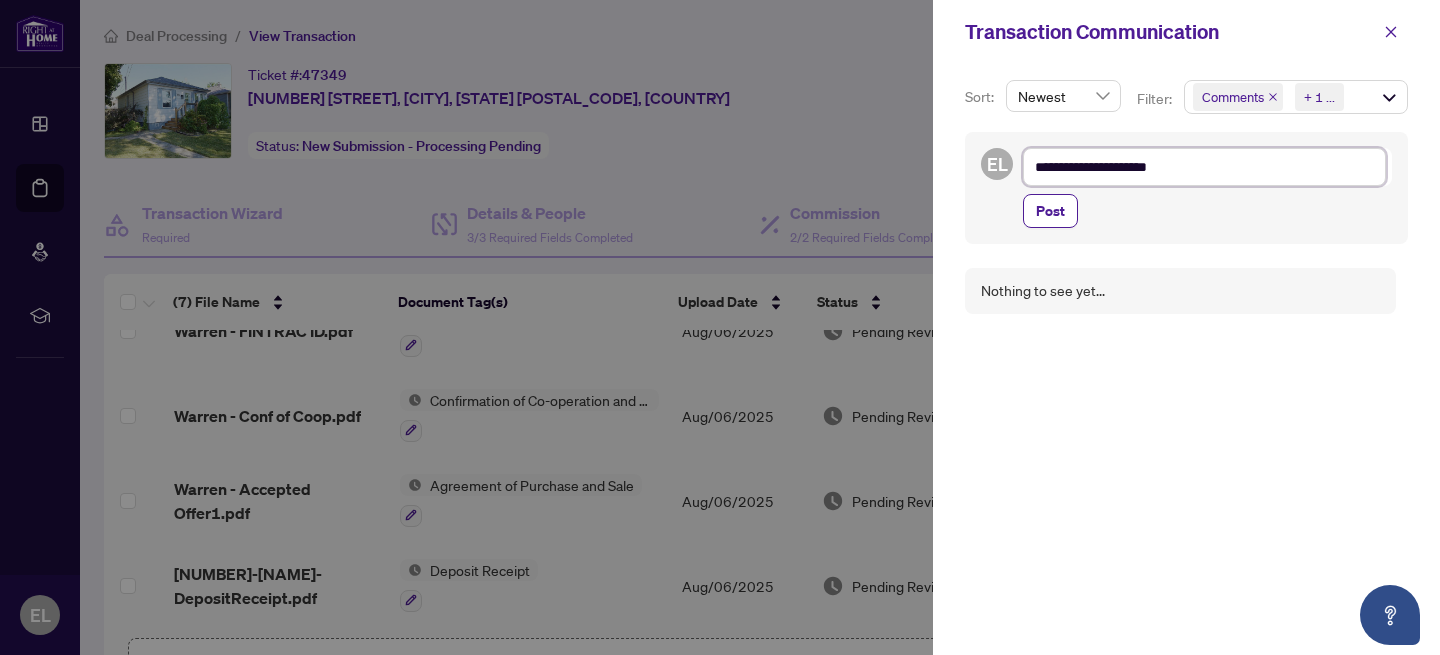 type on "**********" 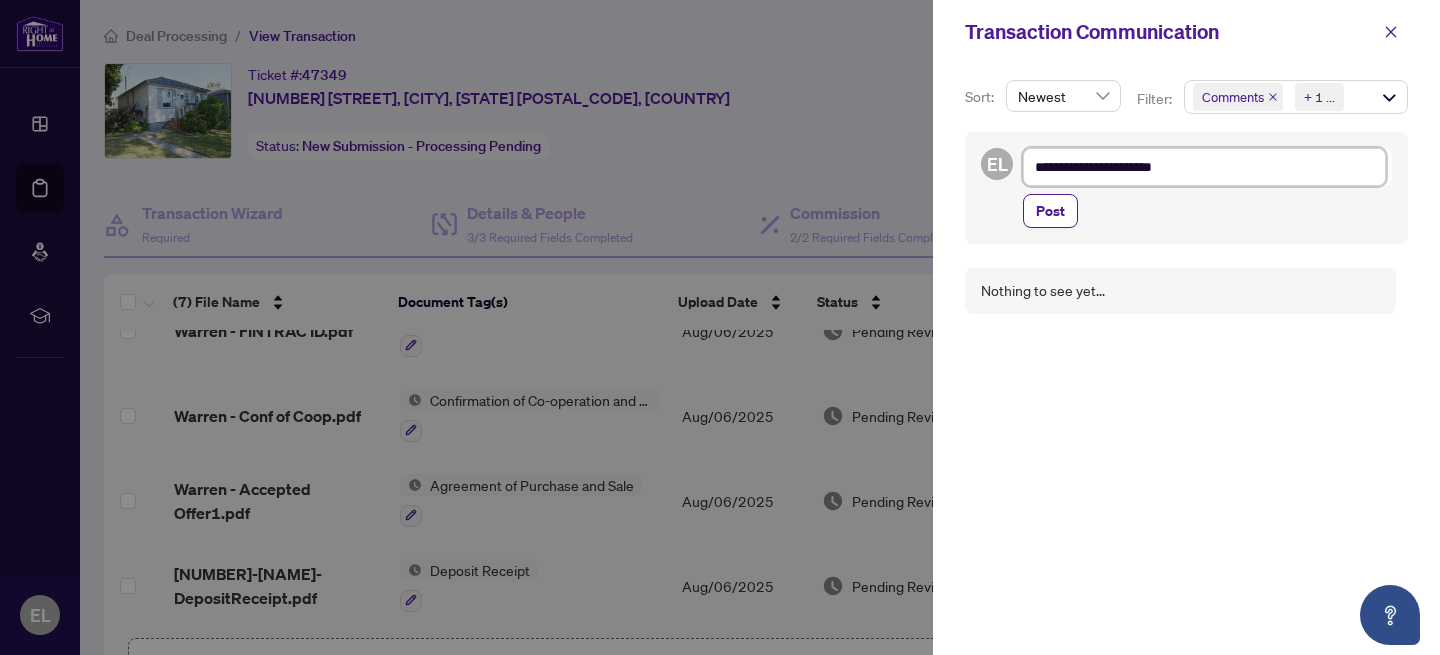 type on "**********" 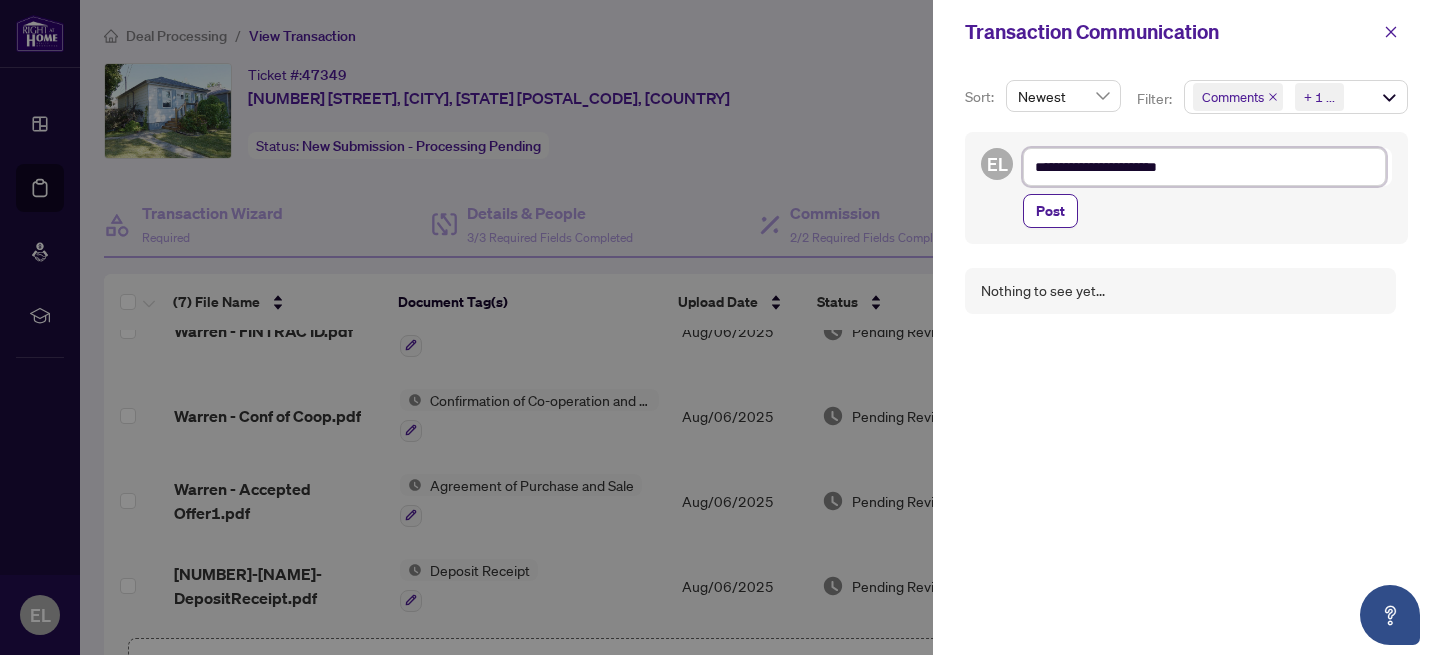 type on "**********" 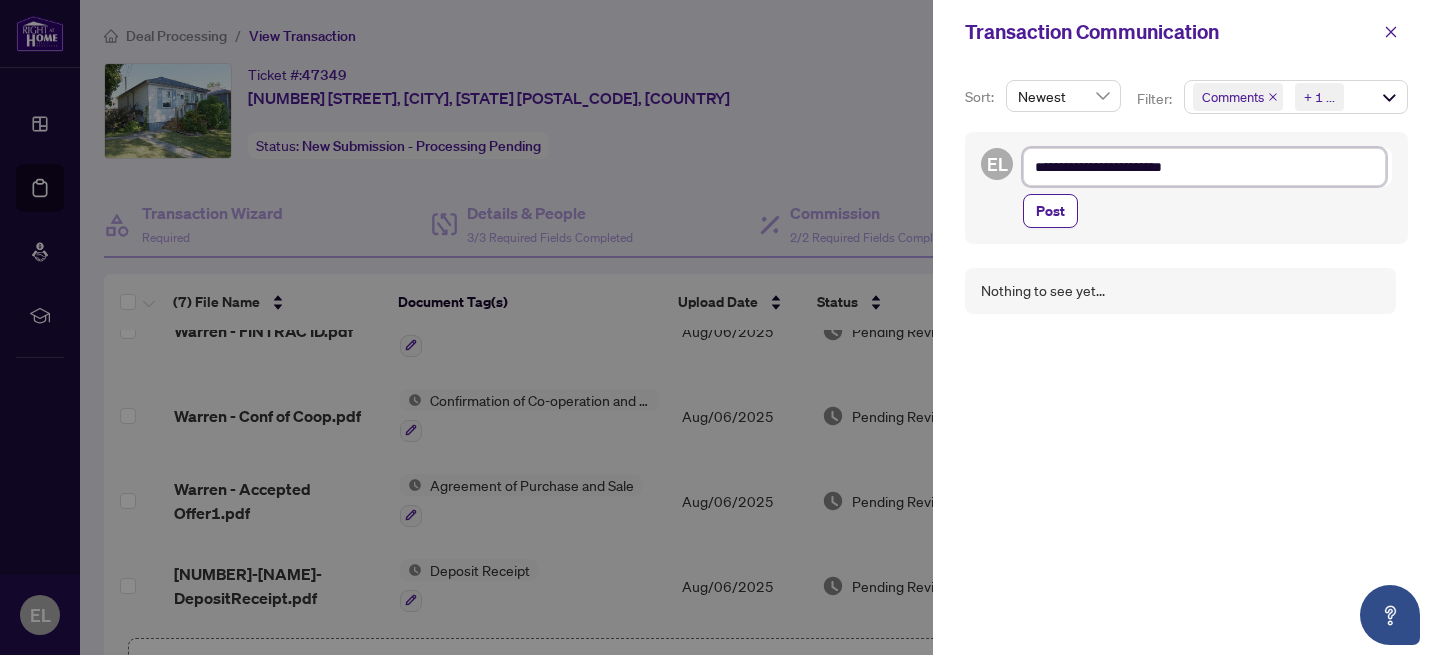 type on "**********" 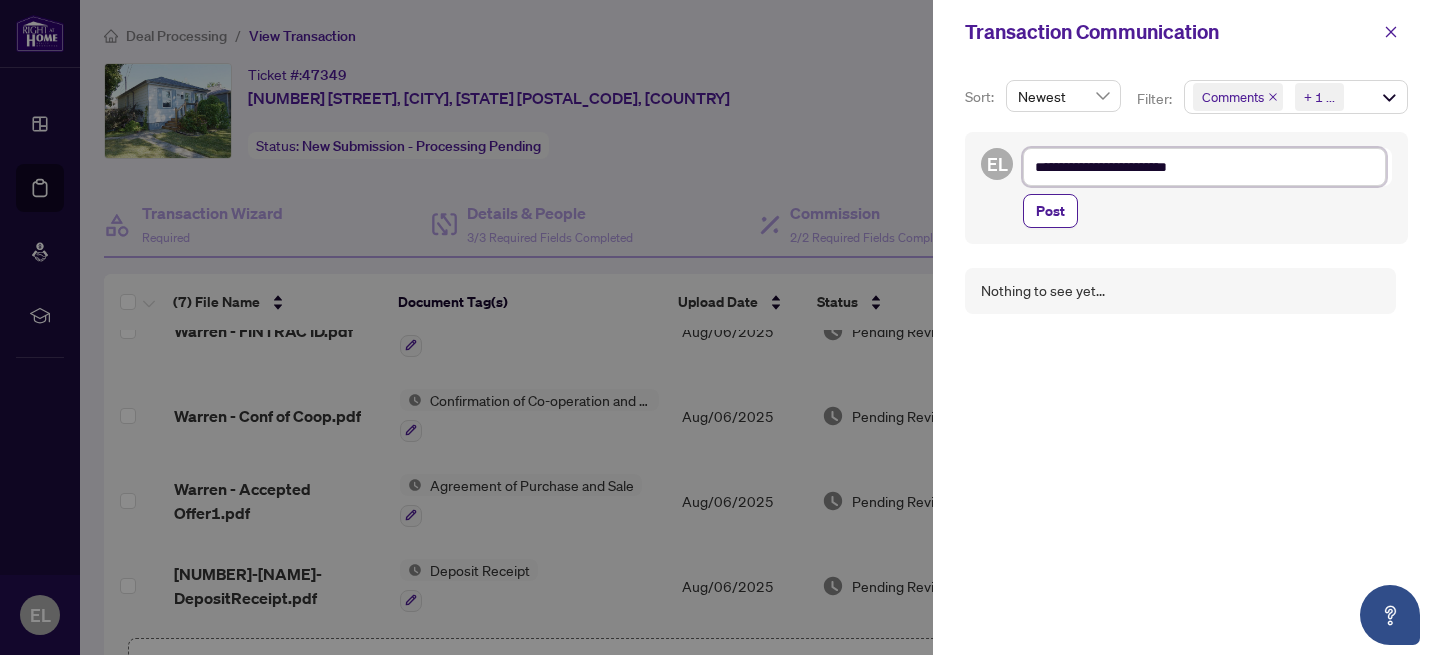 type on "**********" 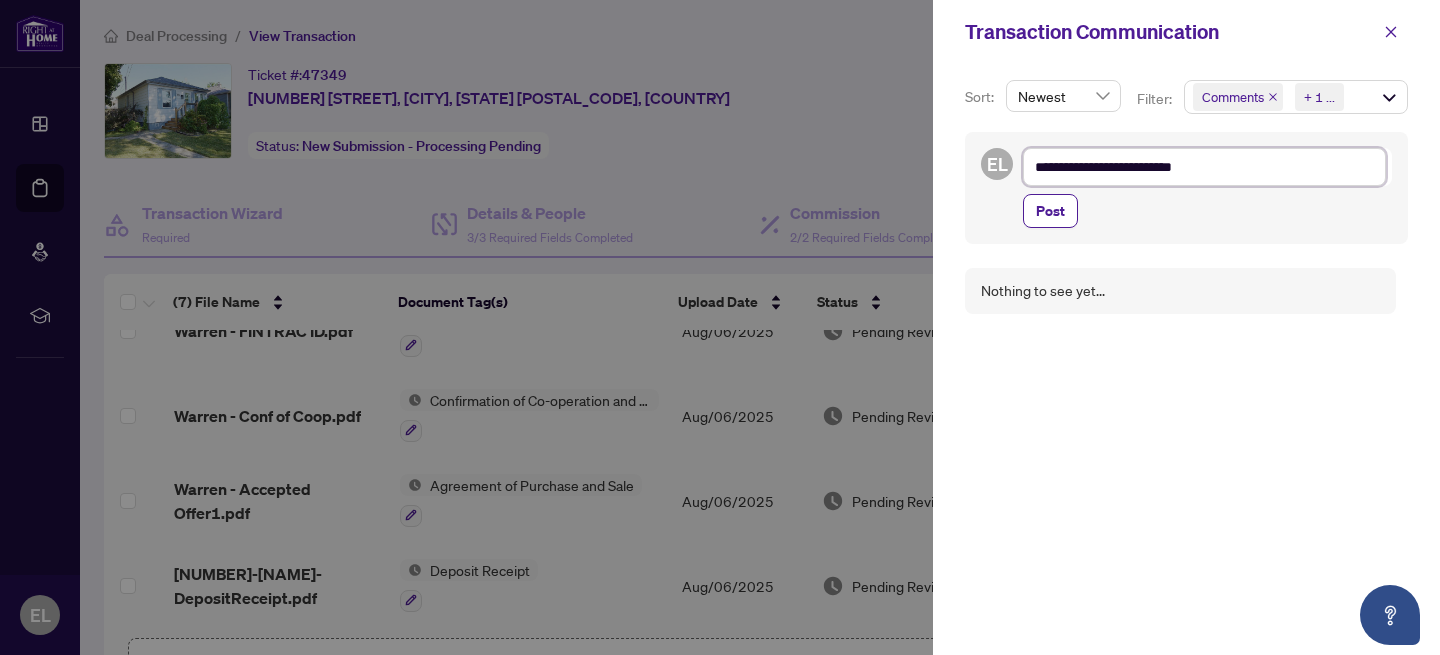 type on "**********" 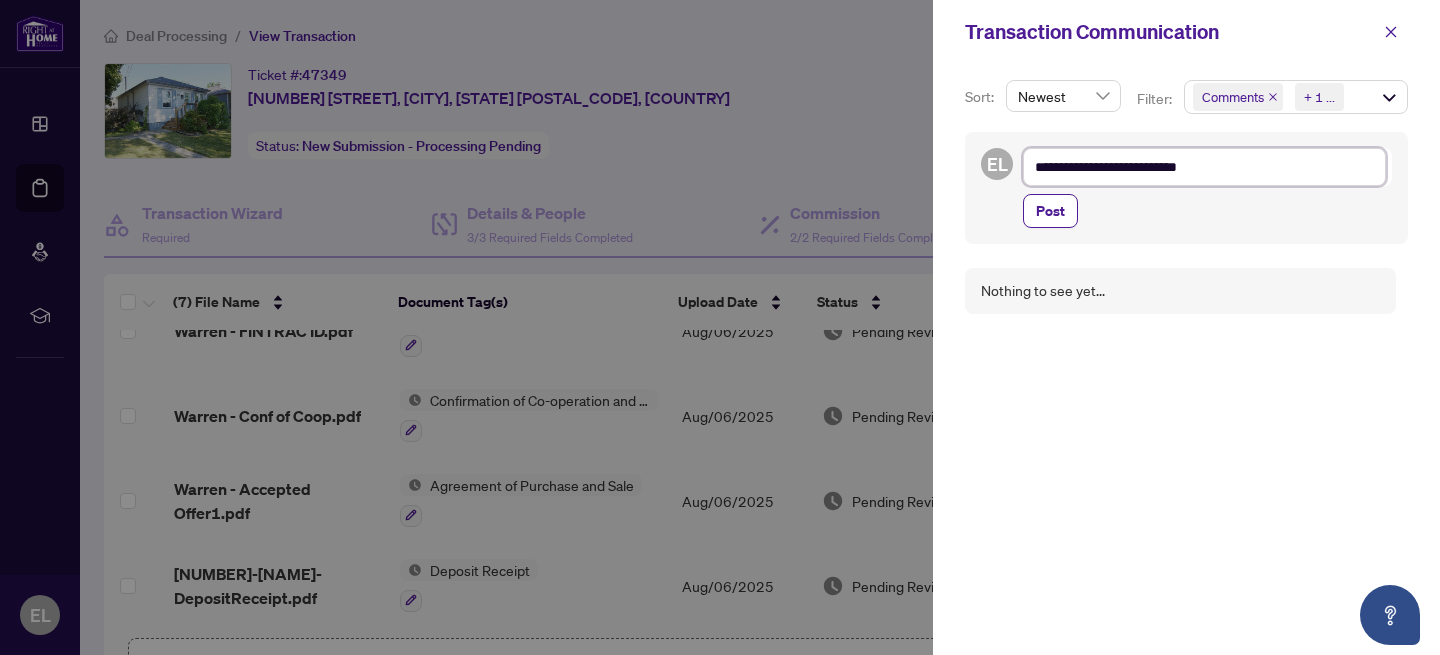 type on "**********" 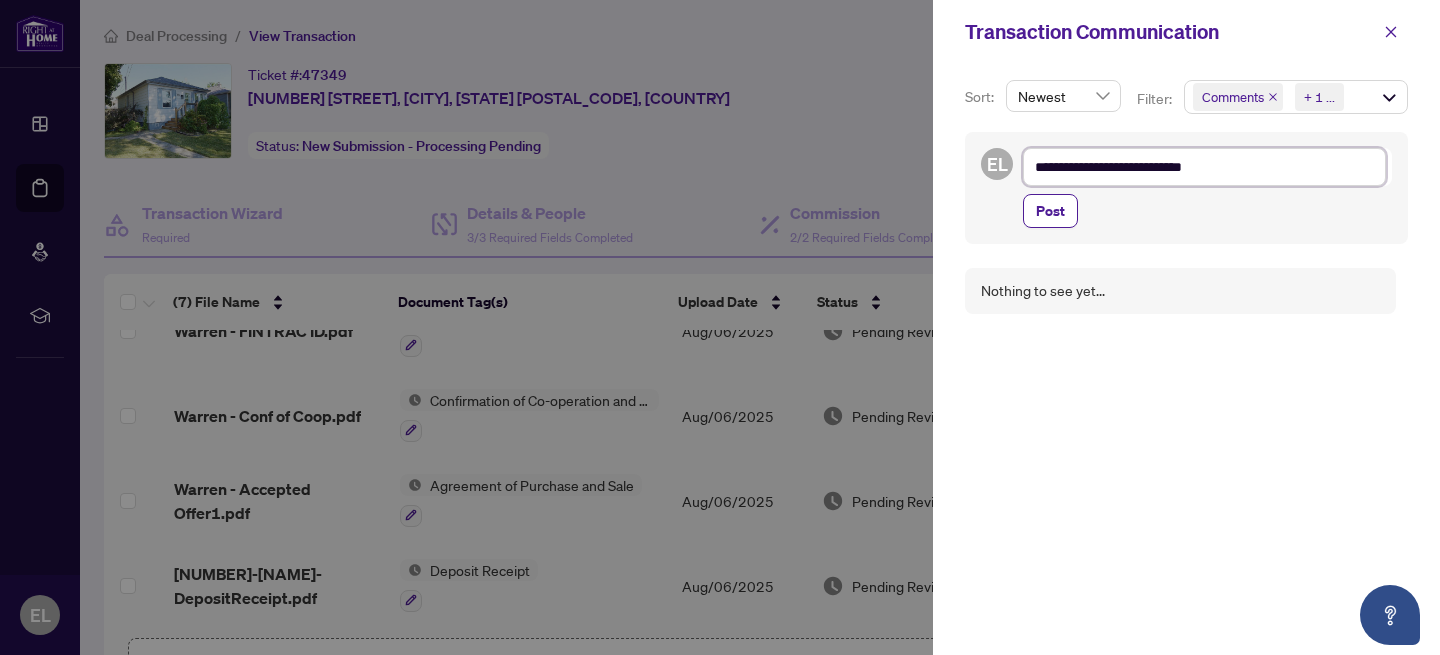 type on "**********" 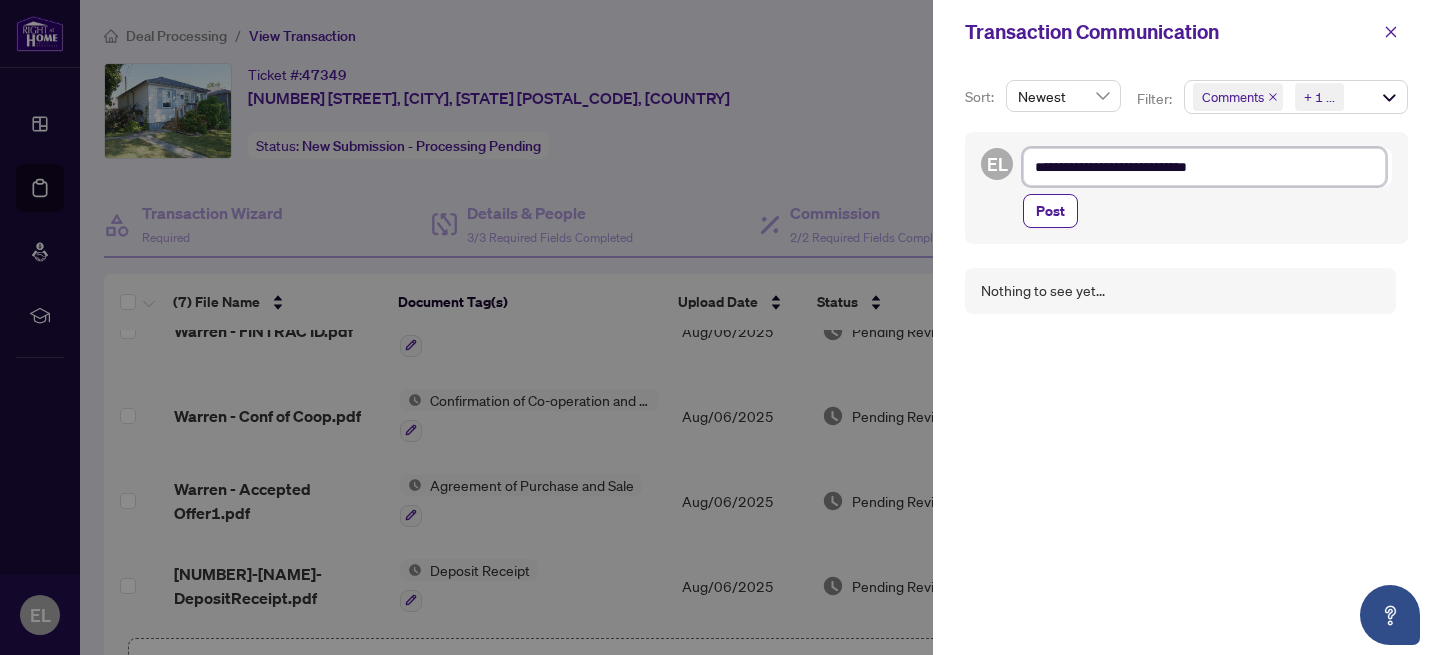 type on "**********" 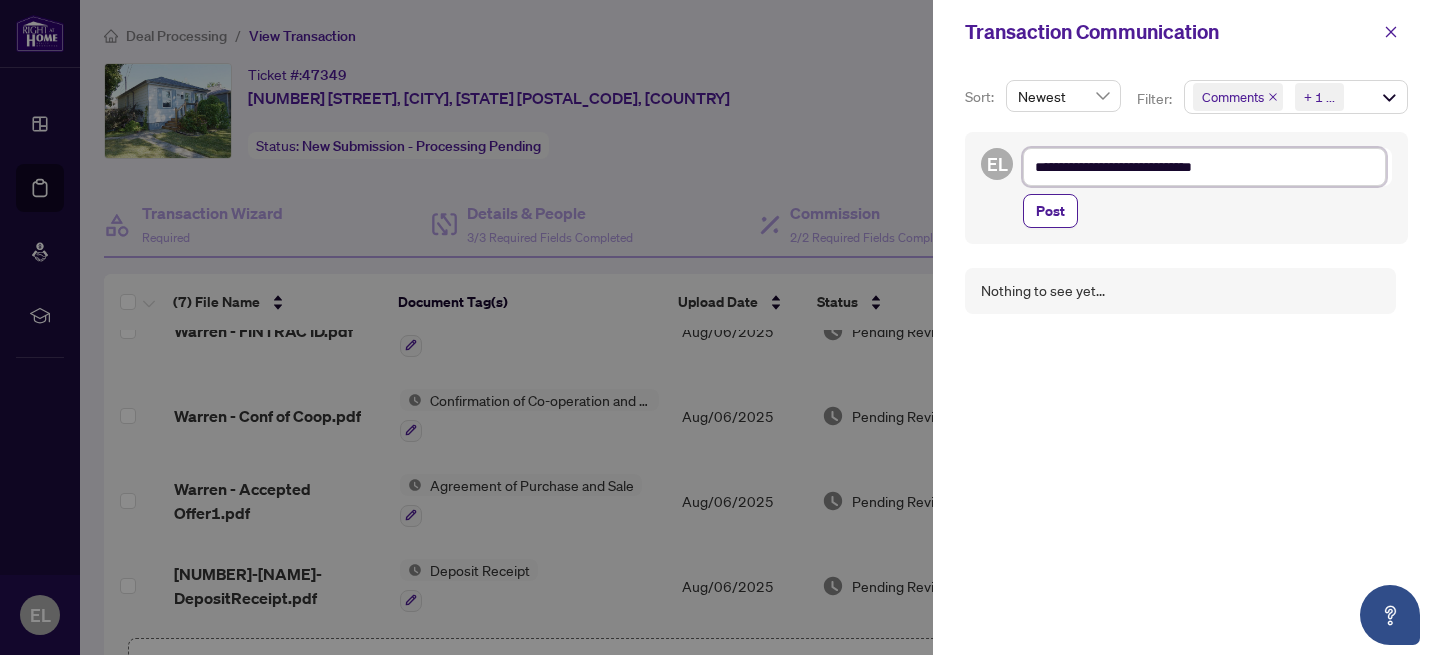 type on "**********" 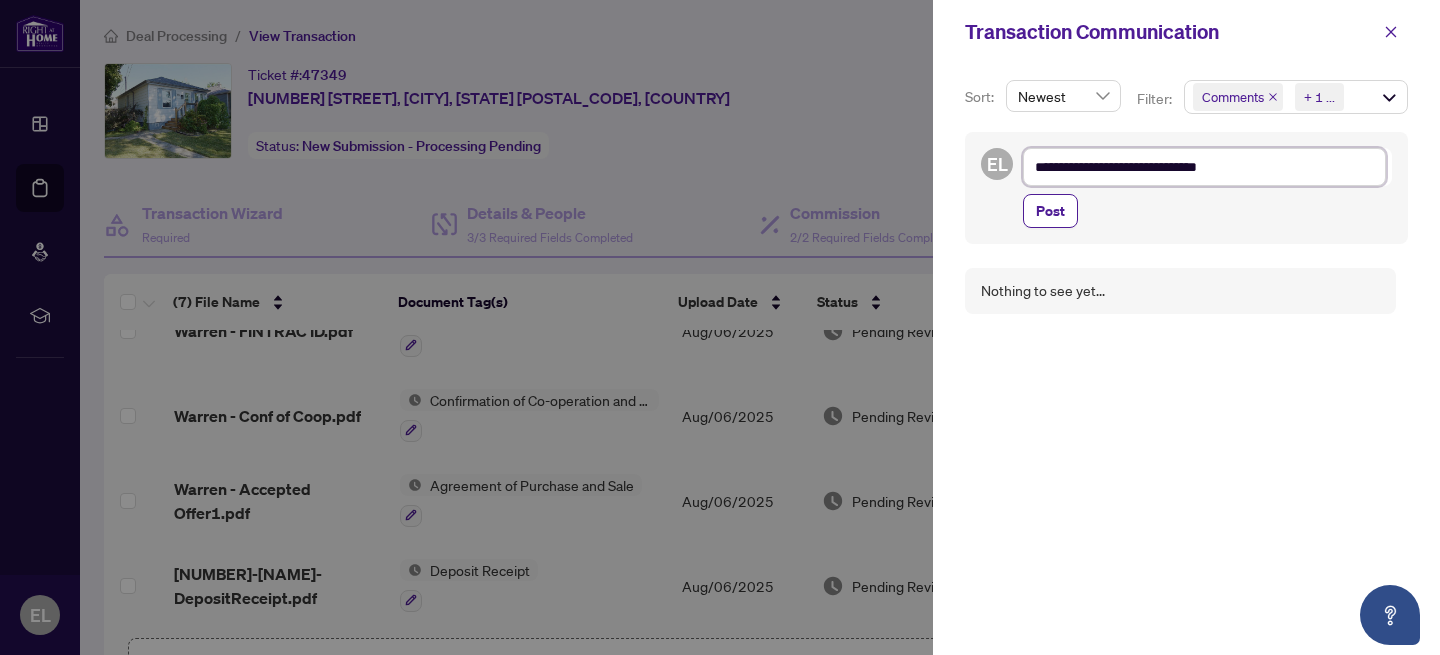 type on "**********" 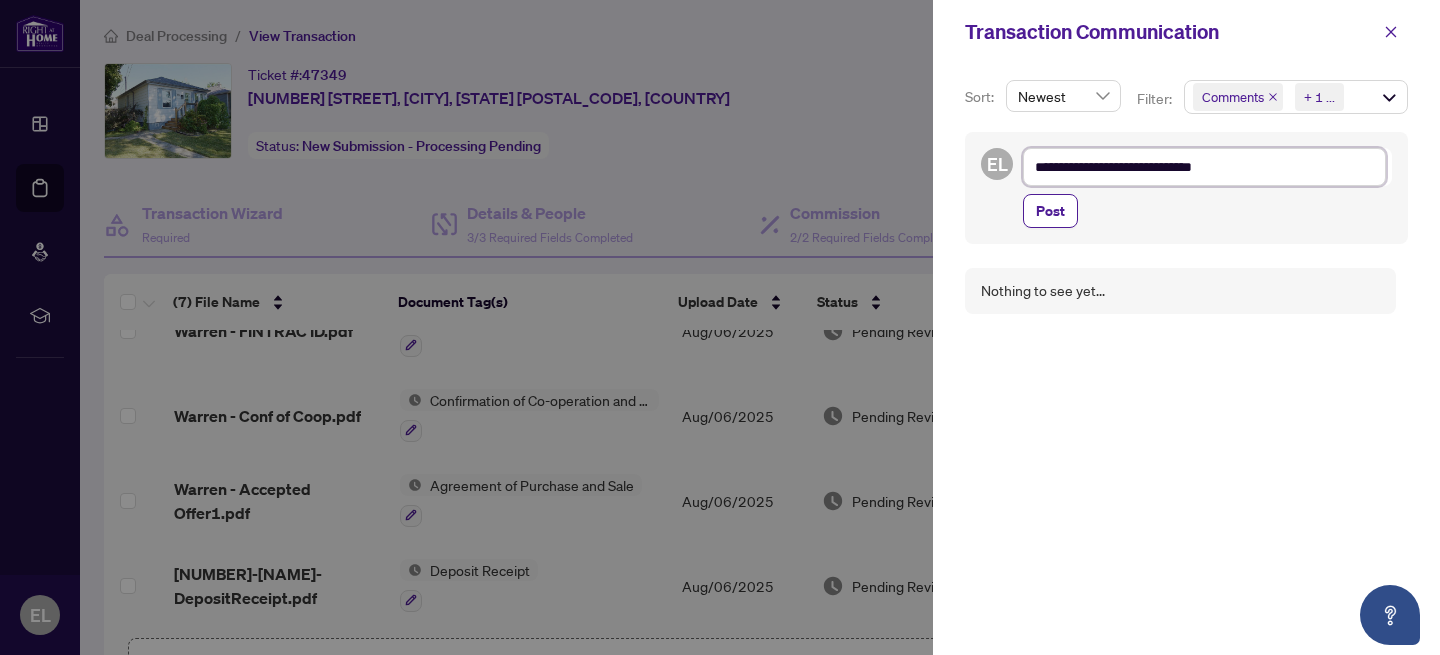 type on "**********" 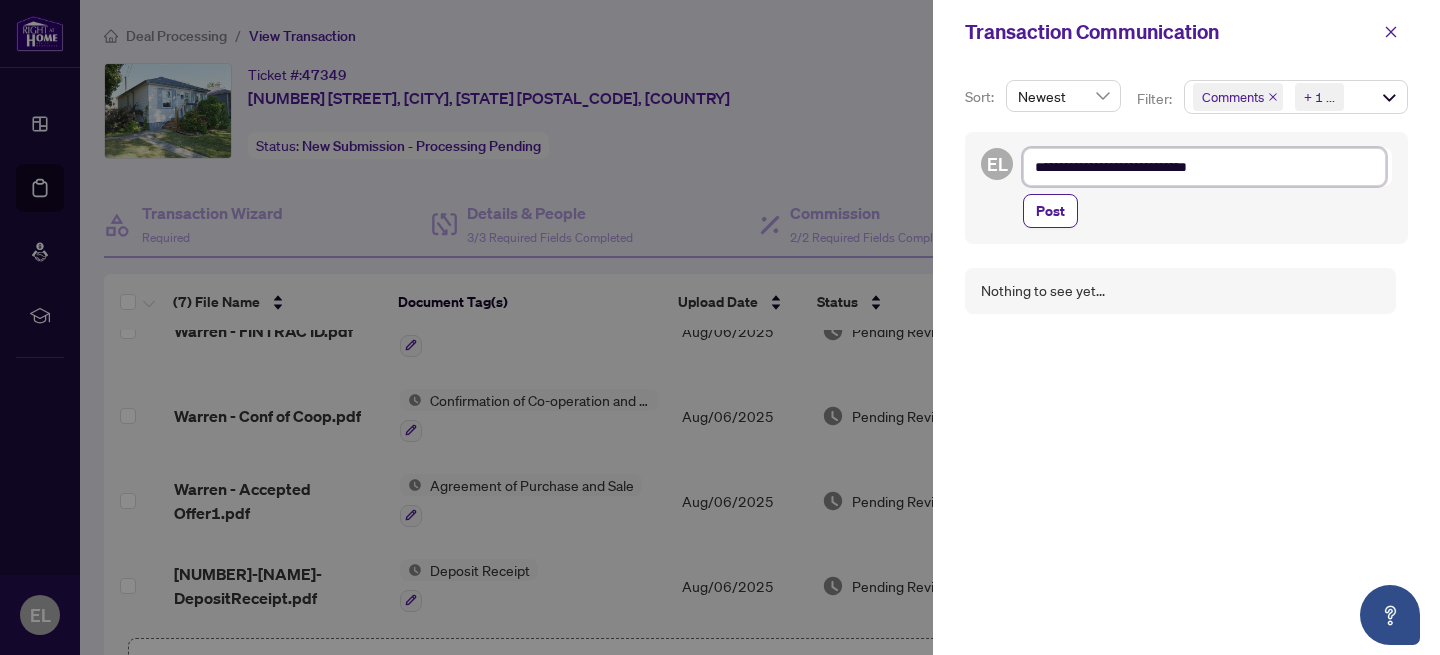 type on "**********" 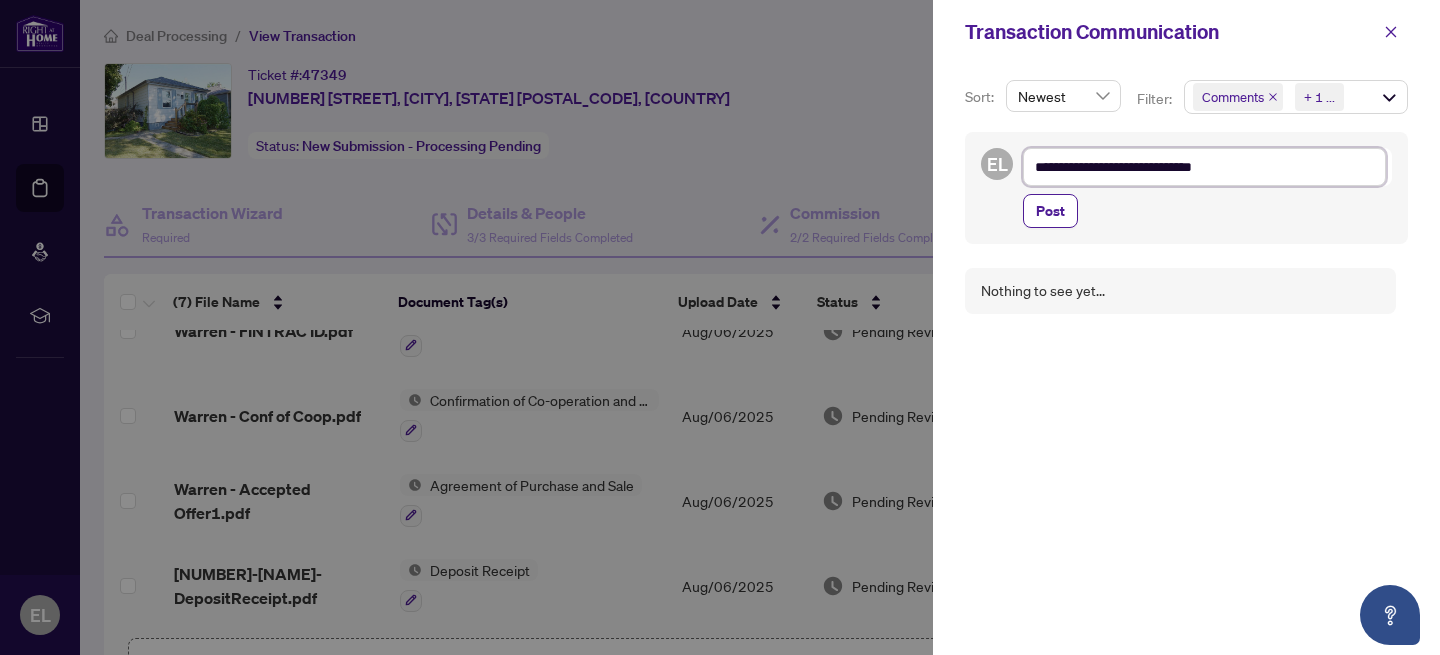 type on "**********" 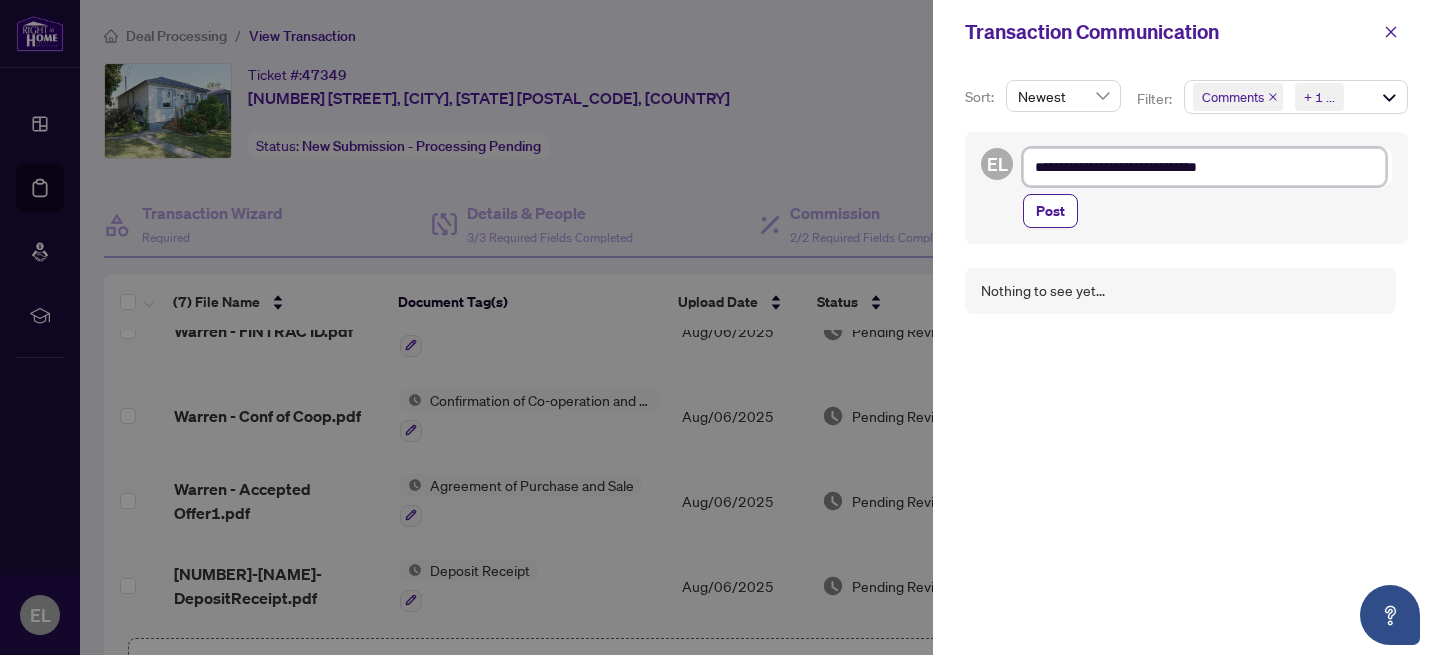type on "**********" 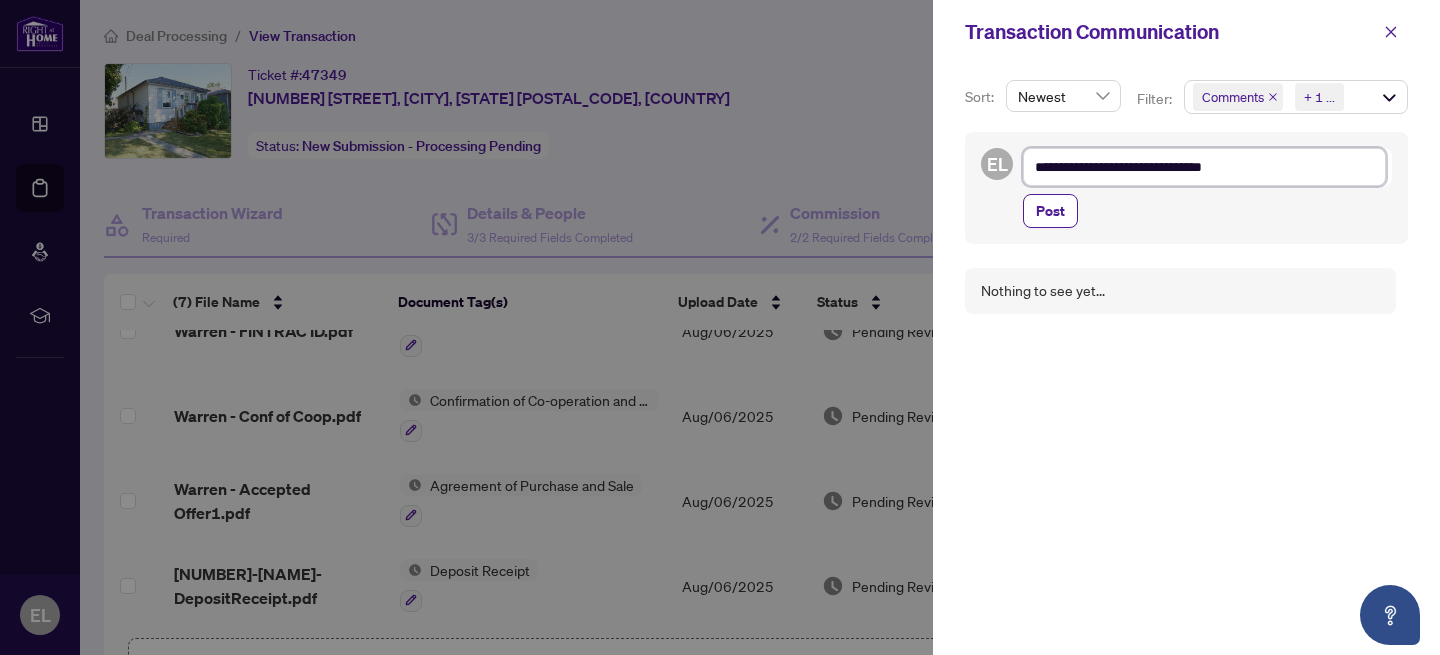 type on "**********" 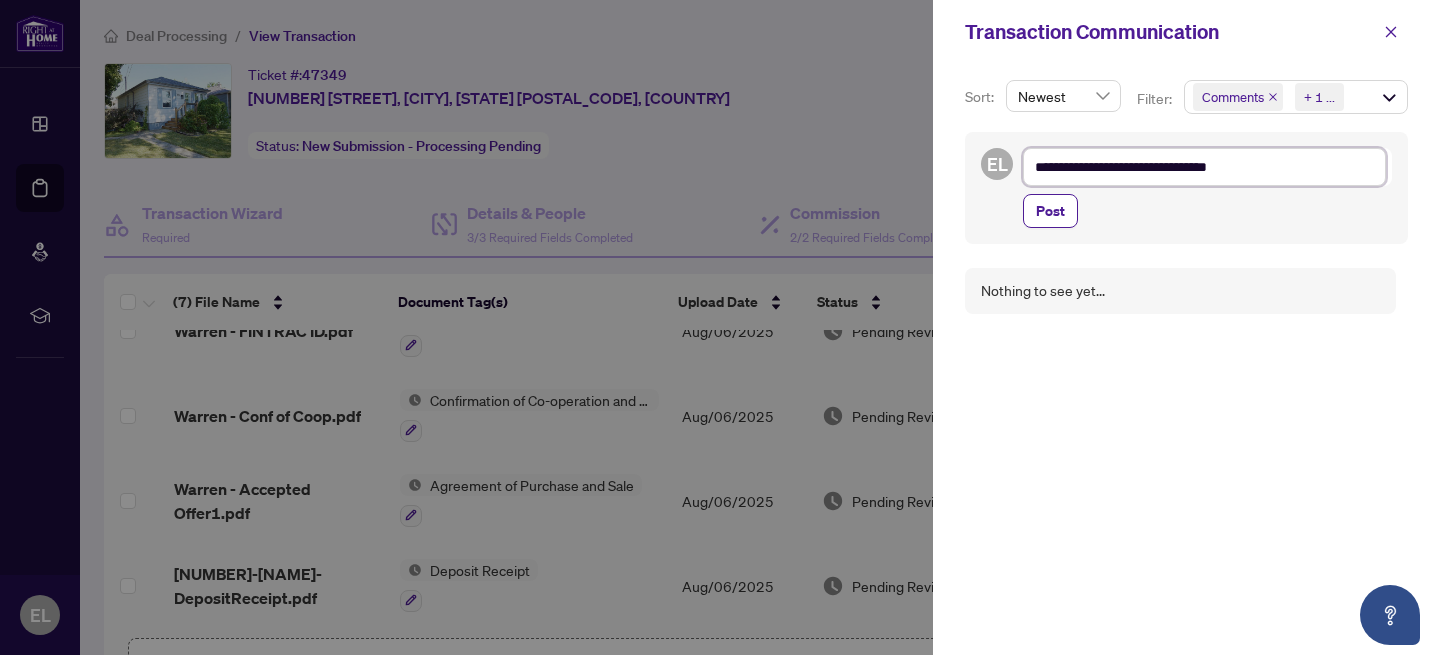 type on "**********" 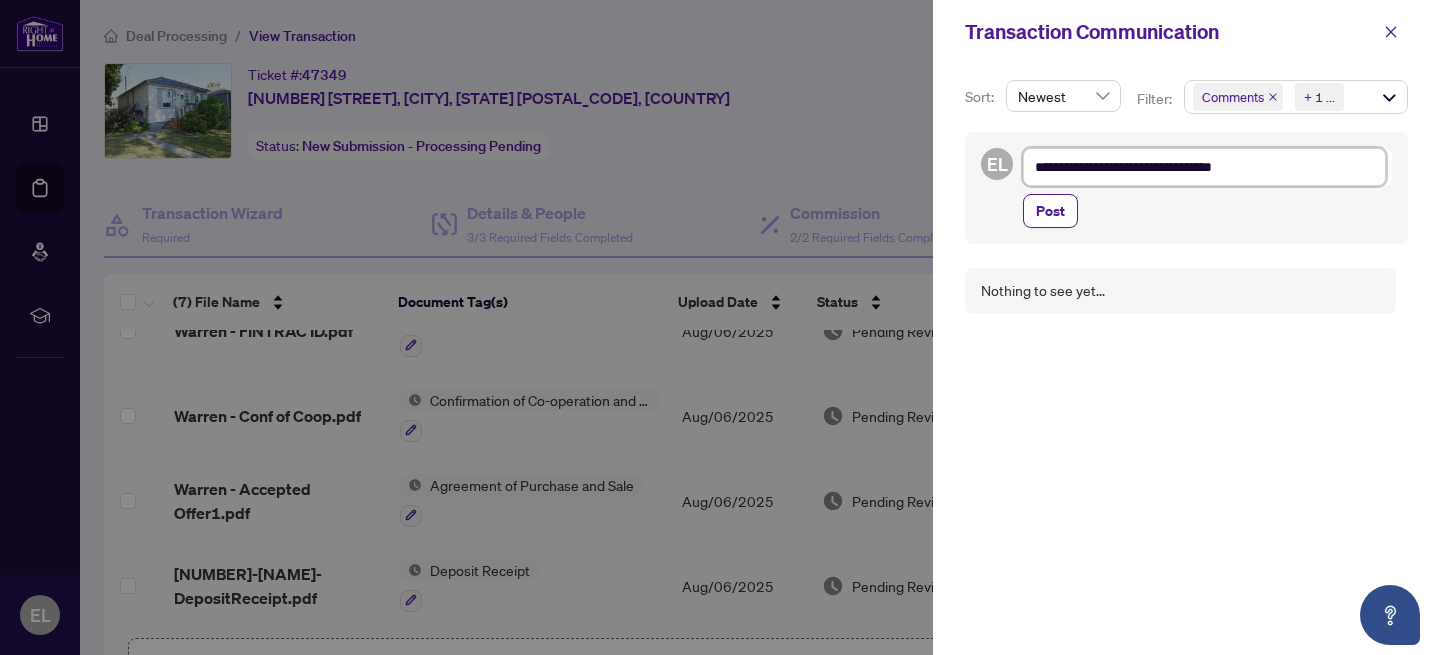 type on "**********" 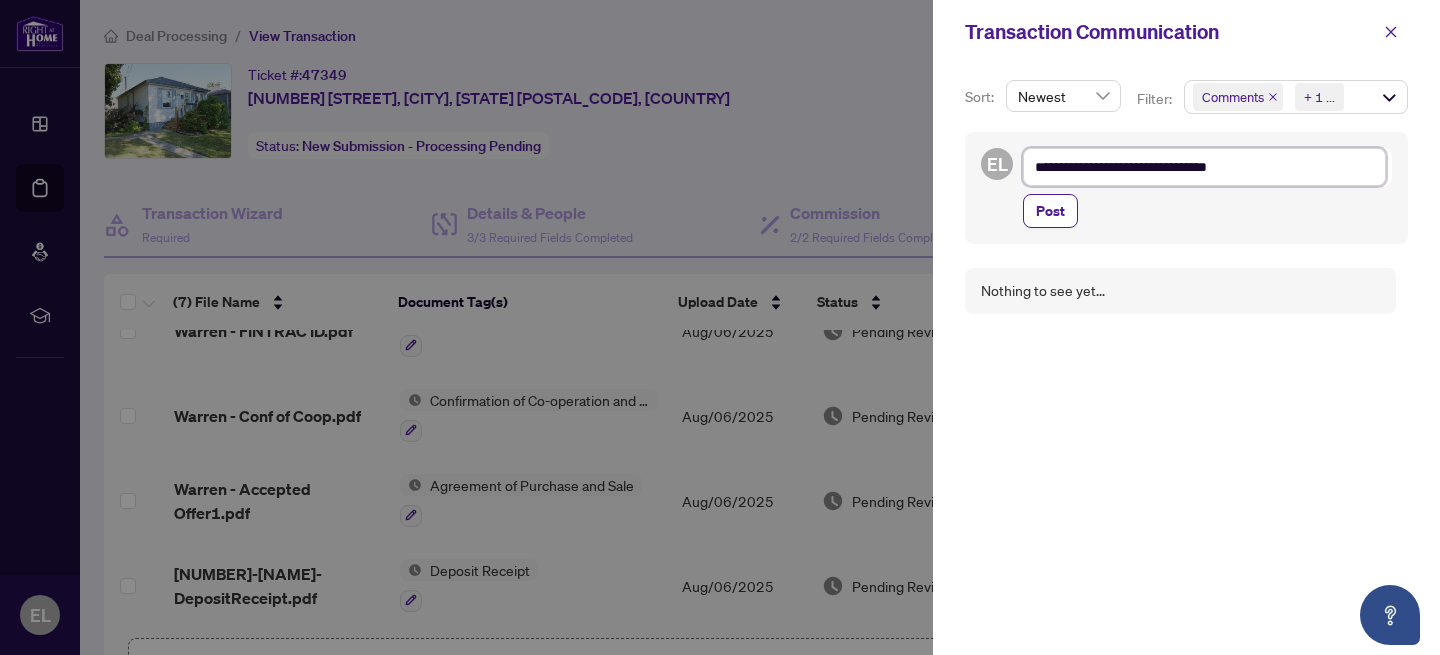 type on "**********" 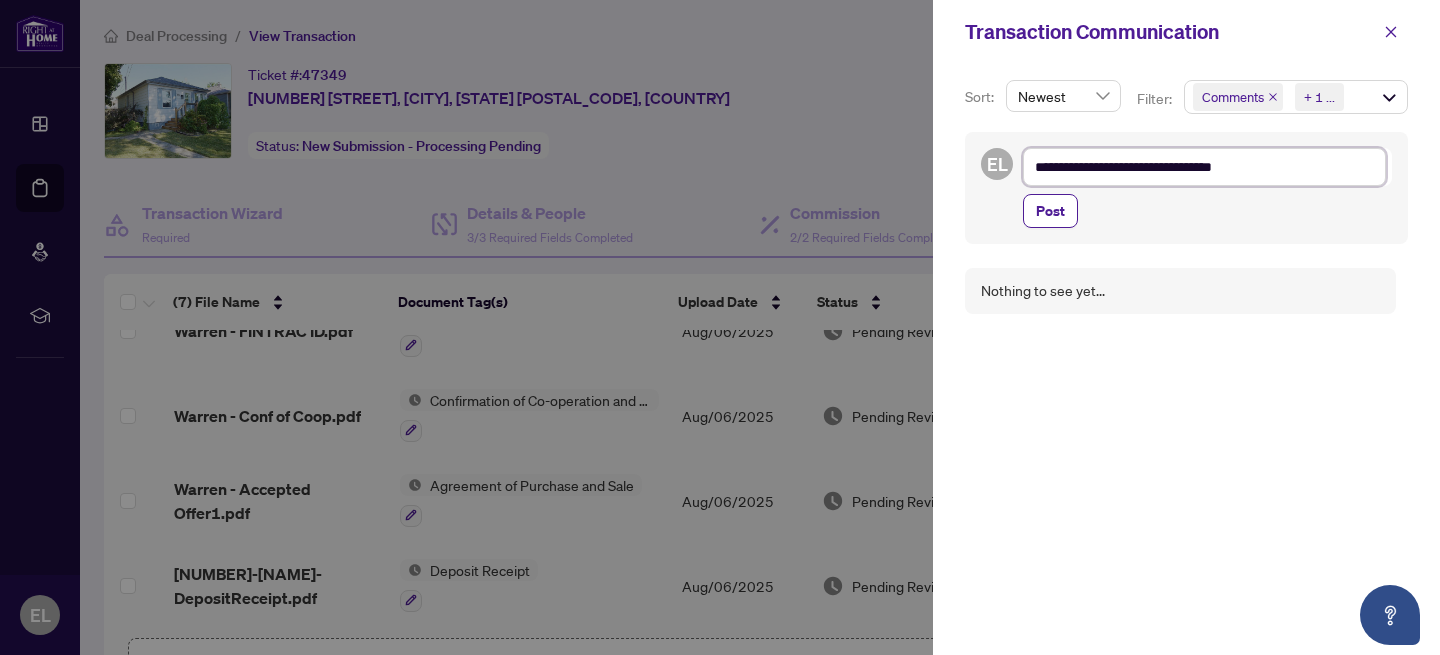 type on "**********" 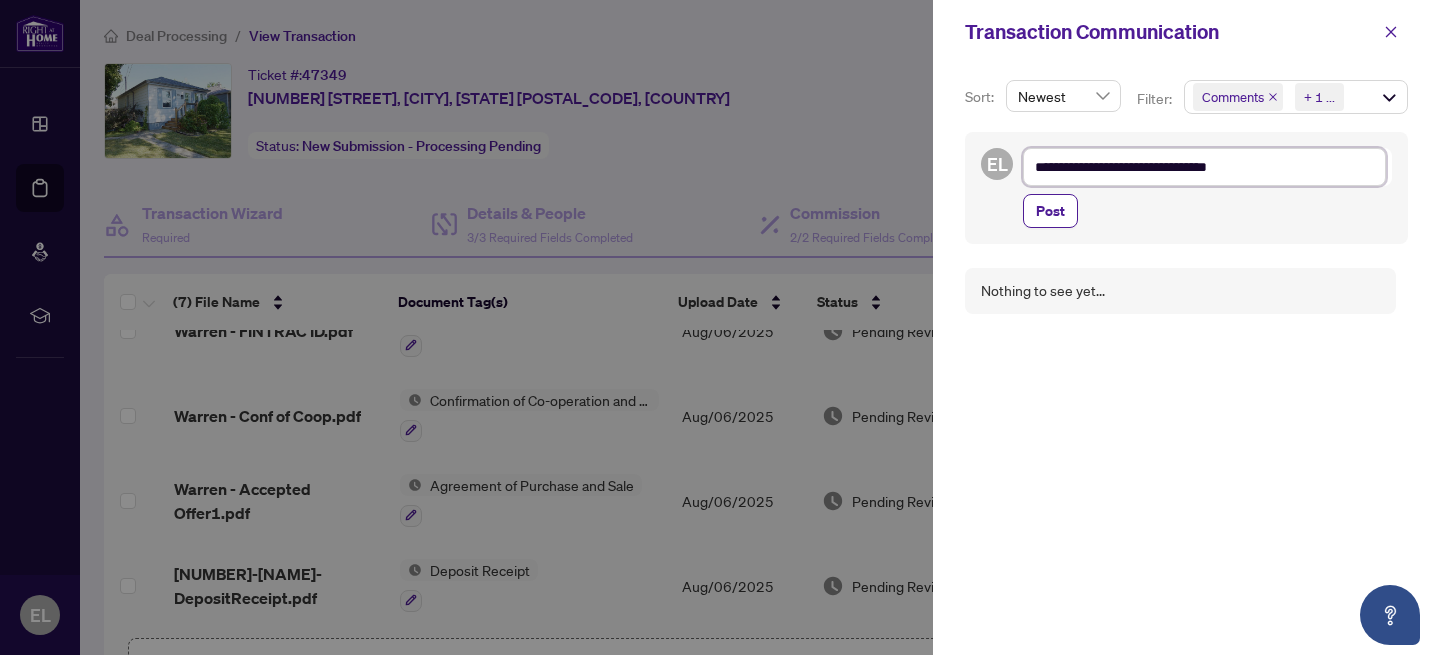 type on "**********" 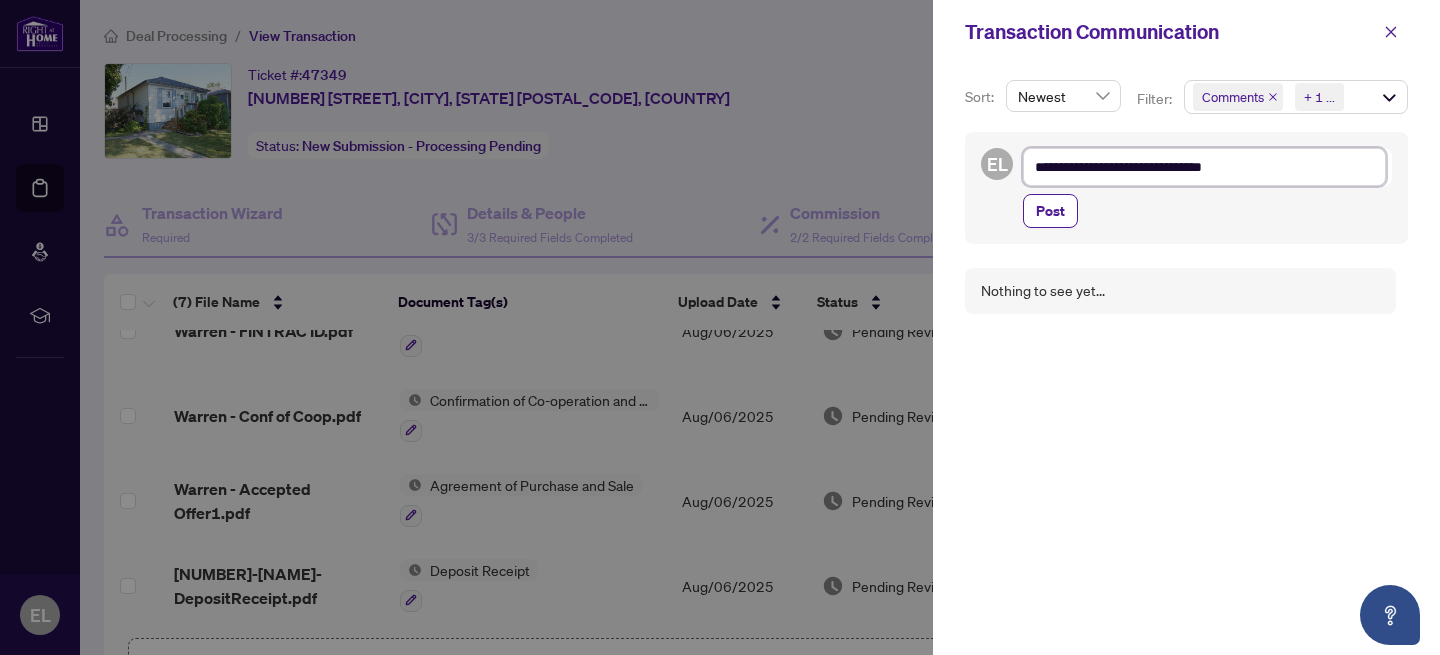type on "**********" 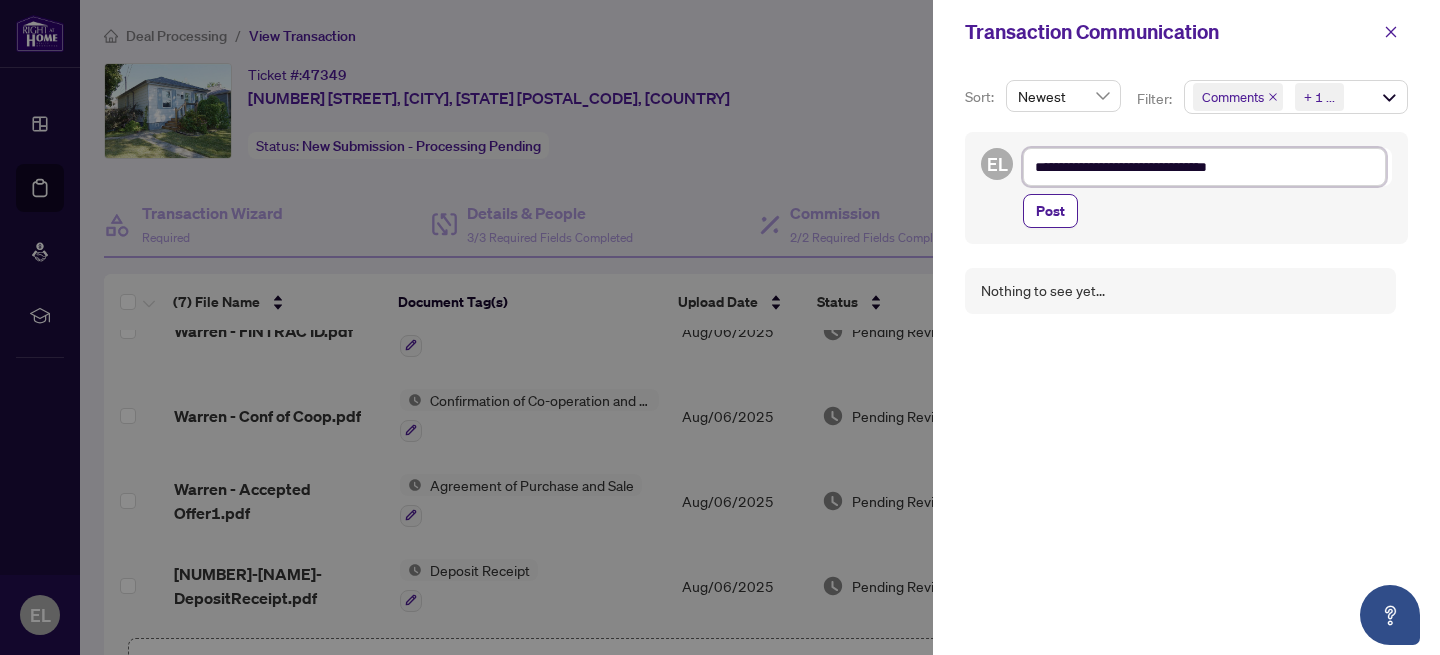 type 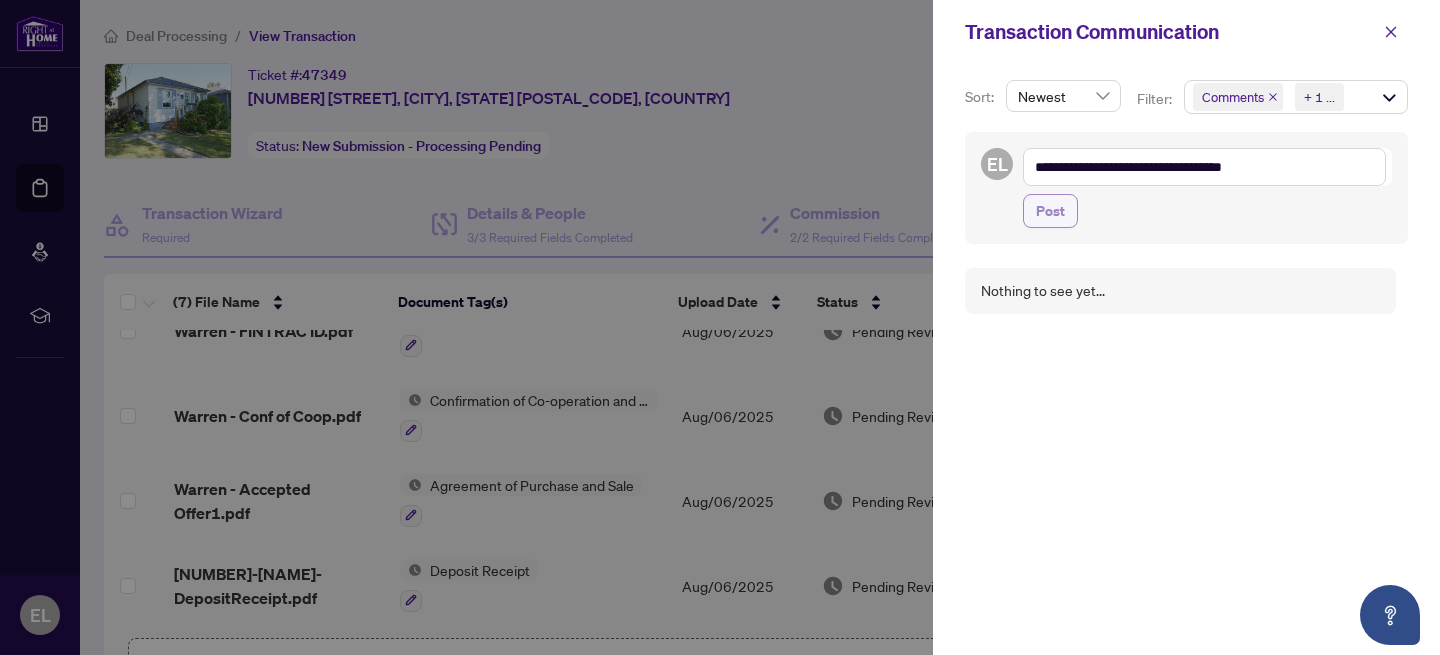 click on "Post" at bounding box center [1050, 211] 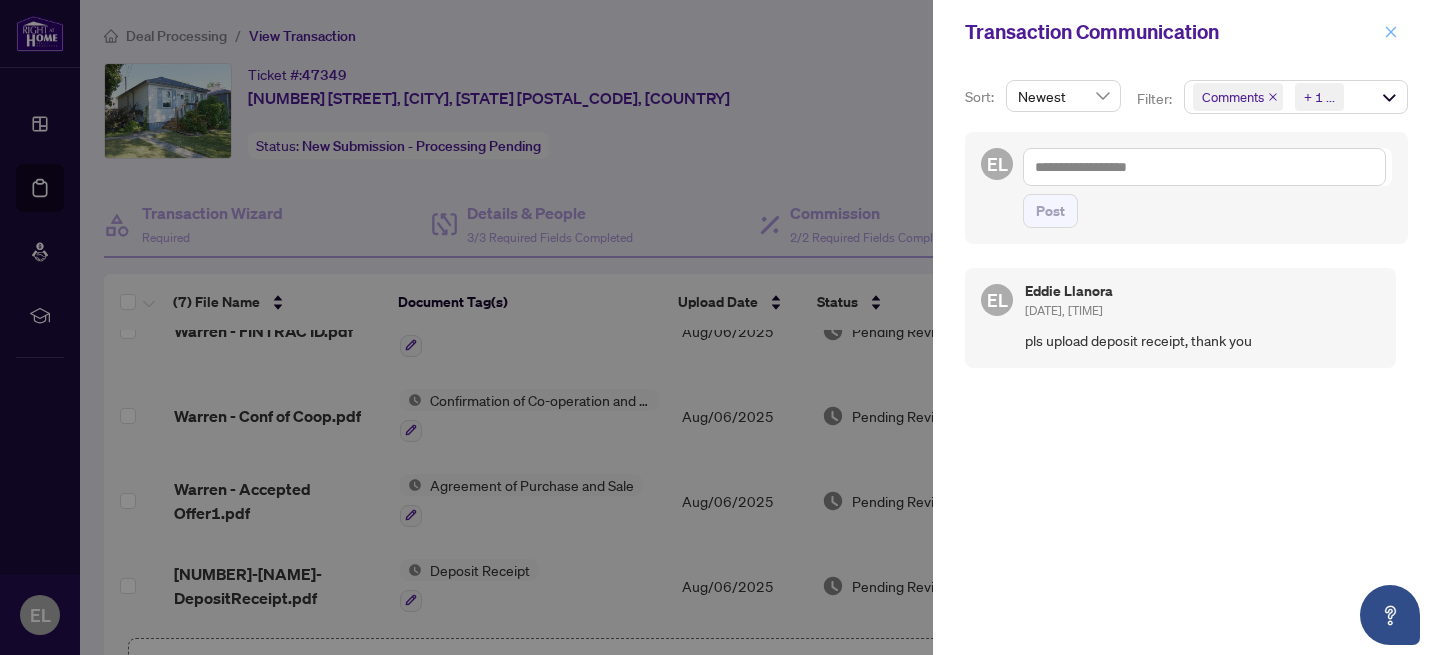click at bounding box center (1391, 32) 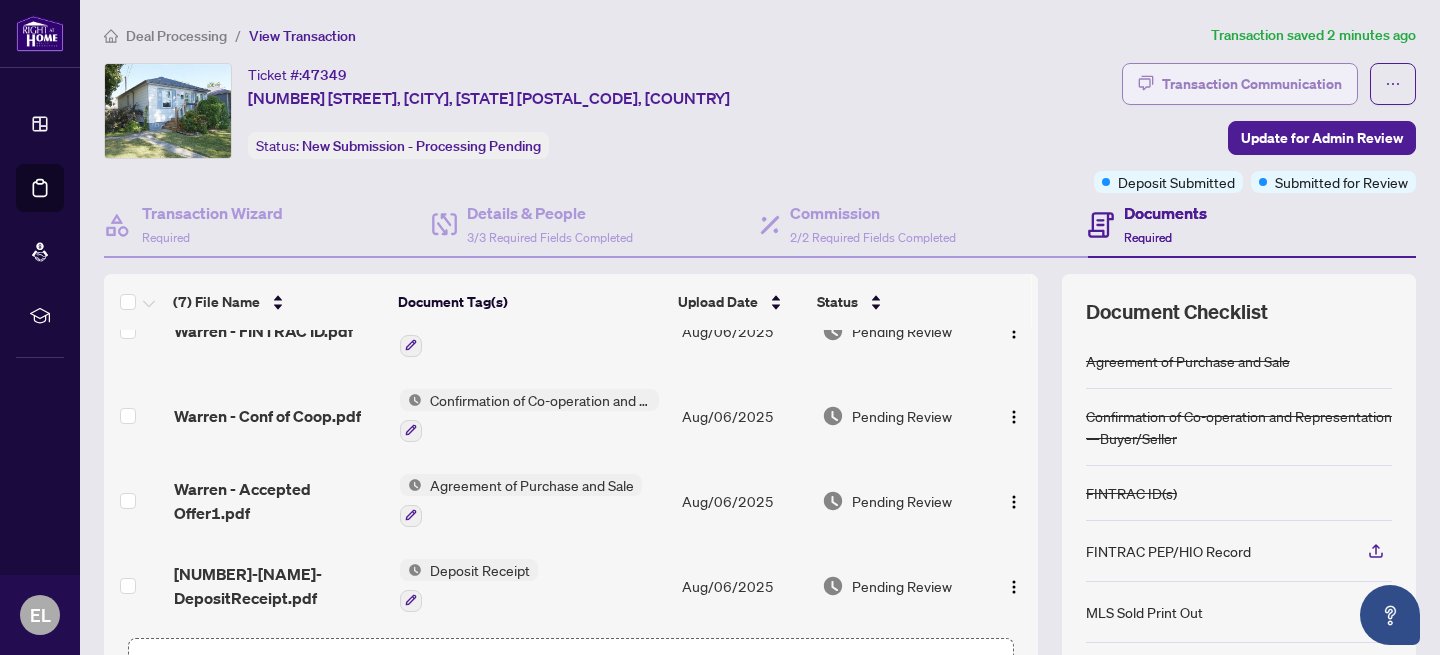 click on "Transaction Communication" at bounding box center (1252, 84) 